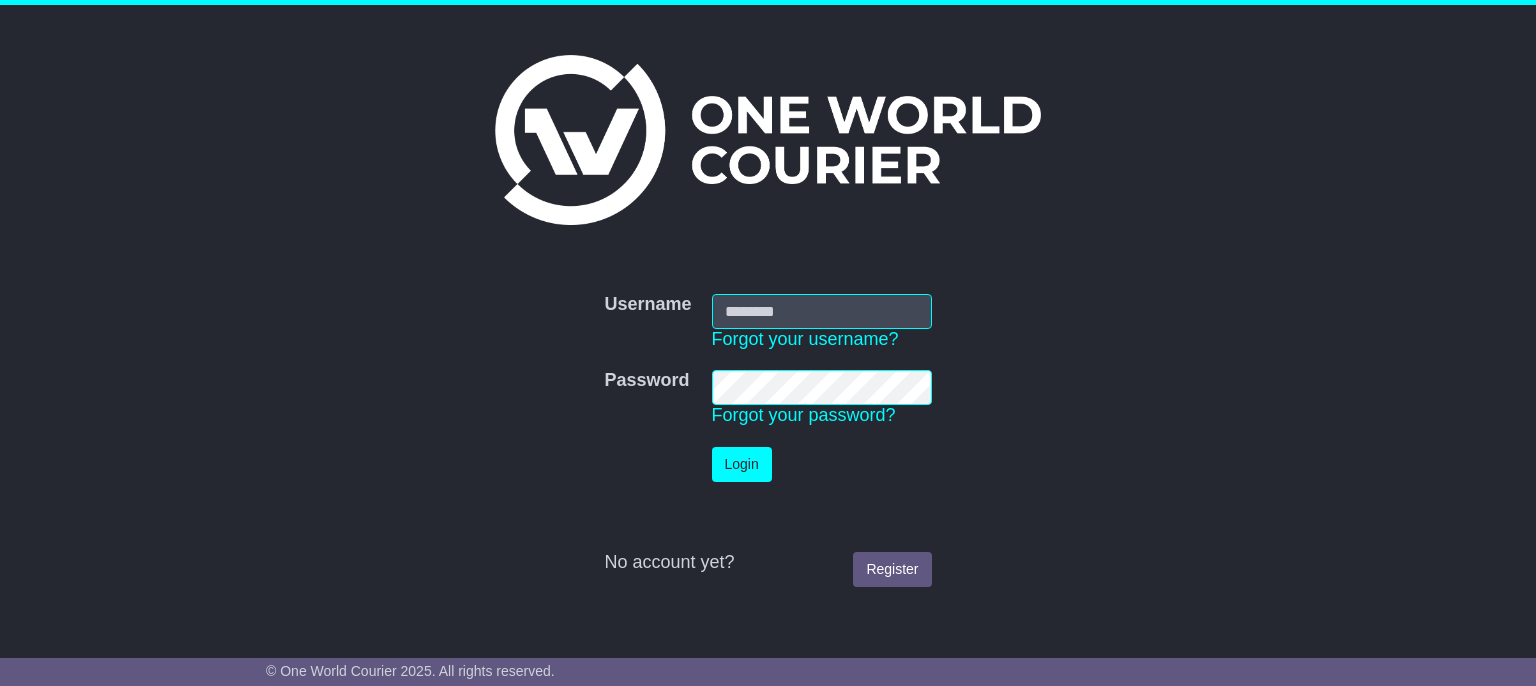 scroll, scrollTop: 0, scrollLeft: 0, axis: both 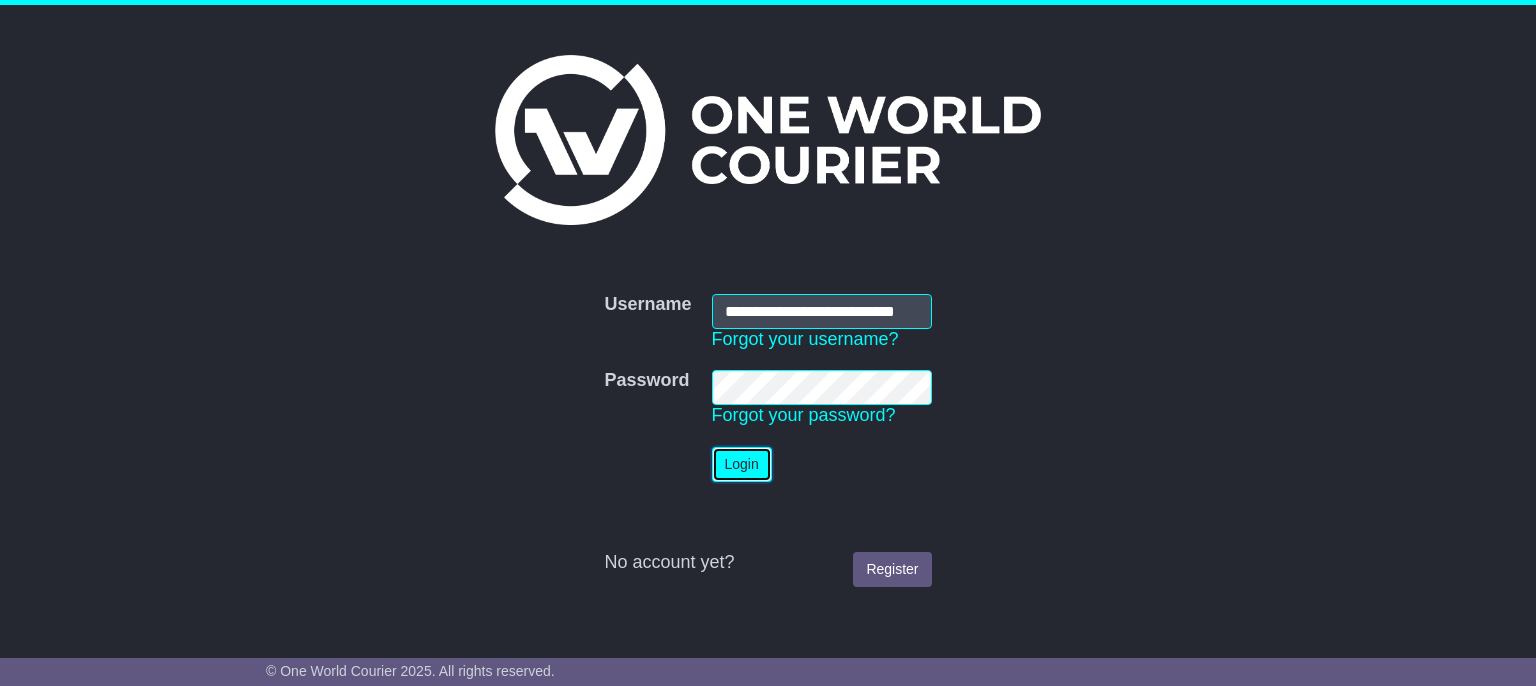 click on "Login" at bounding box center [742, 464] 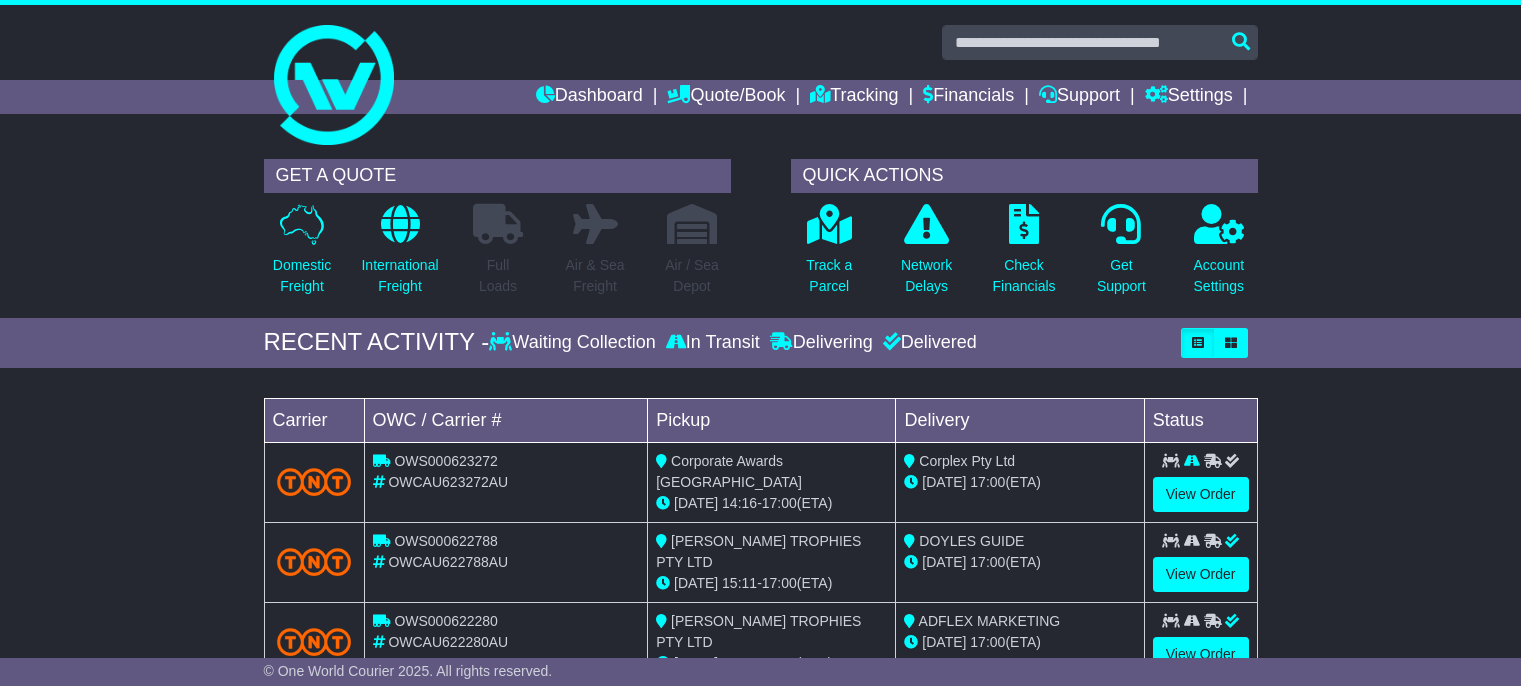 scroll, scrollTop: 0, scrollLeft: 0, axis: both 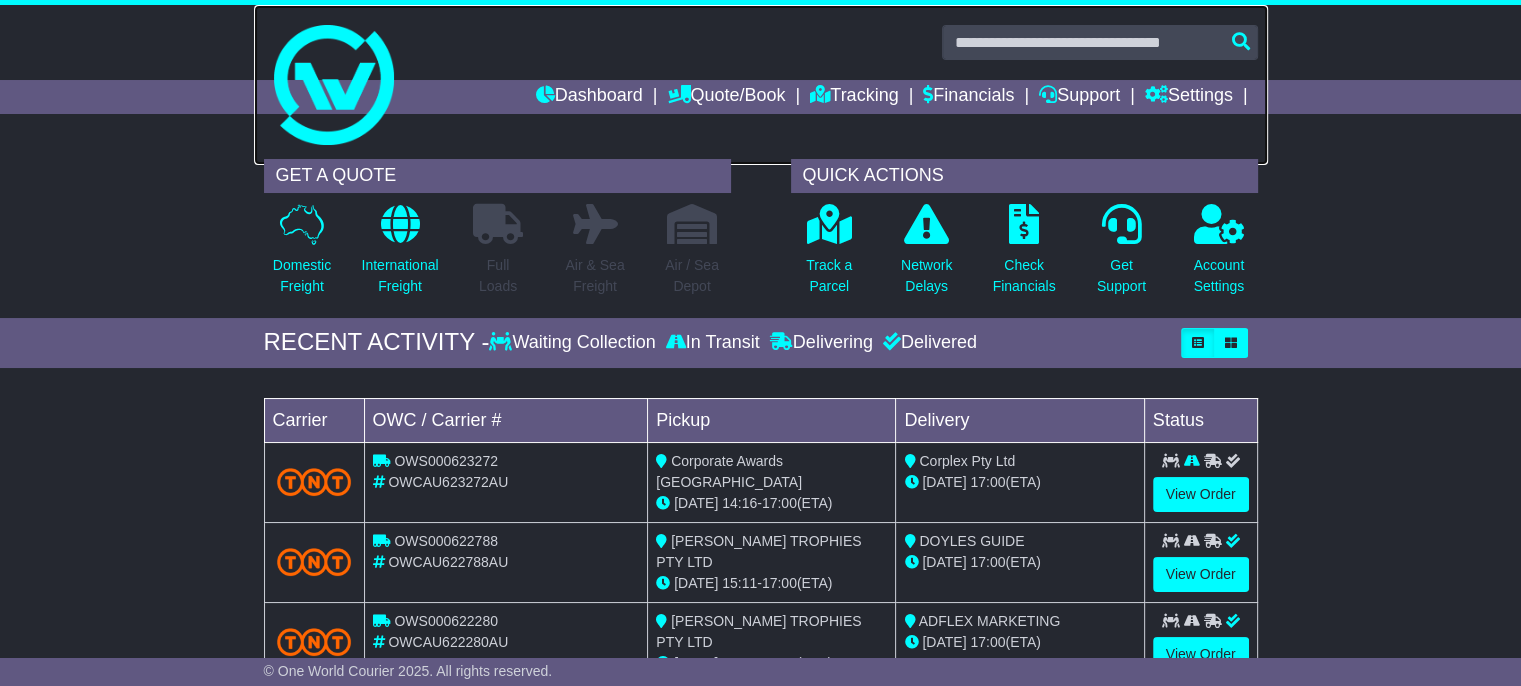 click at bounding box center [761, 85] 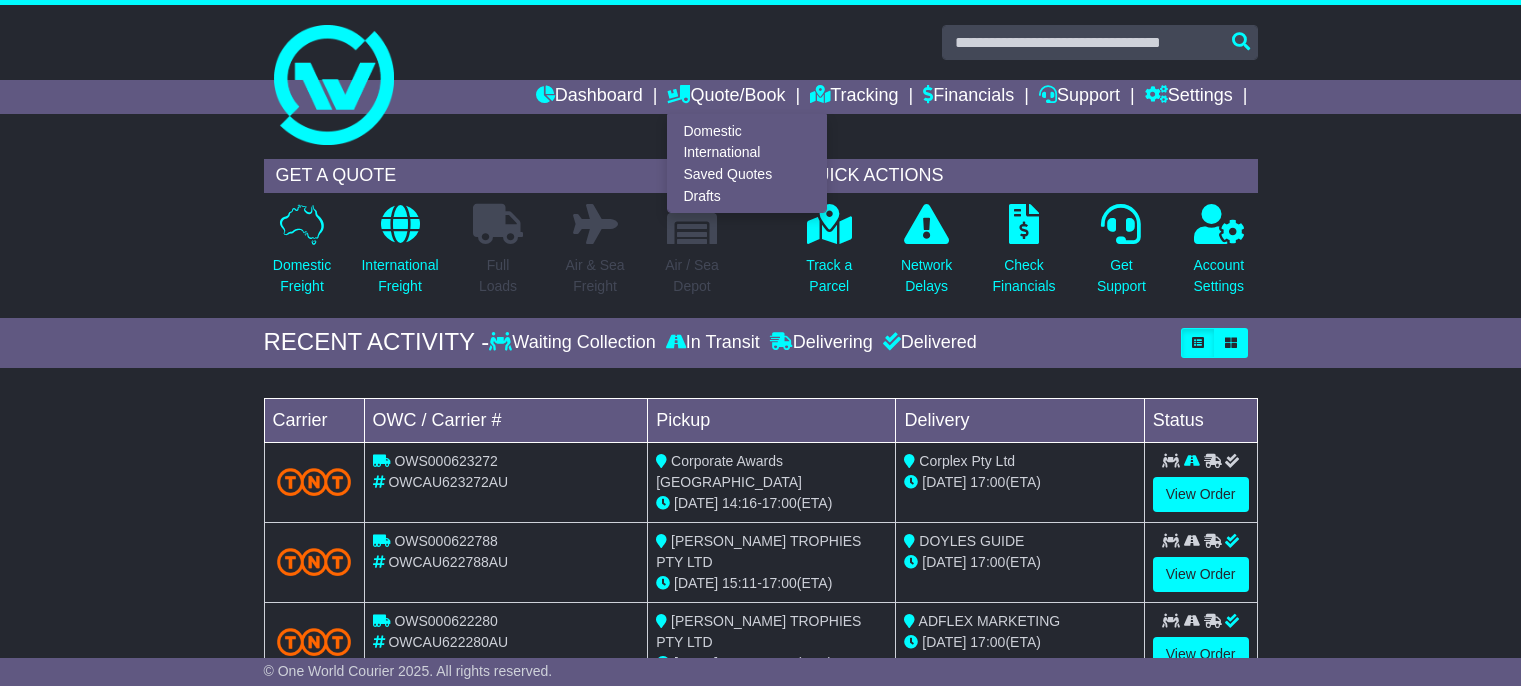 scroll, scrollTop: 0, scrollLeft: 0, axis: both 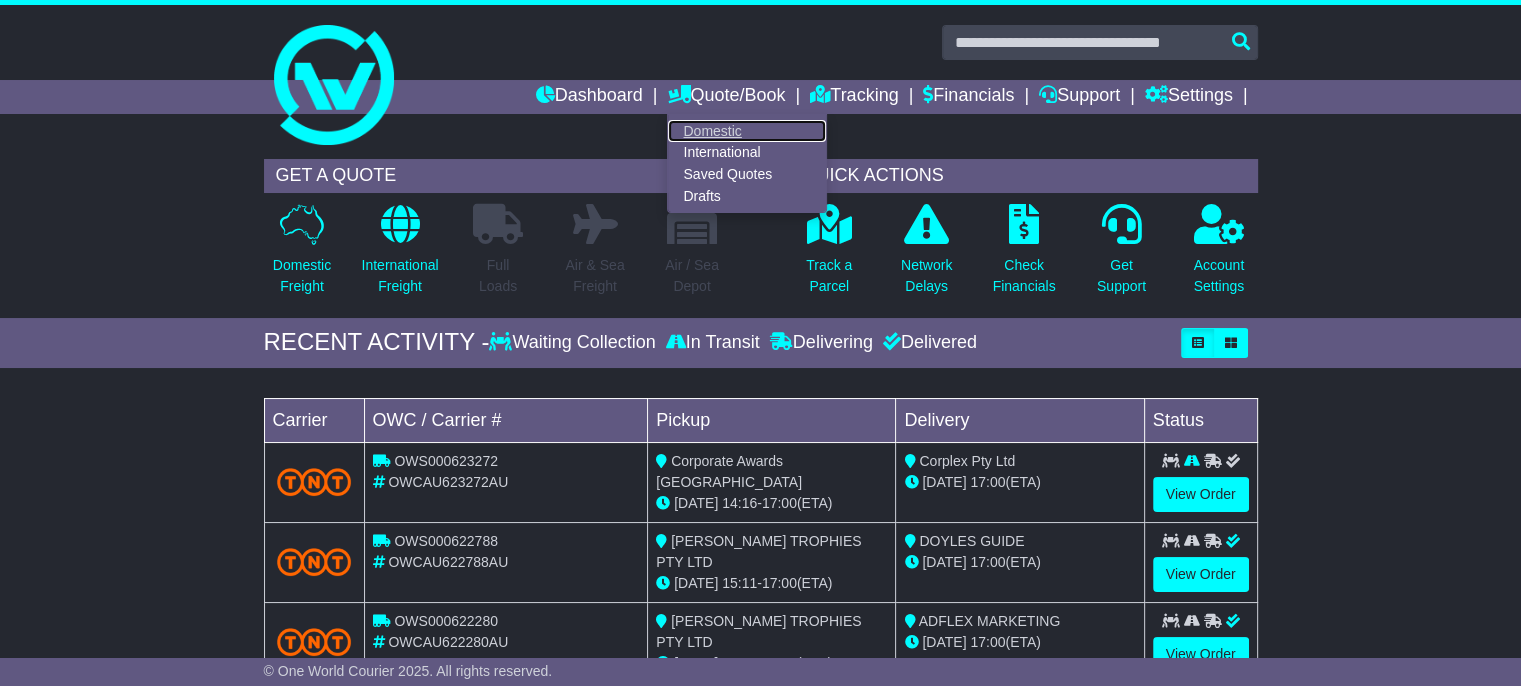 click on "Domestic" at bounding box center [747, 131] 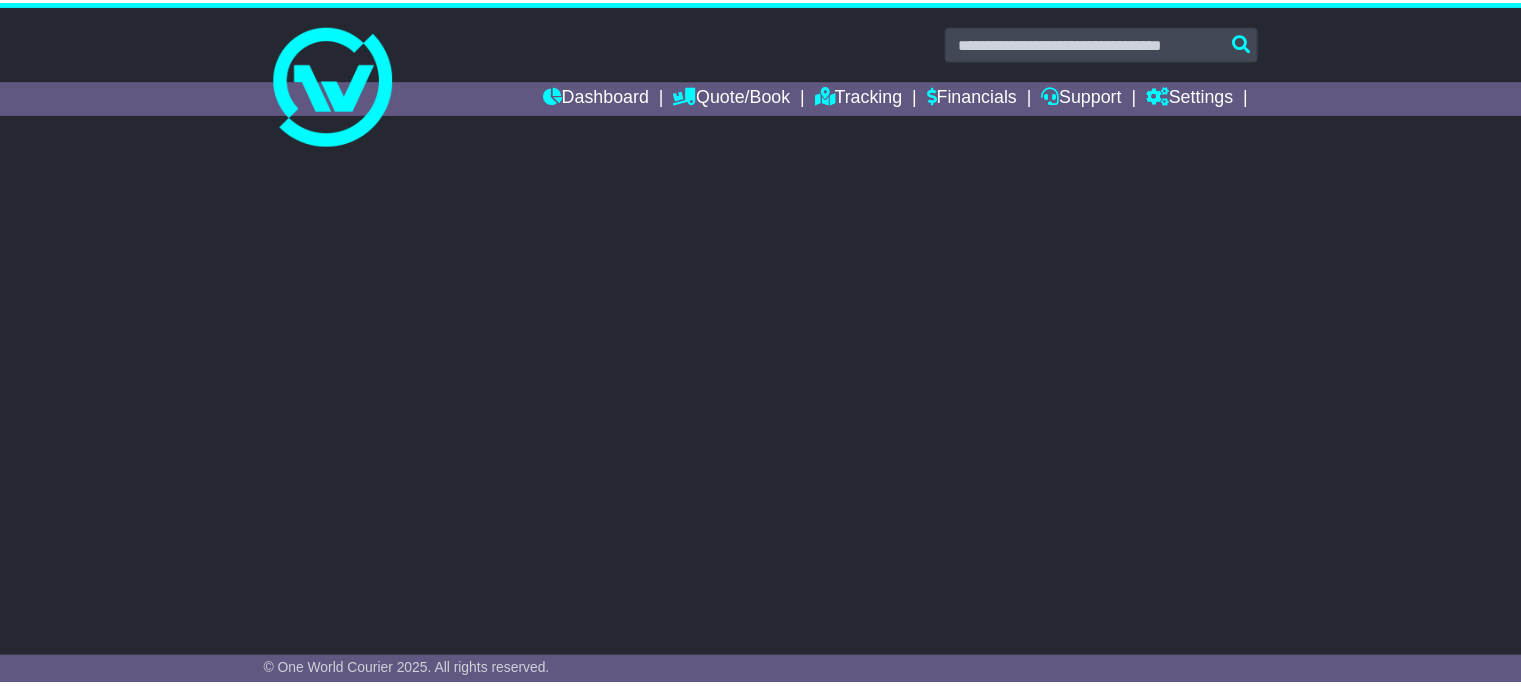 scroll, scrollTop: 0, scrollLeft: 0, axis: both 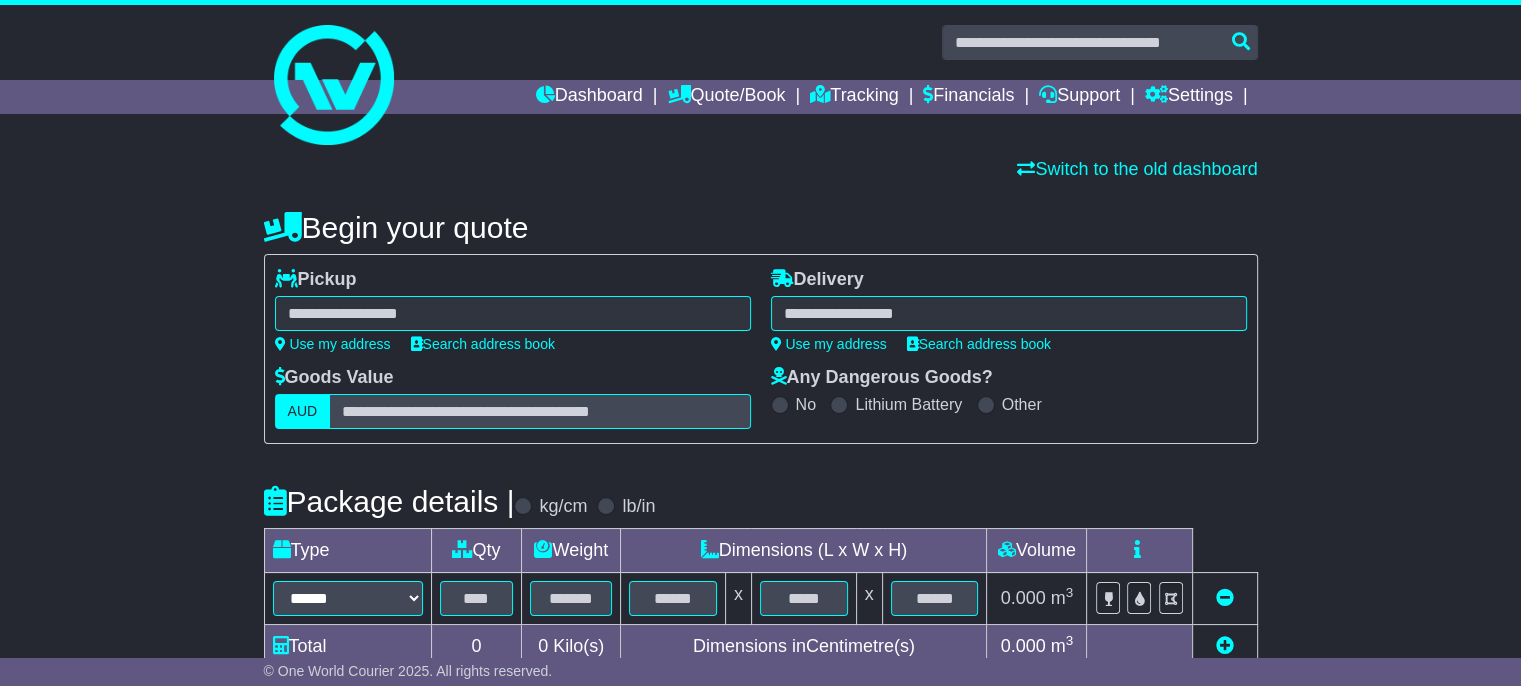 click at bounding box center [513, 313] 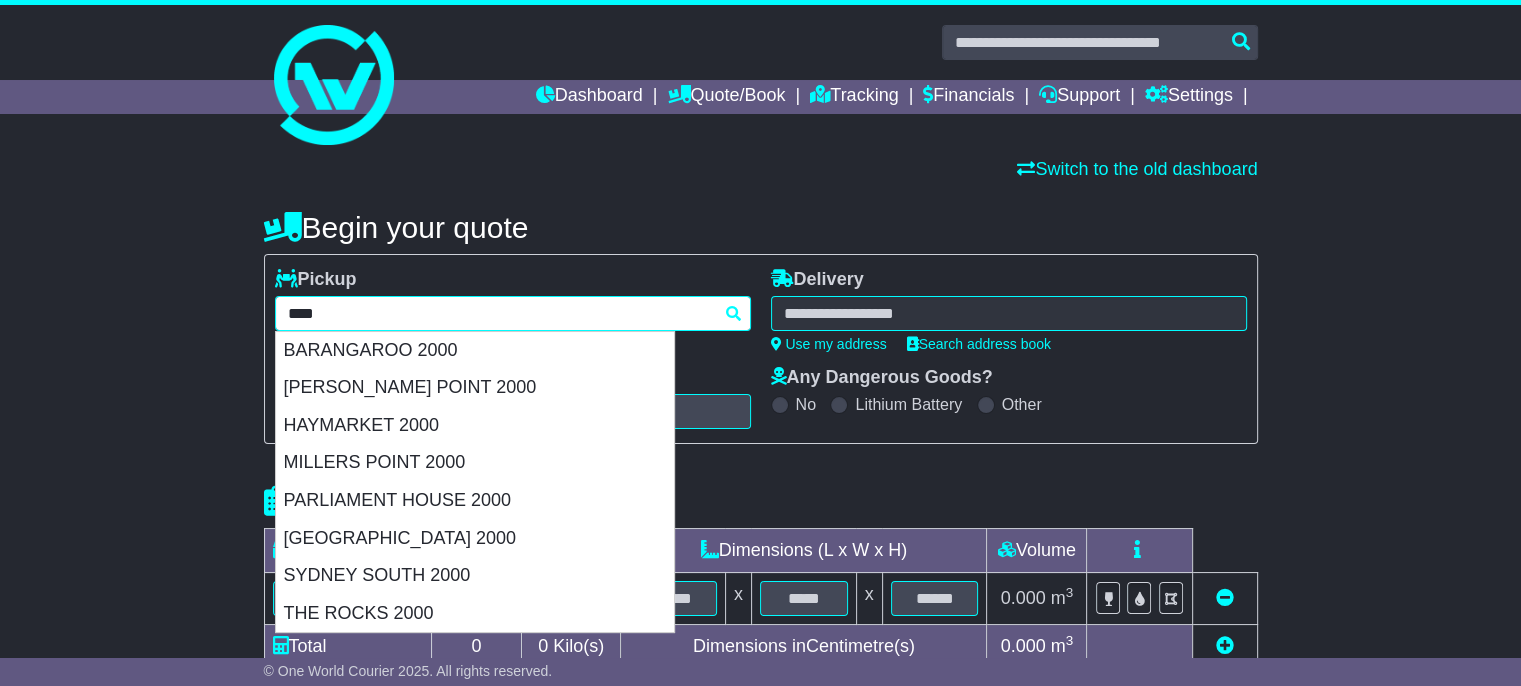 drag, startPoint x: 382, startPoint y: 526, endPoint x: 427, endPoint y: 292, distance: 238.28764 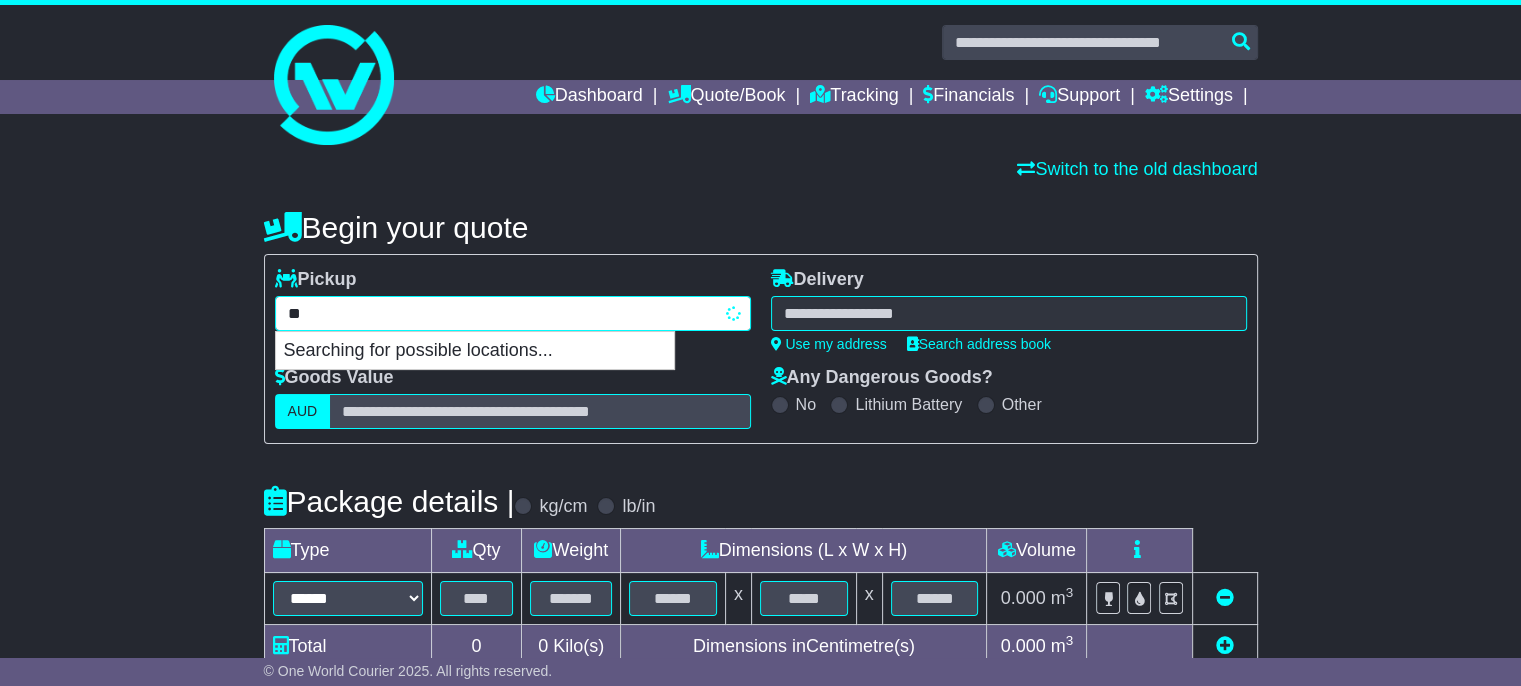 type on "*" 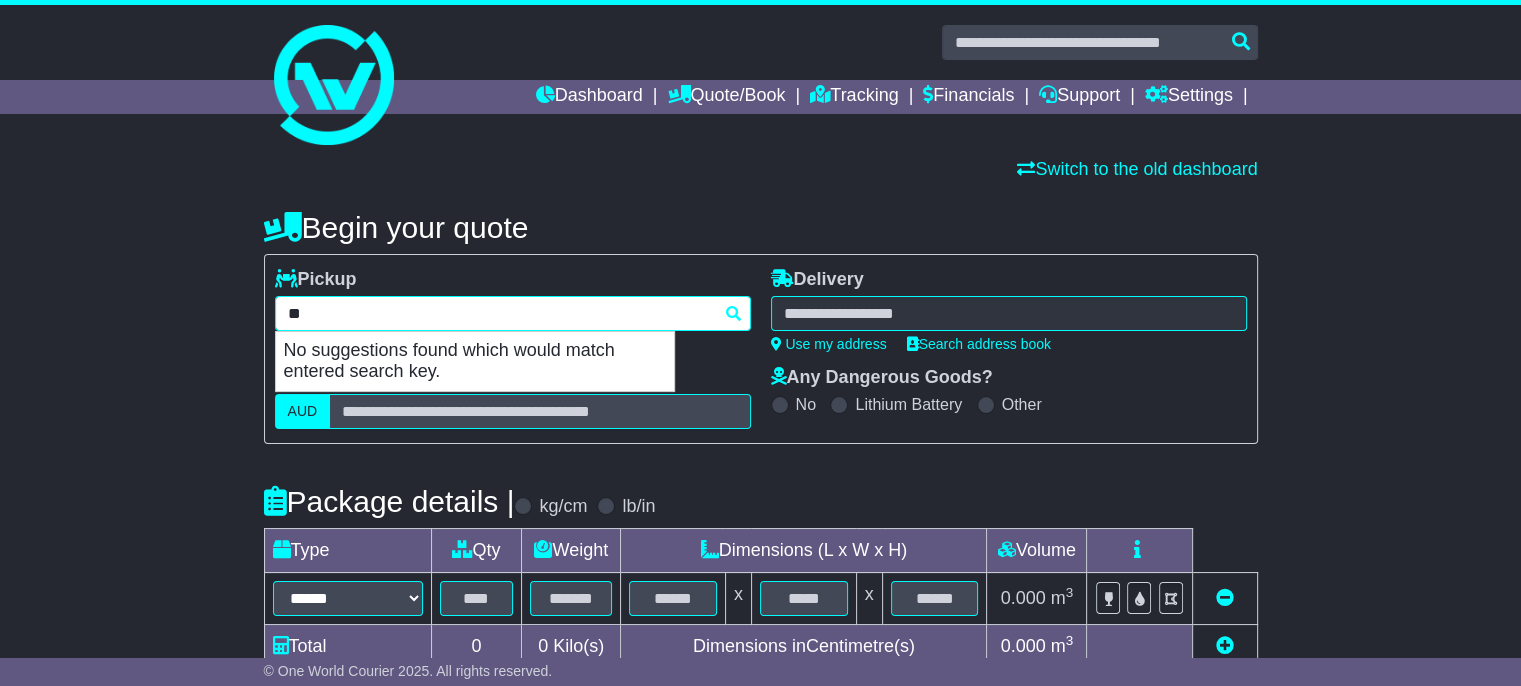 type on "*" 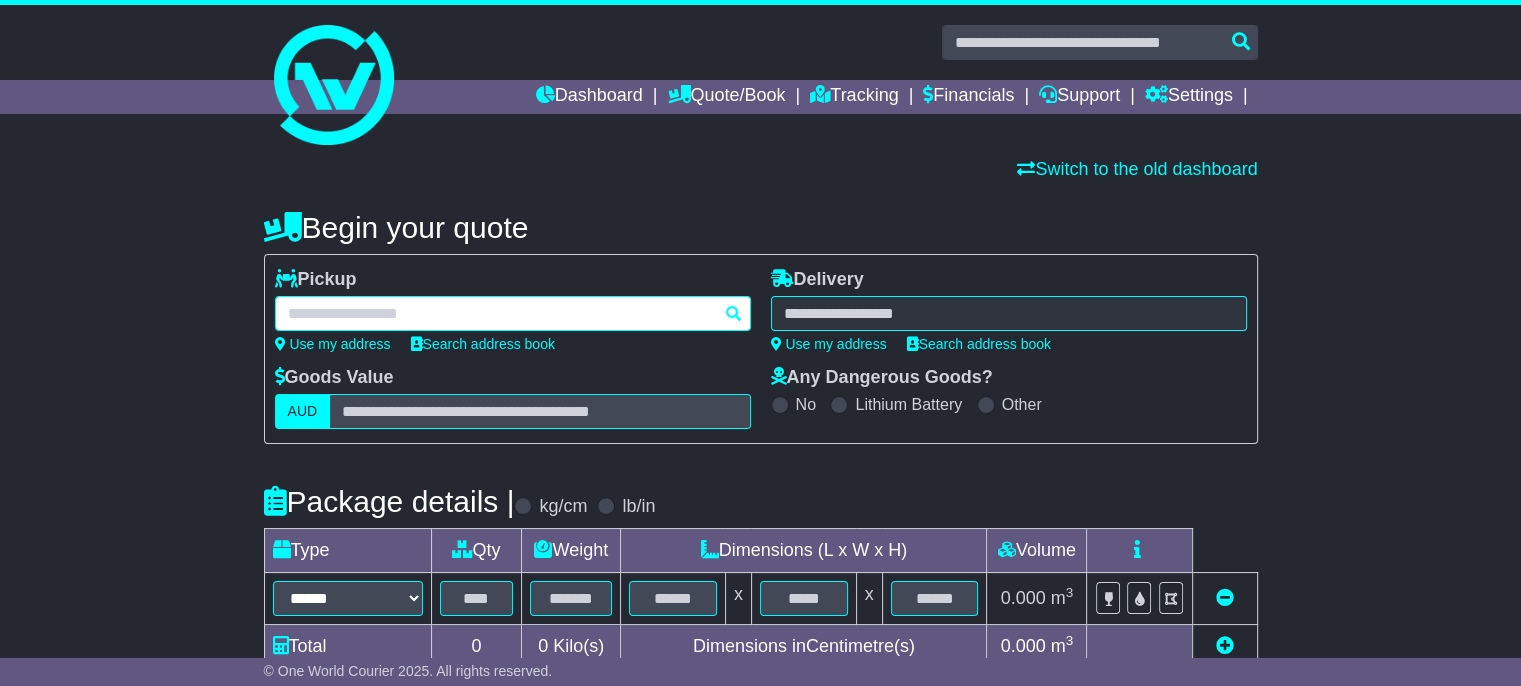 type on "*" 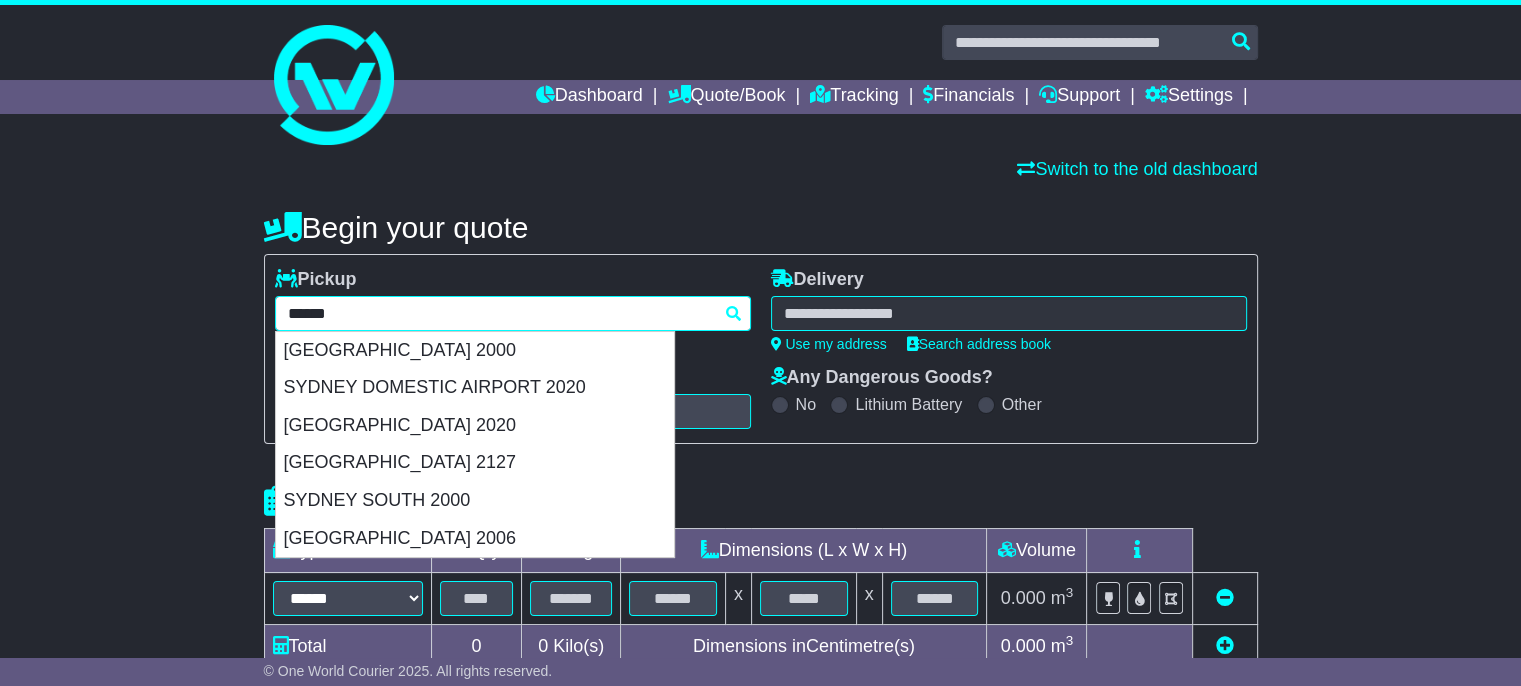 type on "******" 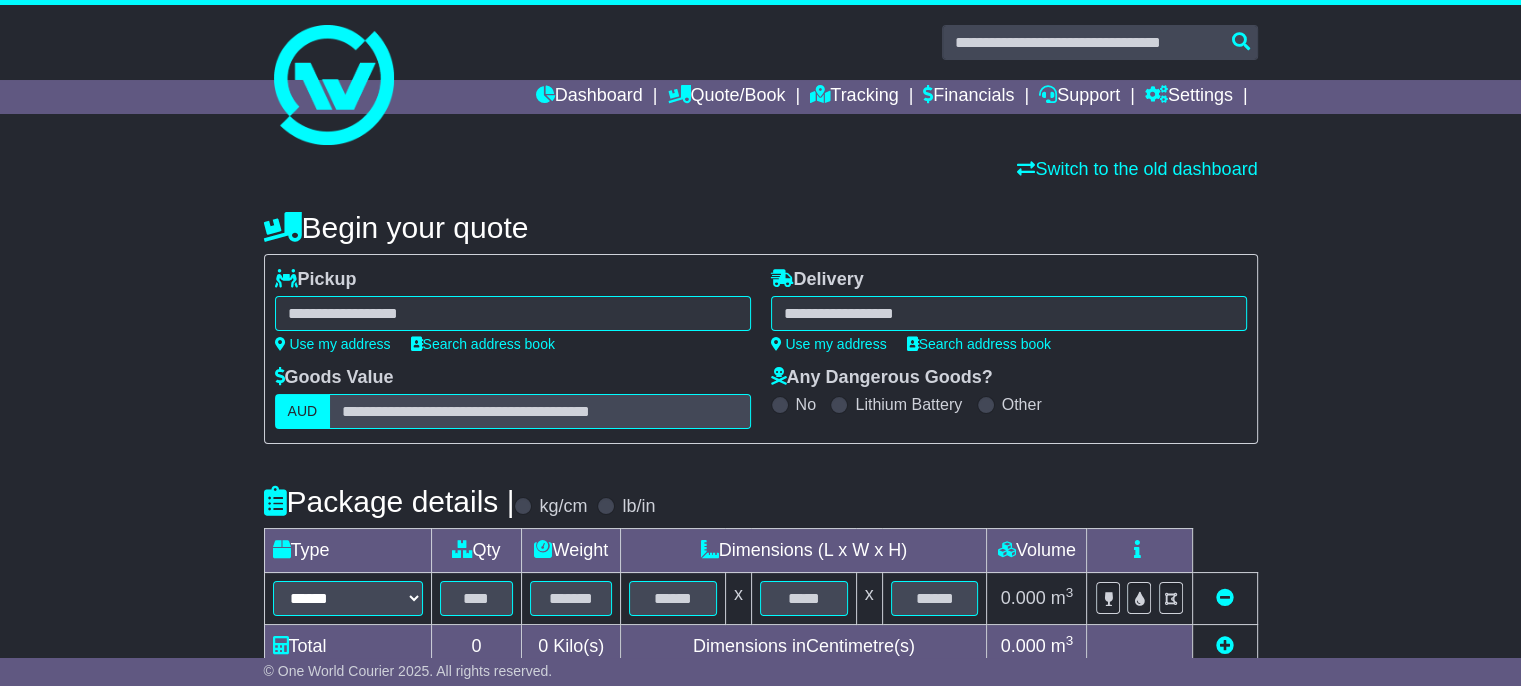click on "**********" at bounding box center (513, 310) 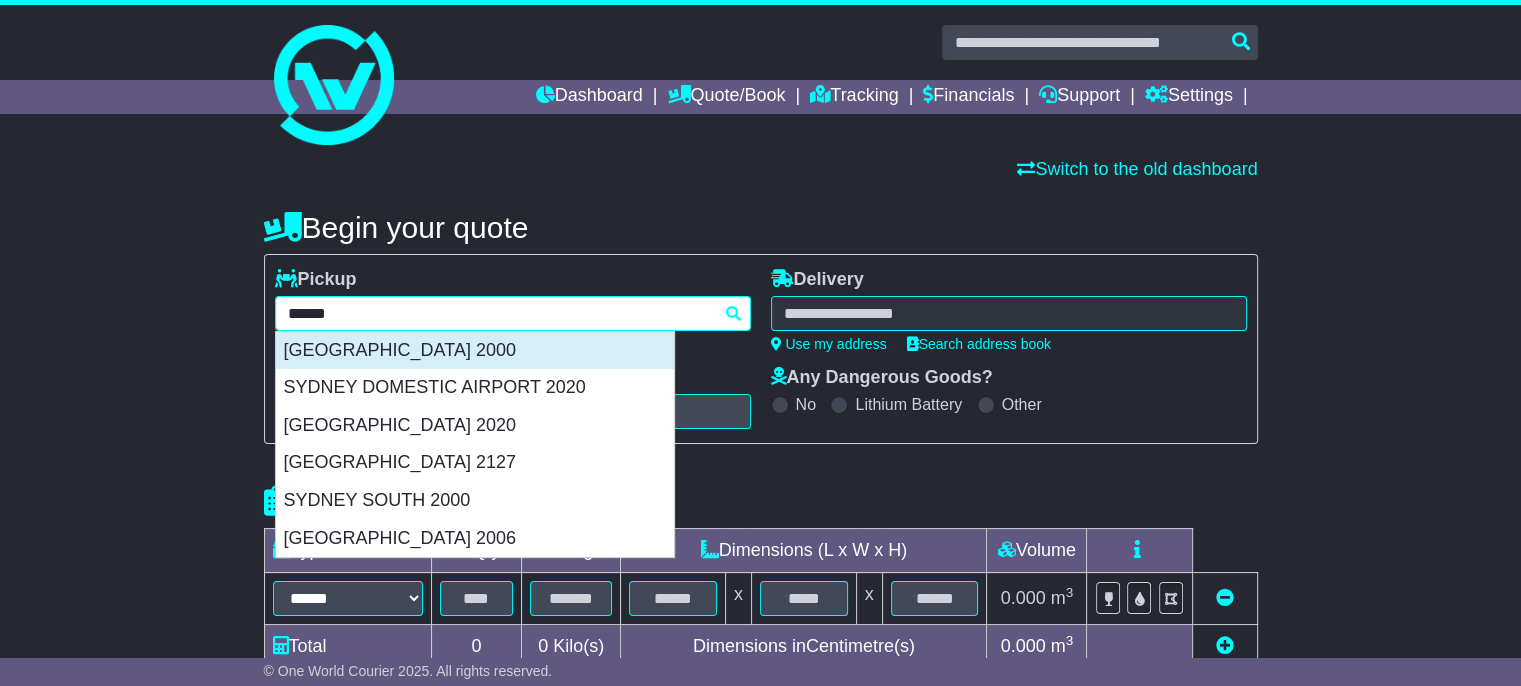 click on "SYDNEY 2000" at bounding box center [475, 351] 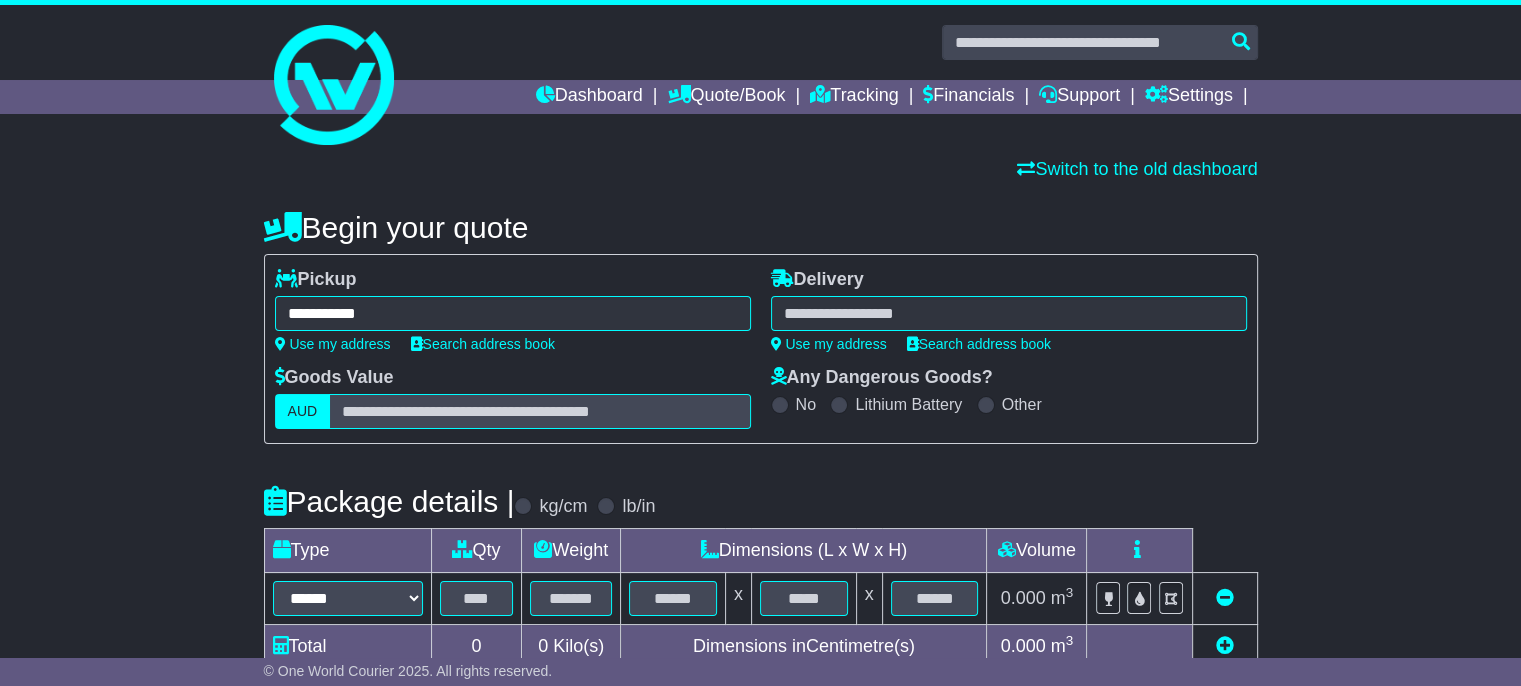 type on "**********" 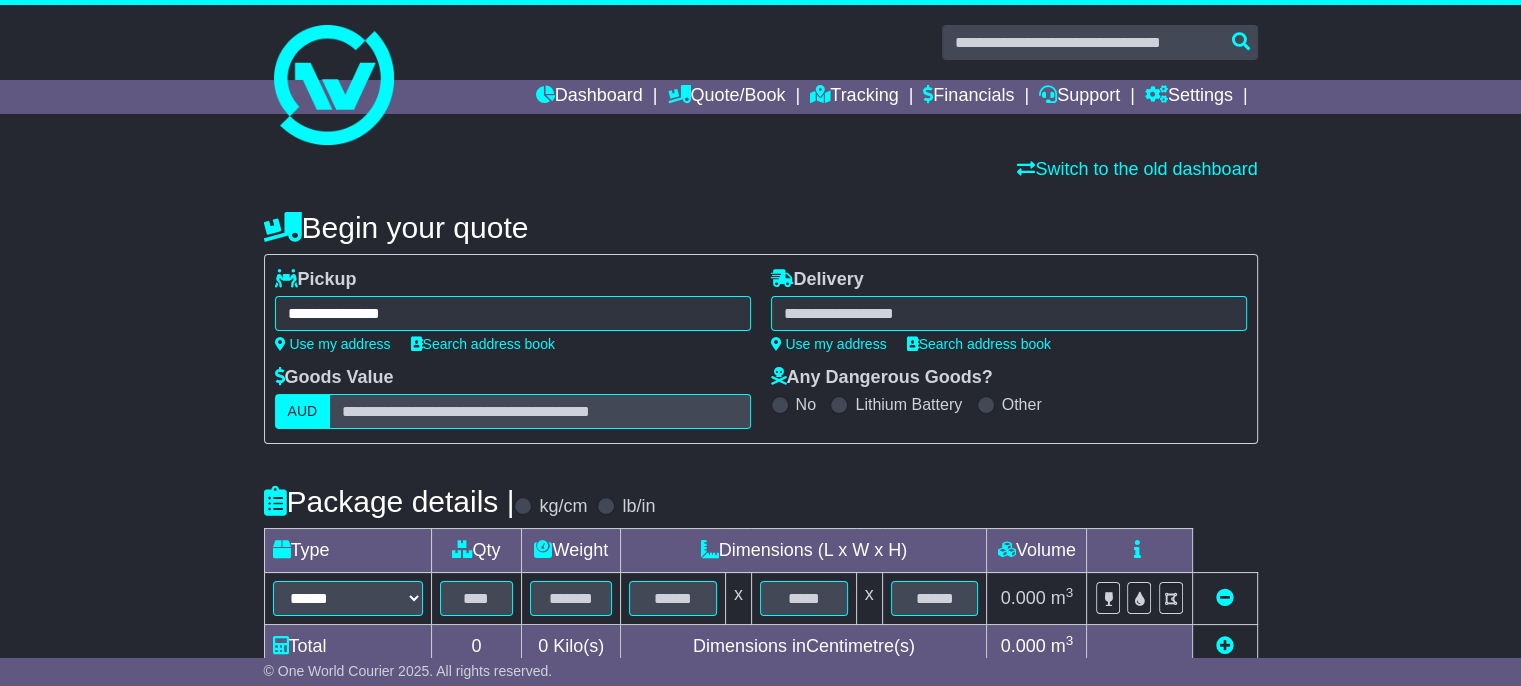 click at bounding box center (1009, 313) 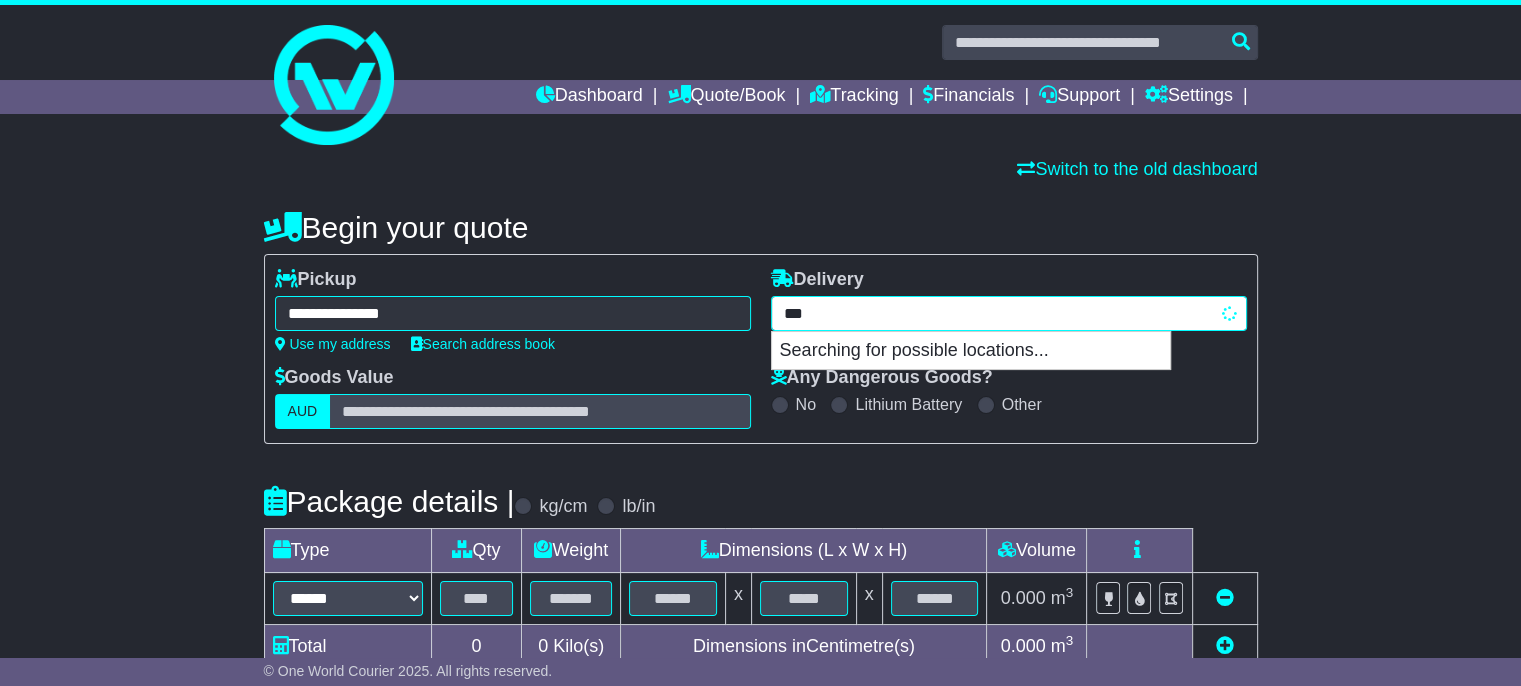 type on "****" 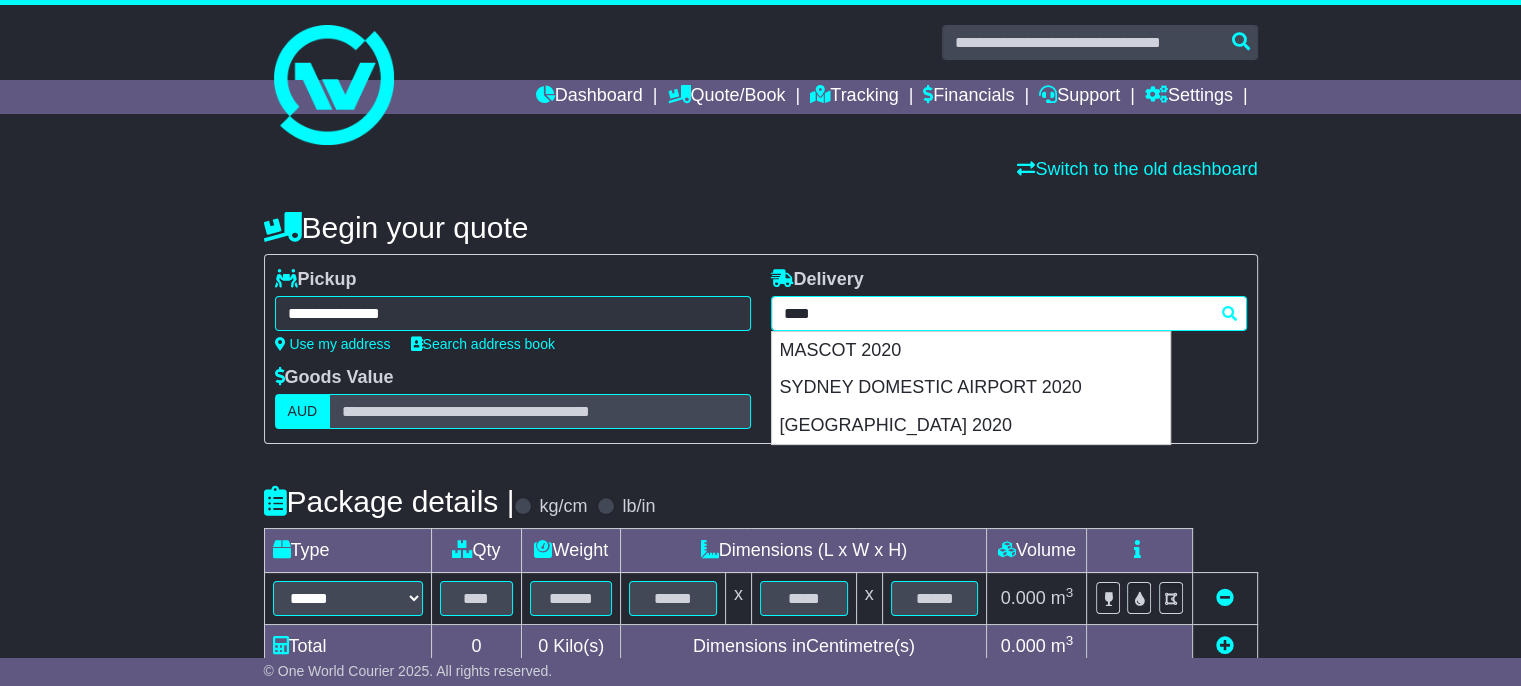 click on "****" at bounding box center (1009, 313) 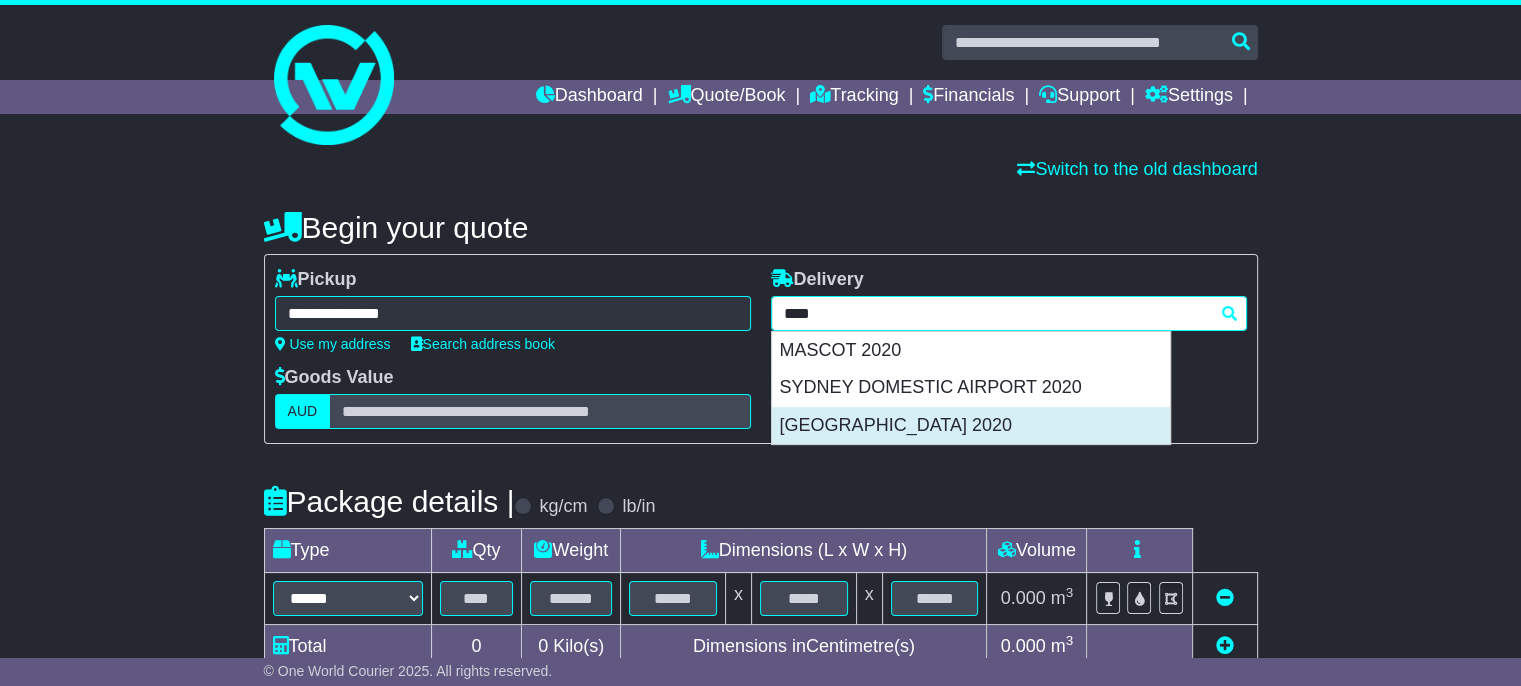 click on "SYDNEY INTERNATIONAL AIRPORT 2020" at bounding box center [971, 426] 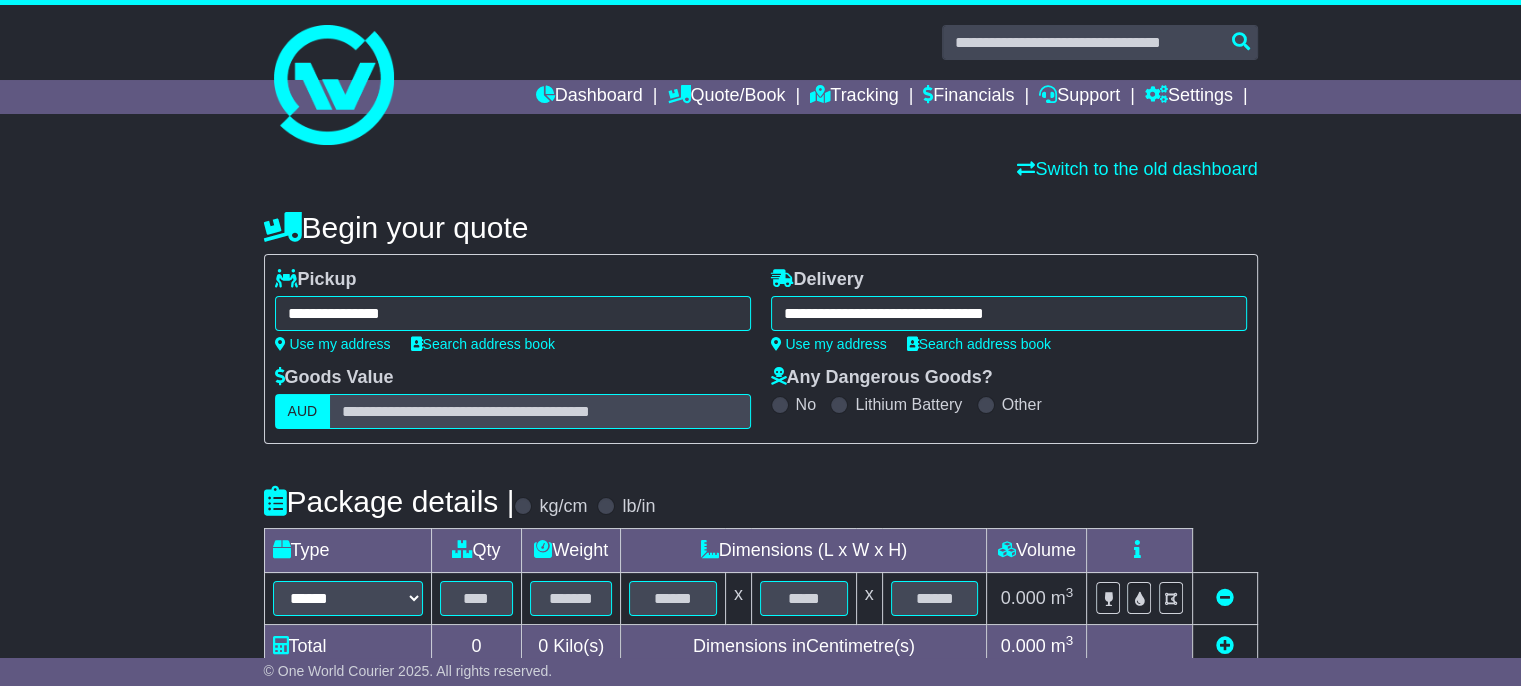 type on "**********" 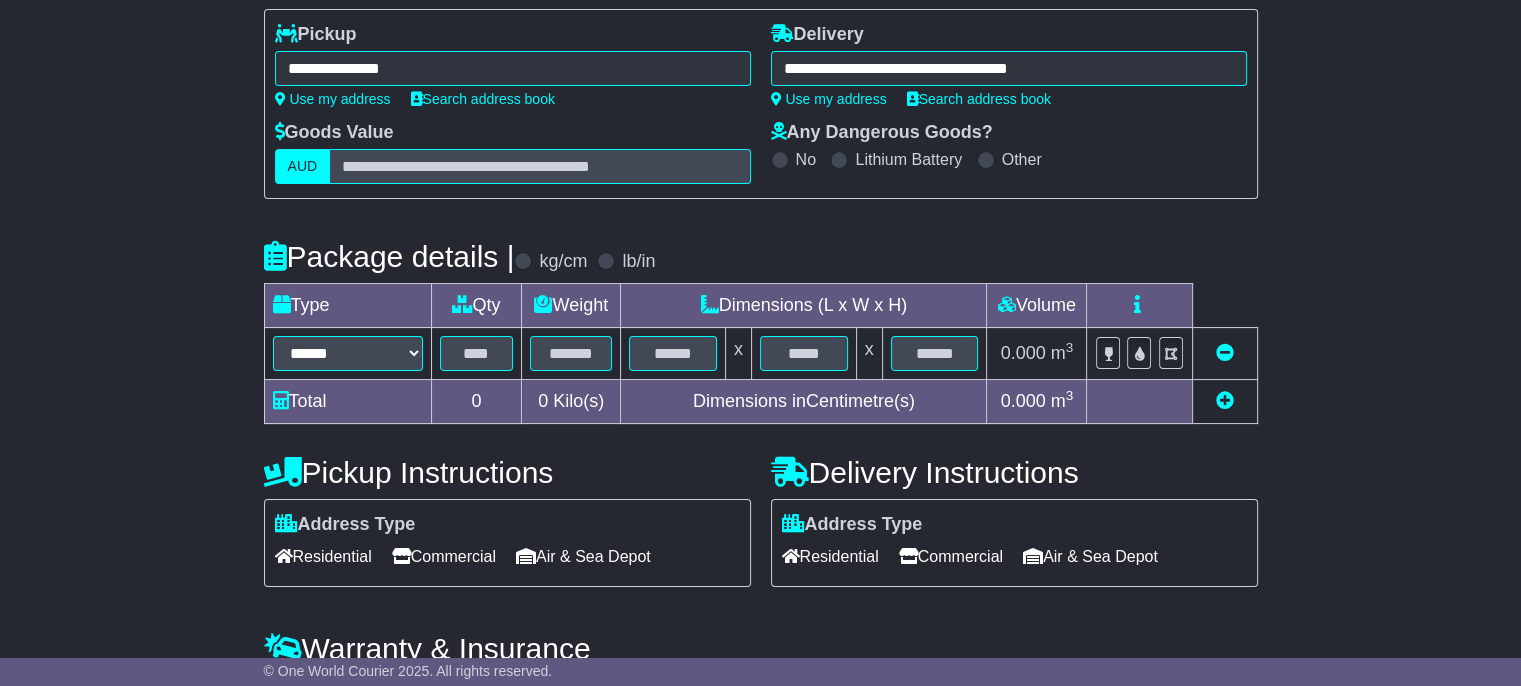 scroll, scrollTop: 247, scrollLeft: 0, axis: vertical 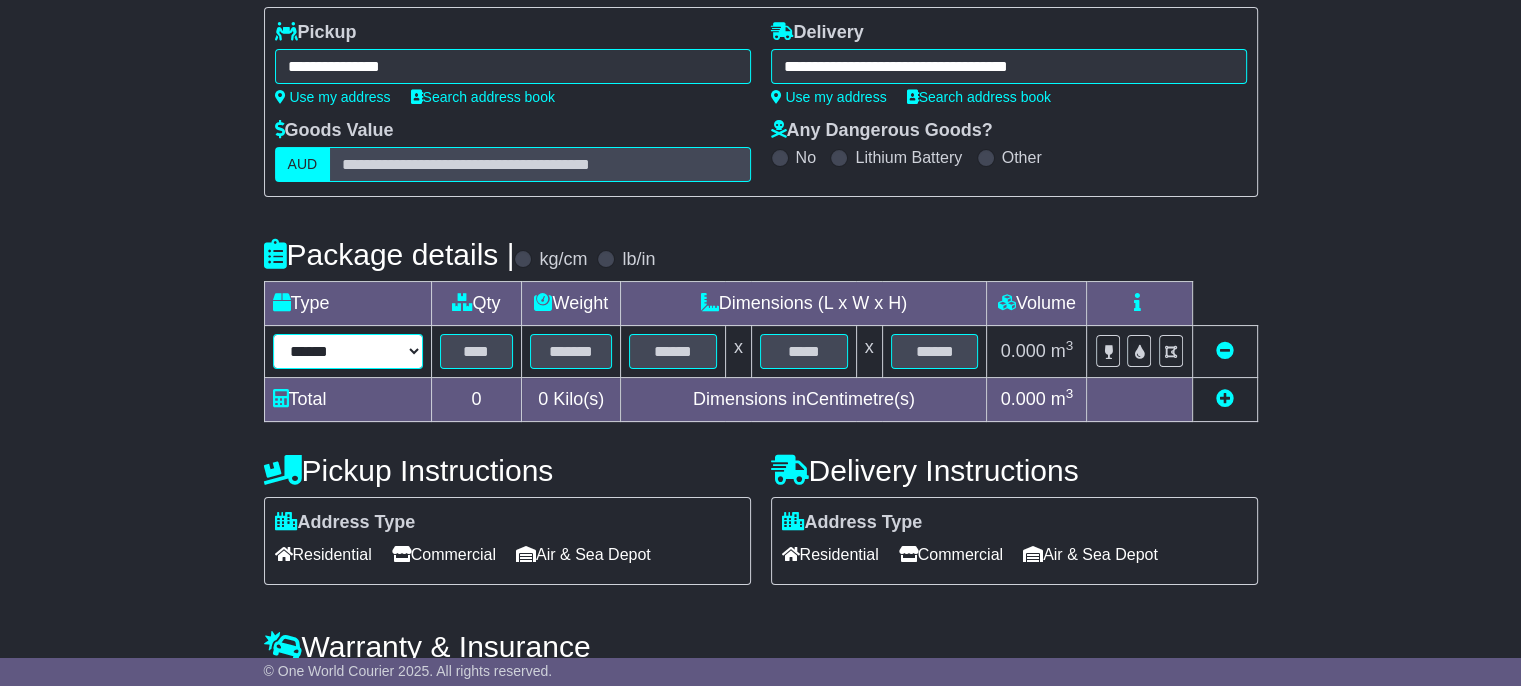 click on "****** ****** *** ******** ***** **** **** ****** *** *******" at bounding box center [348, 351] 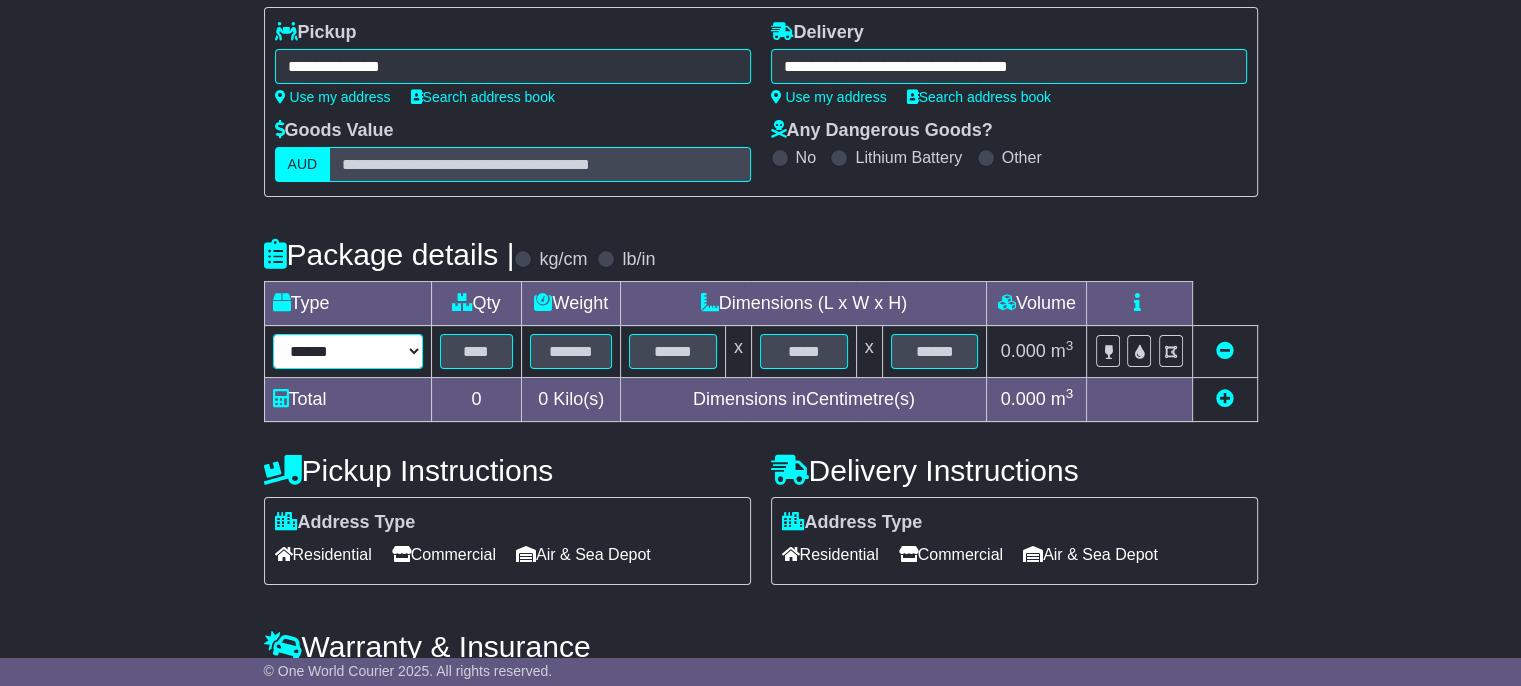 select on "*****" 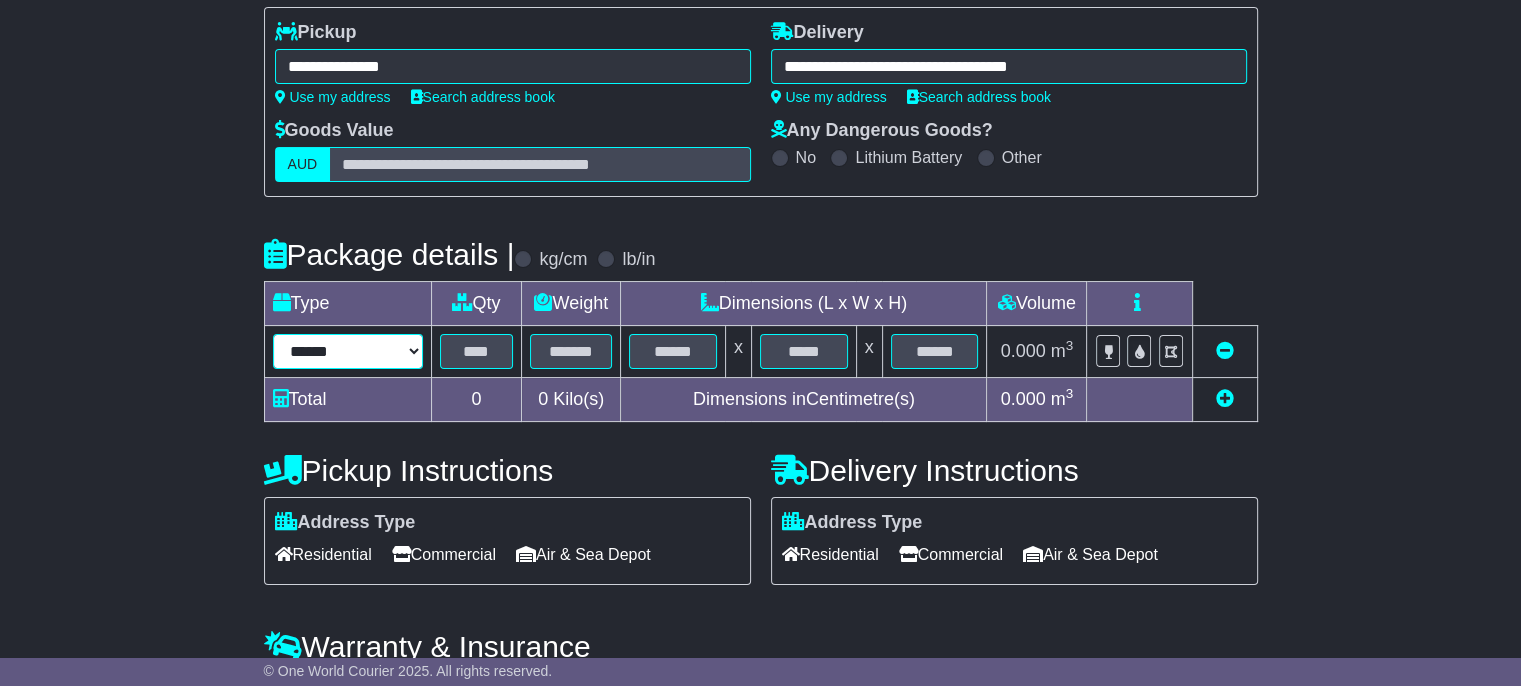 click on "****** ****** *** ******** ***** **** **** ****** *** *******" at bounding box center [348, 351] 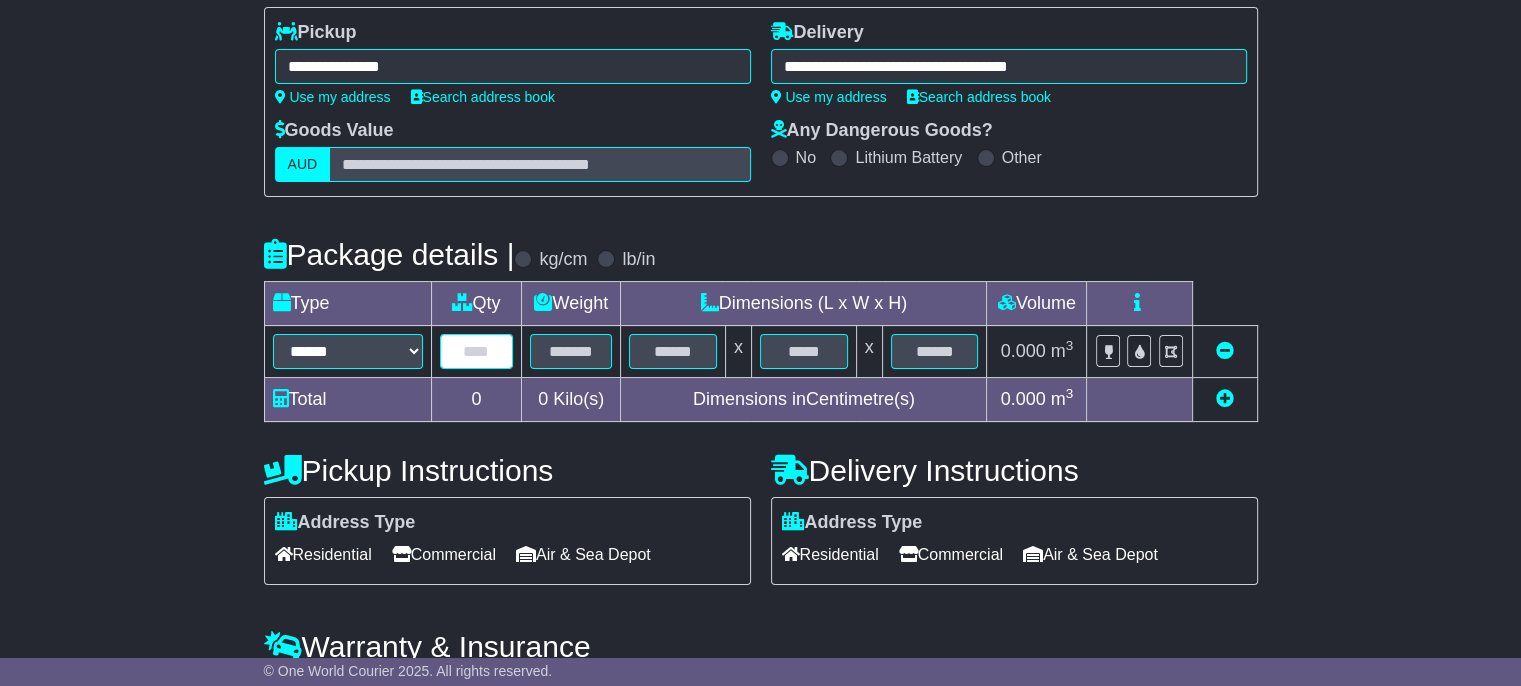click at bounding box center (477, 351) 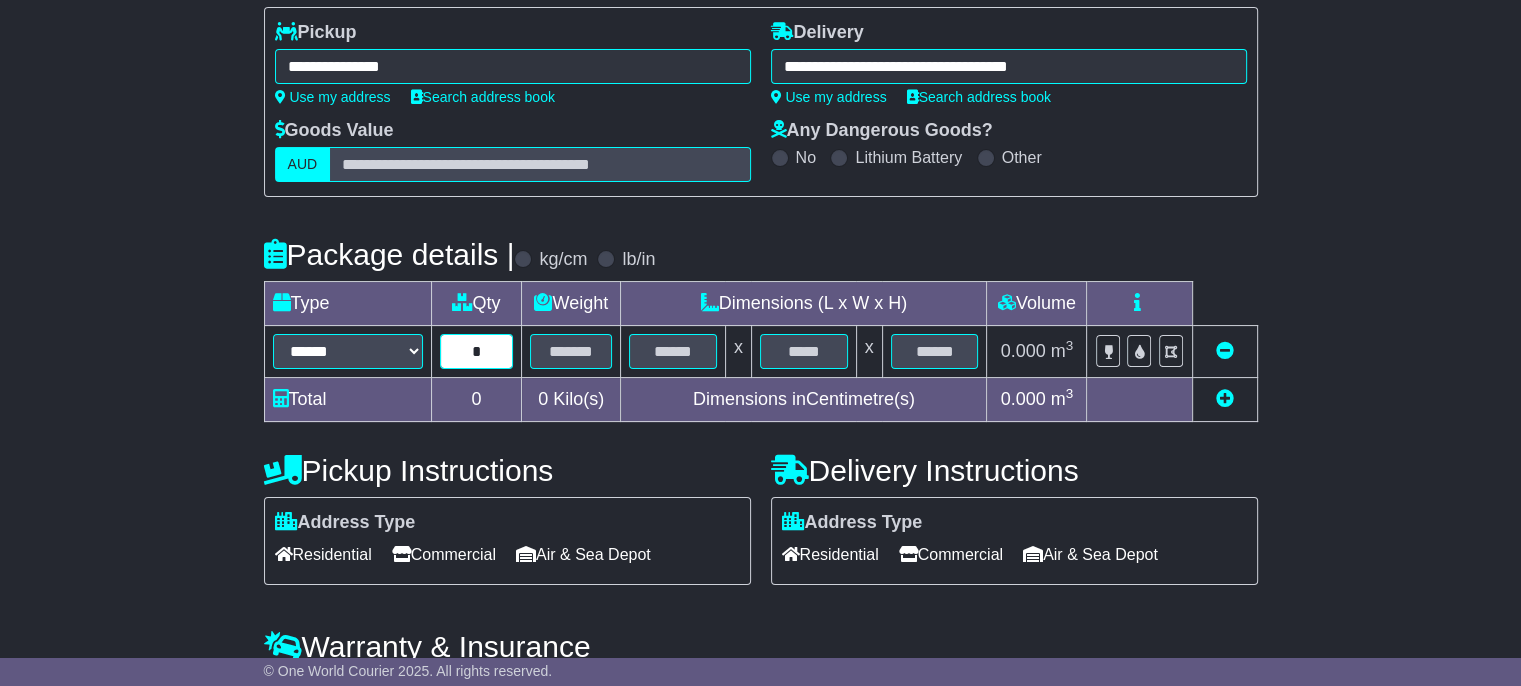 type on "*" 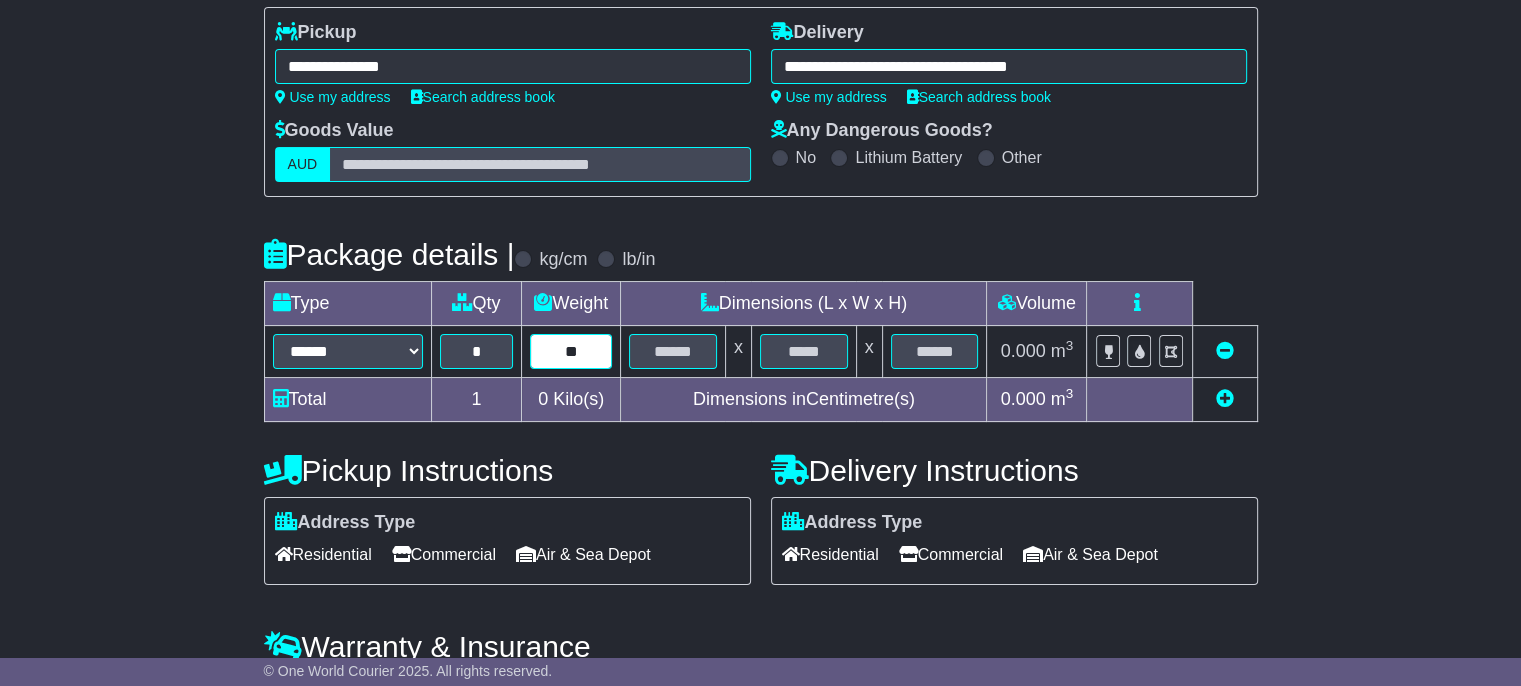type on "*" 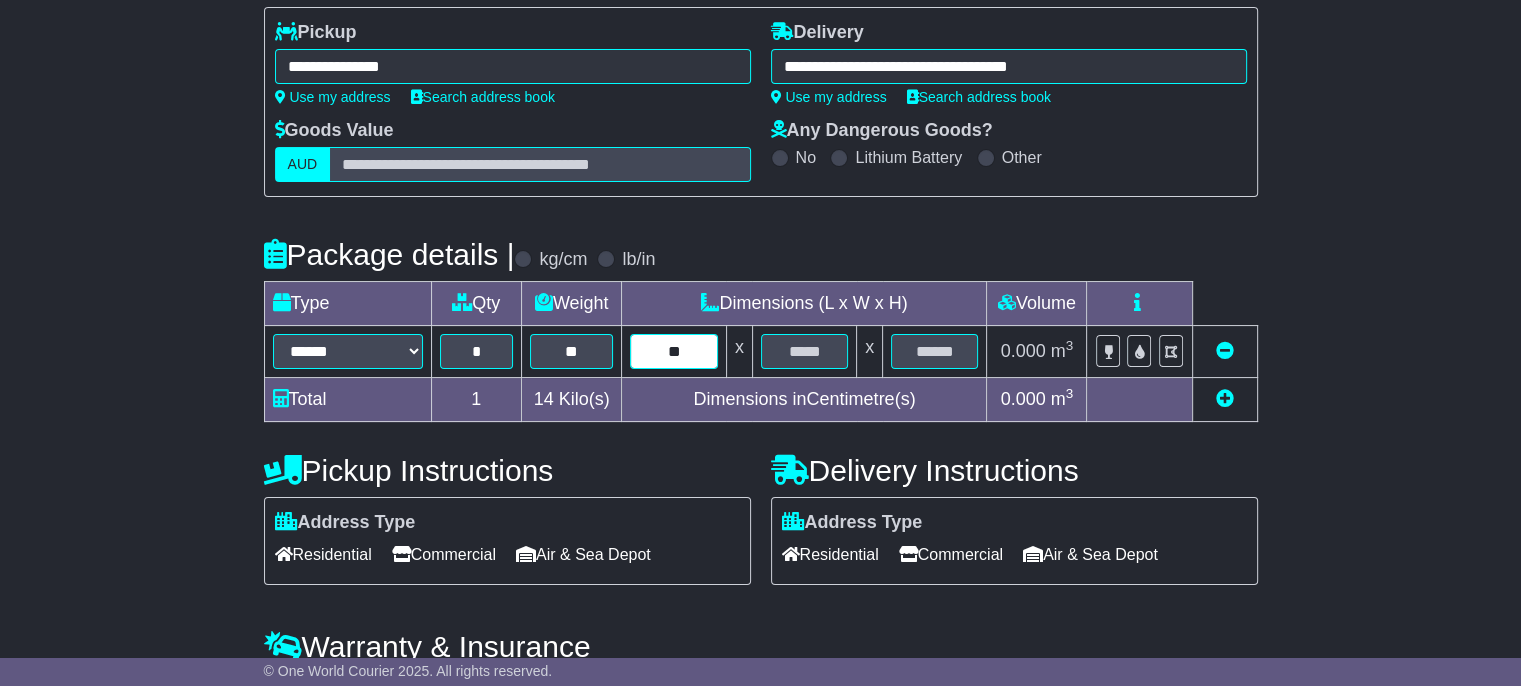 type on "**" 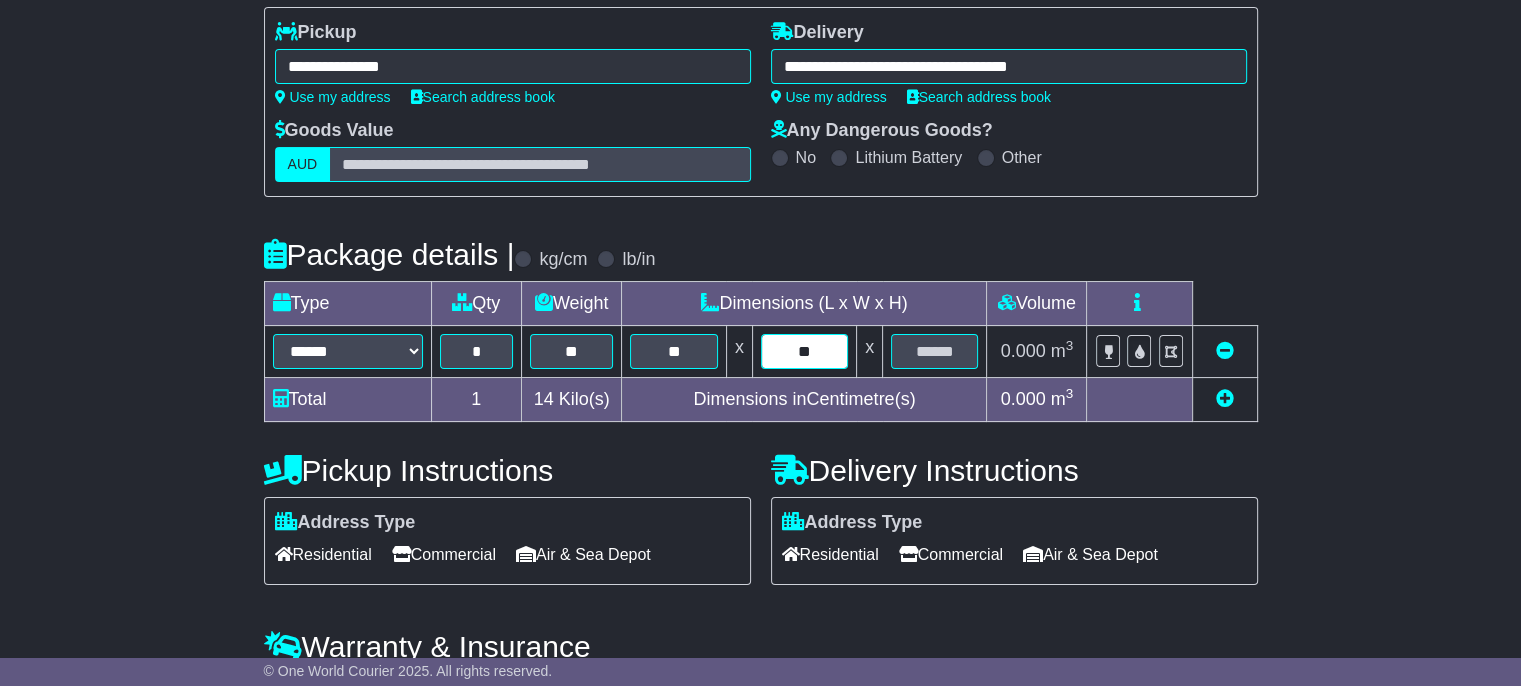 type on "**" 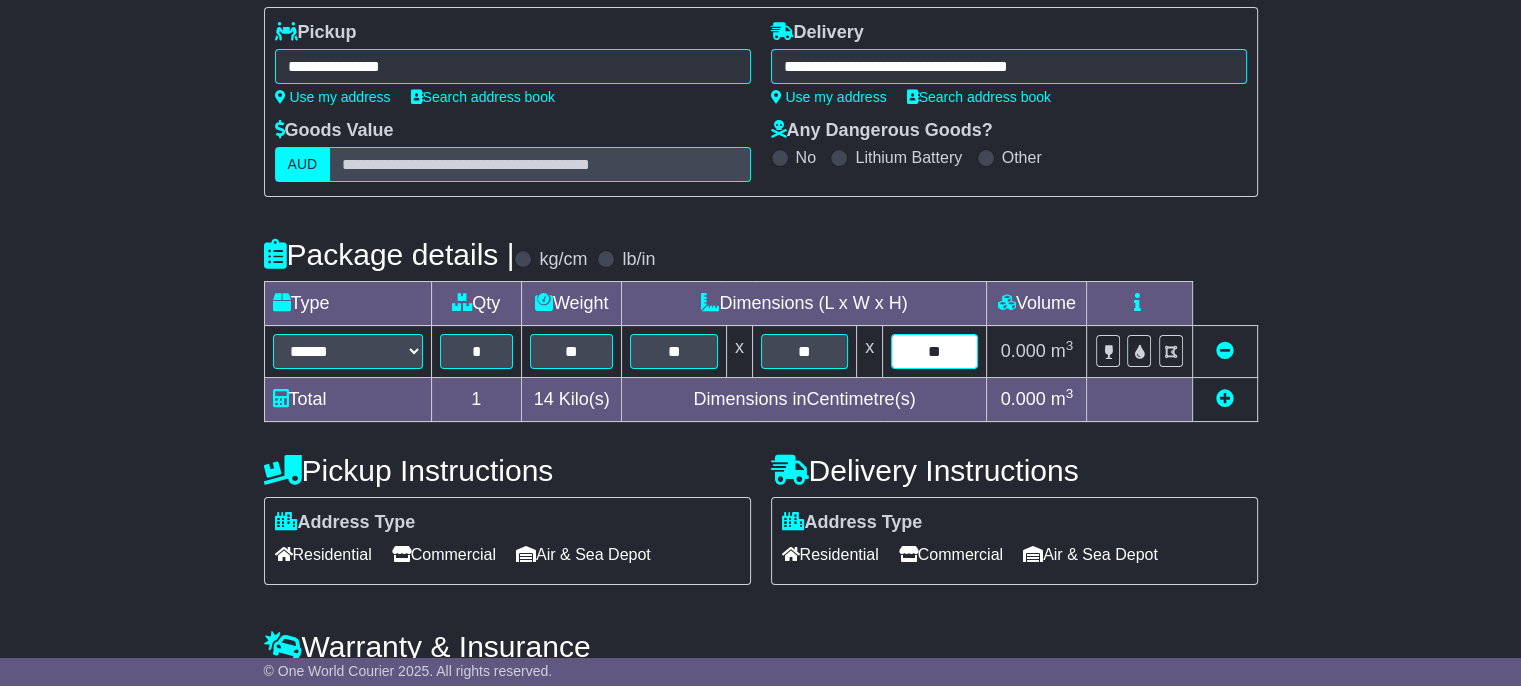 type on "**" 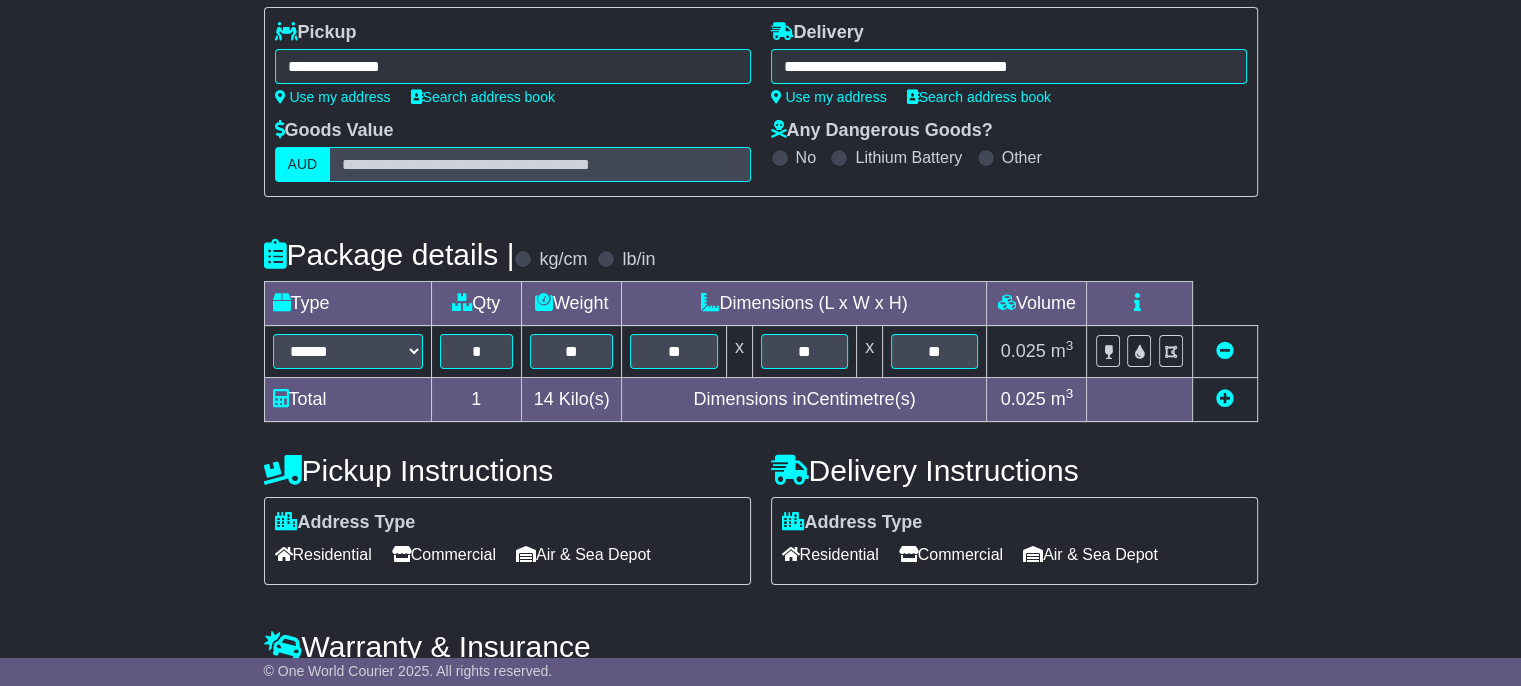 click on "Commercial" at bounding box center [951, 554] 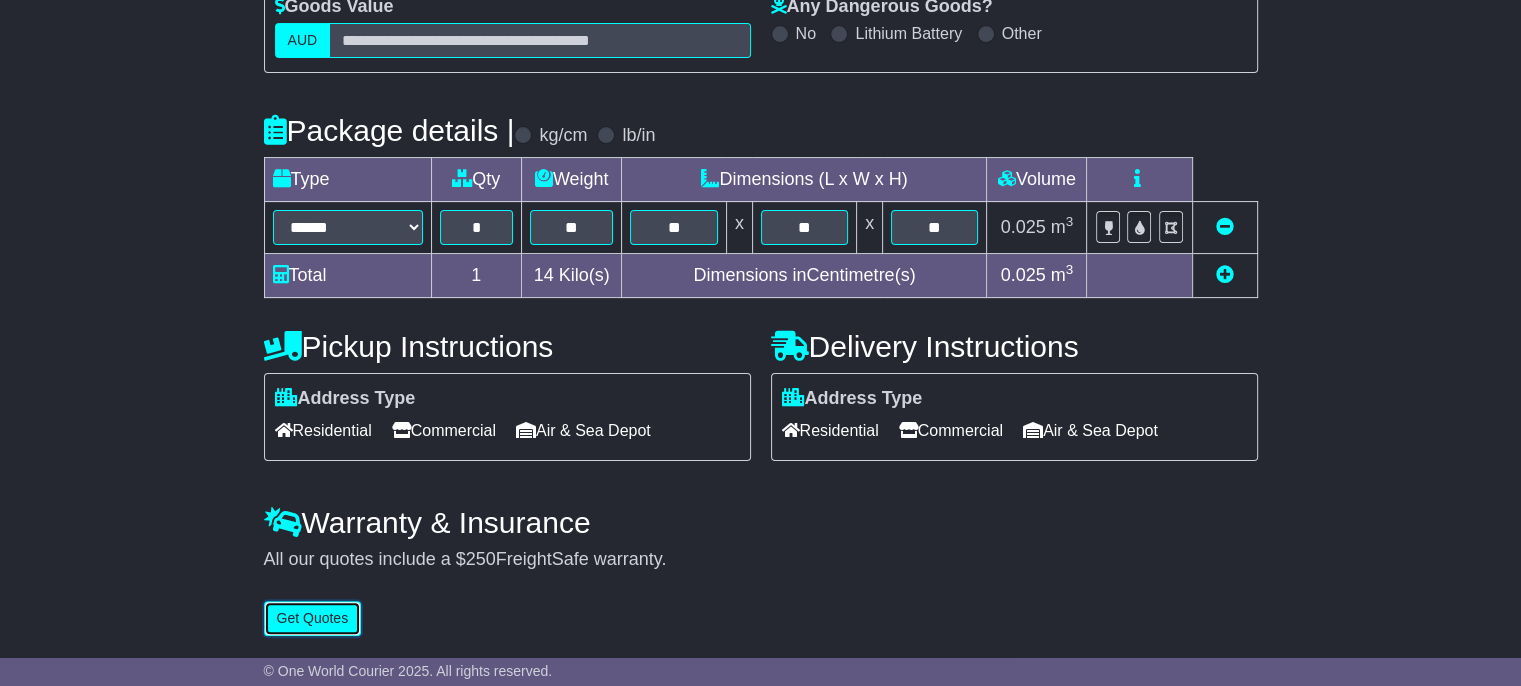 click on "Get Quotes" at bounding box center [313, 618] 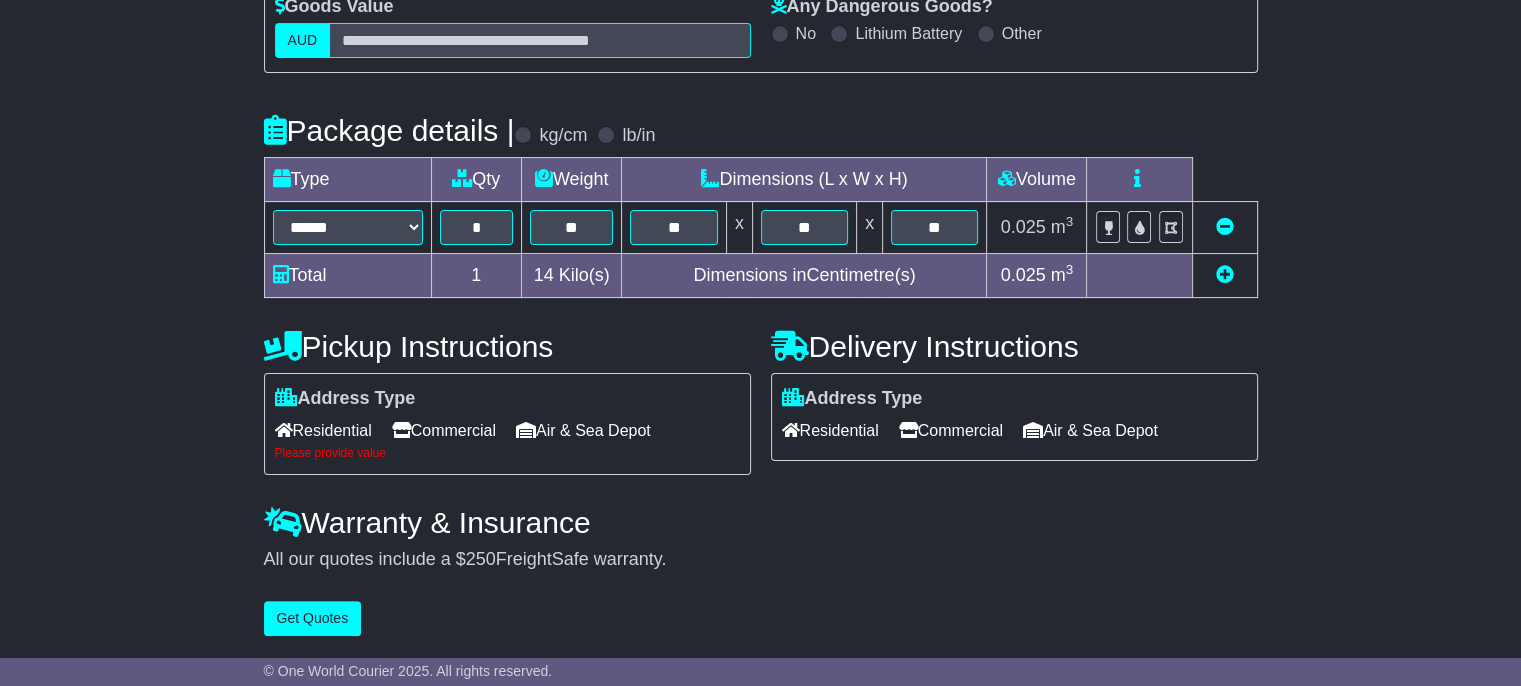 click on "Commercial" at bounding box center [444, 430] 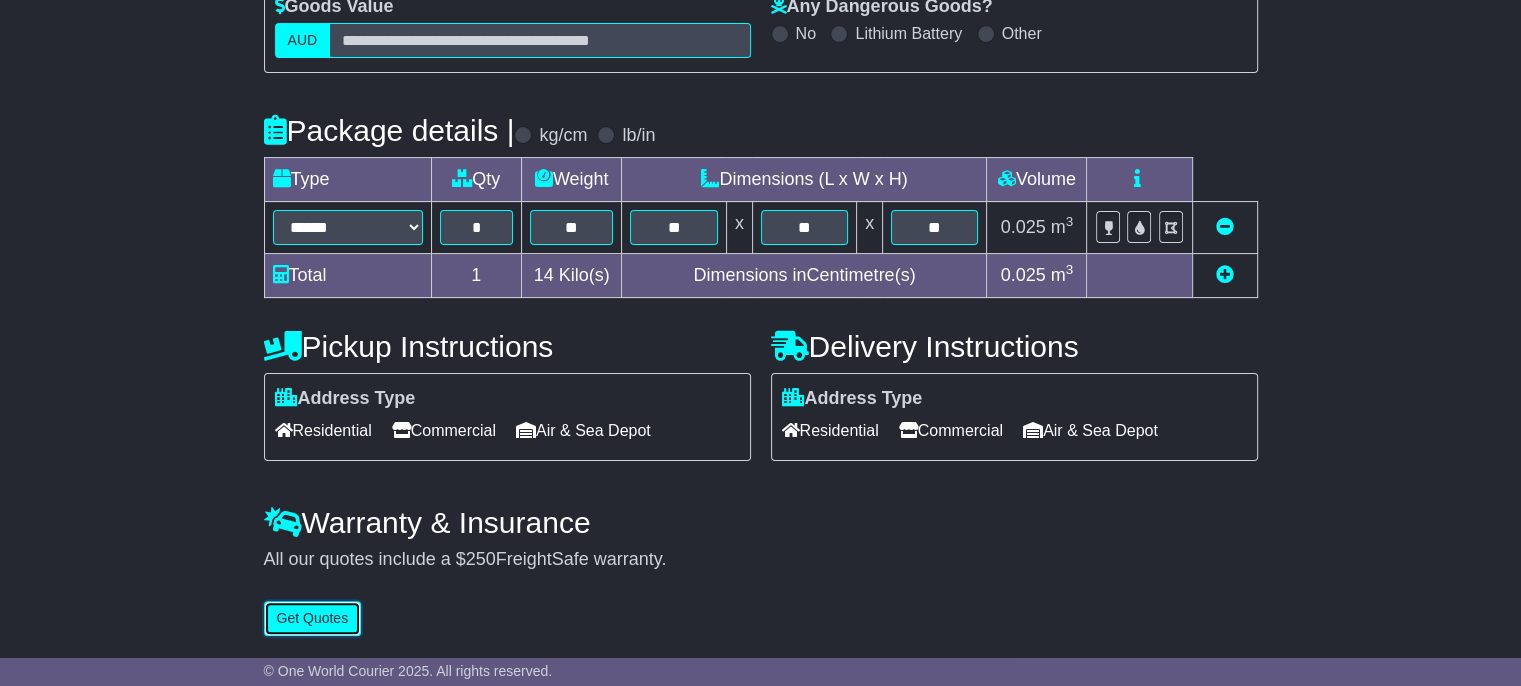 click on "Get Quotes" at bounding box center [313, 618] 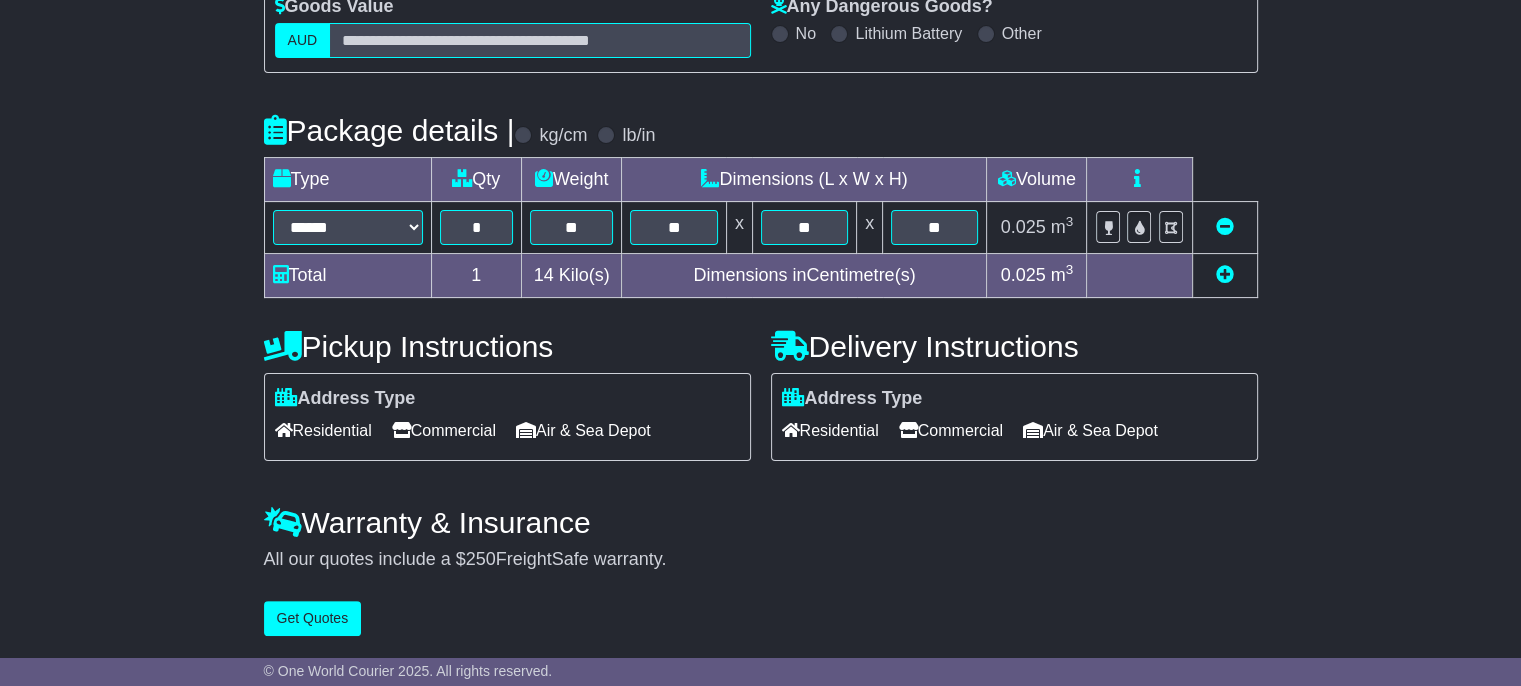 scroll, scrollTop: 0, scrollLeft: 0, axis: both 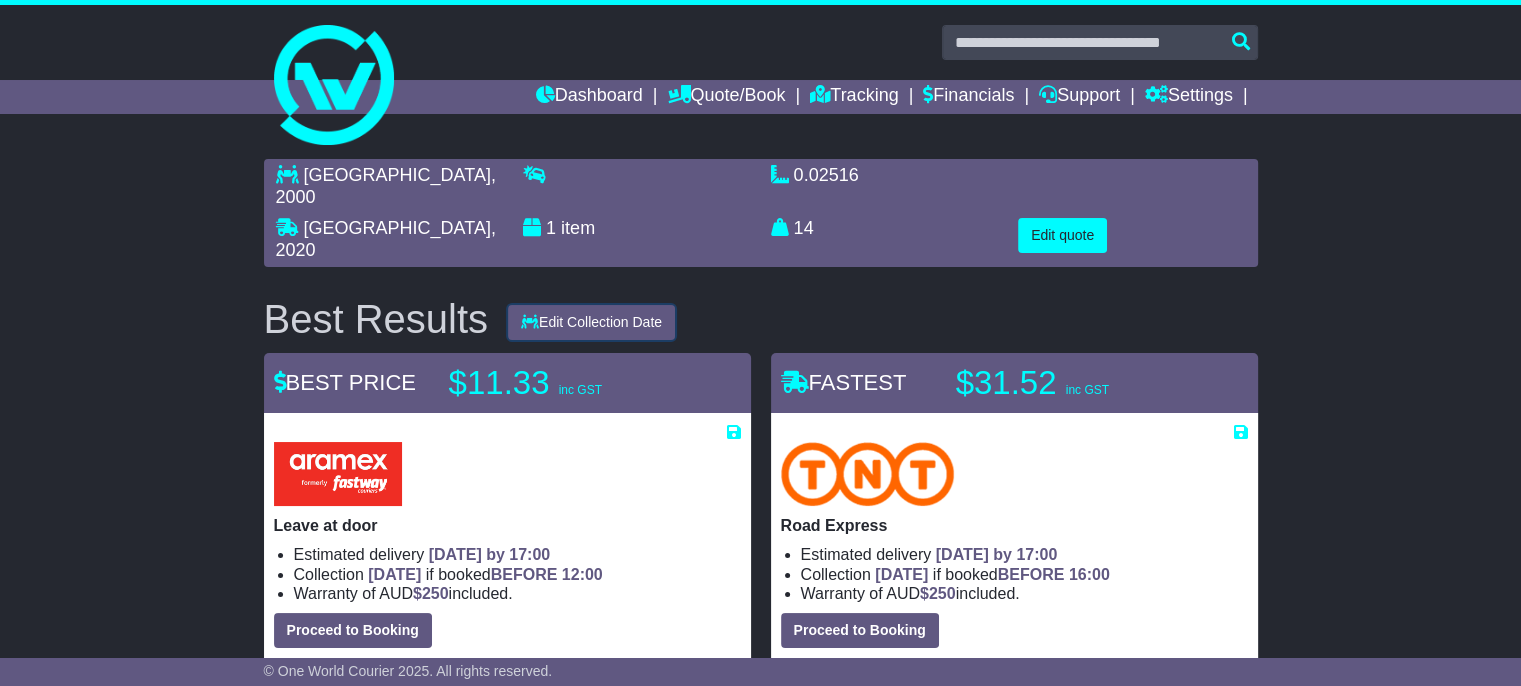 click on "Edit Collection Date" at bounding box center [591, 322] 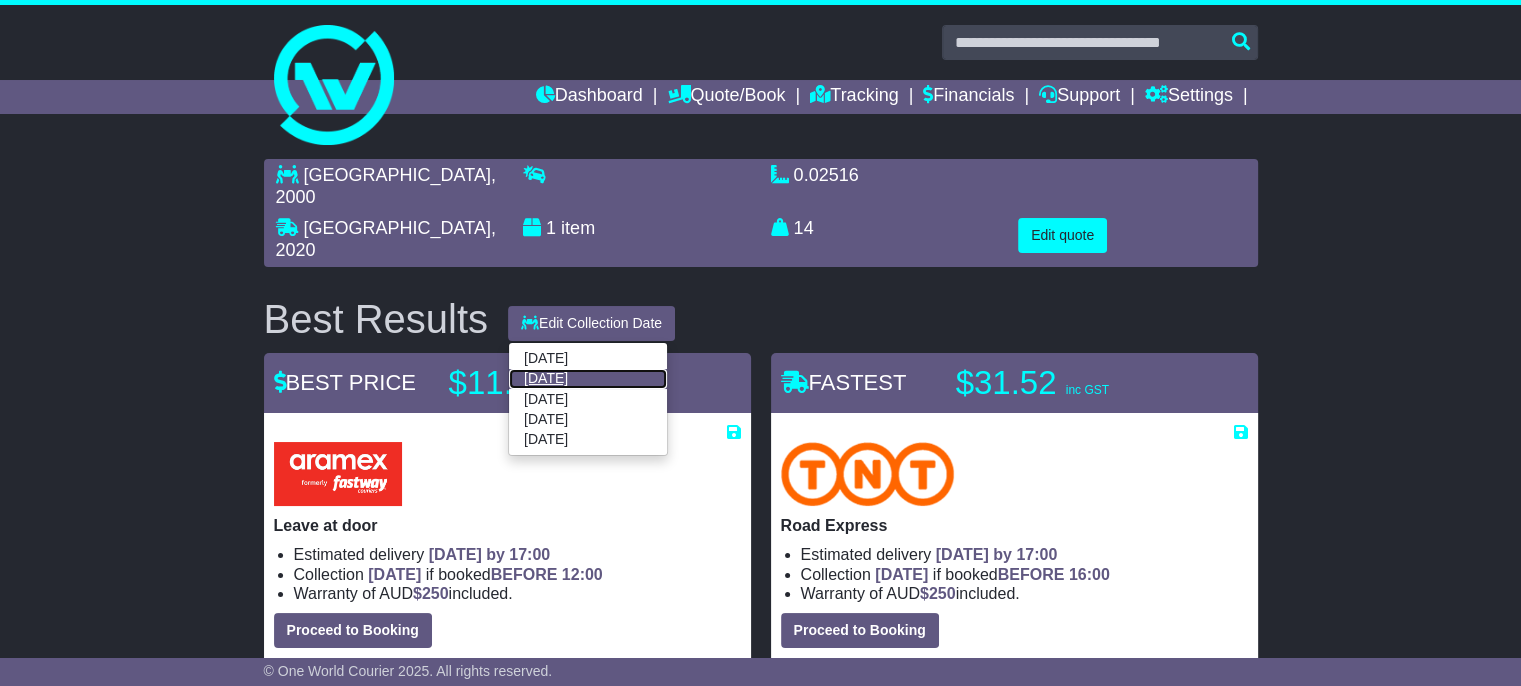 click on "18 Jul 2025" at bounding box center [588, 379] 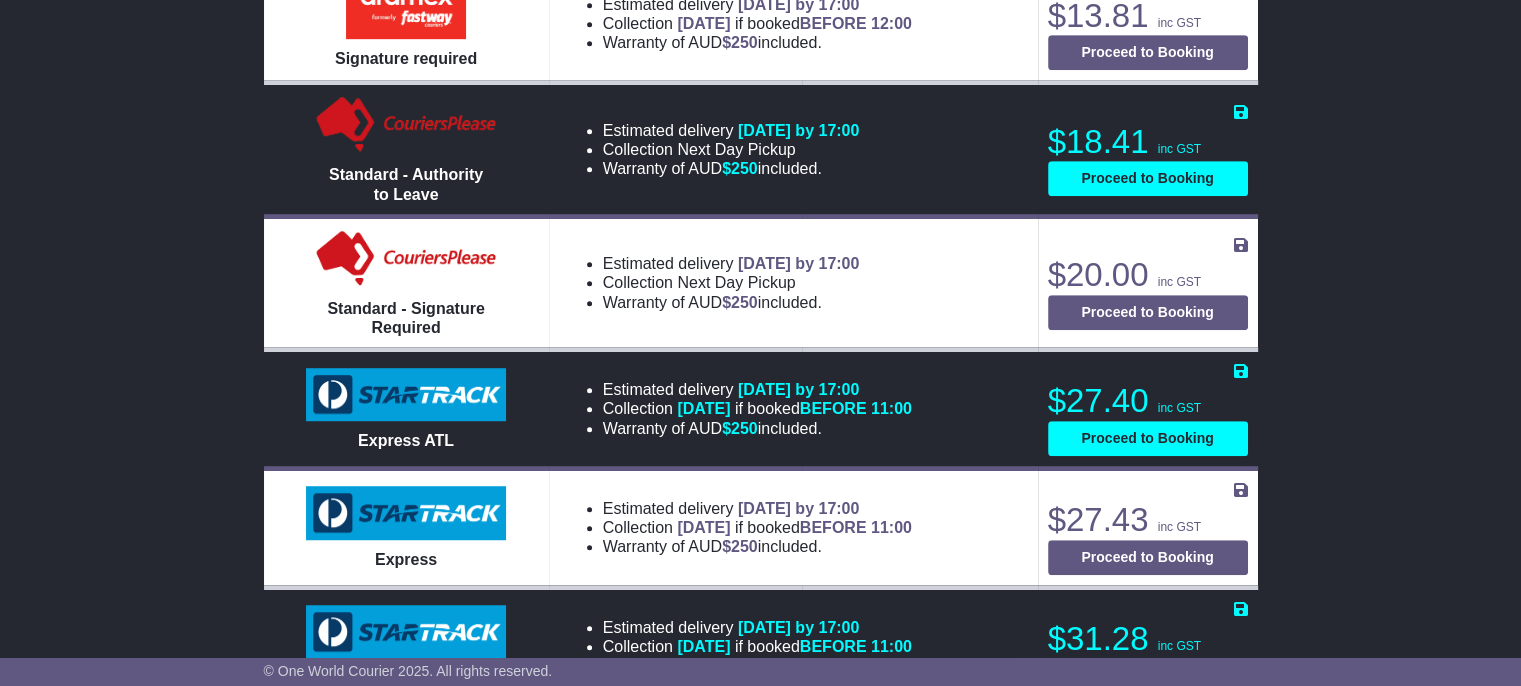 scroll, scrollTop: 1232, scrollLeft: 0, axis: vertical 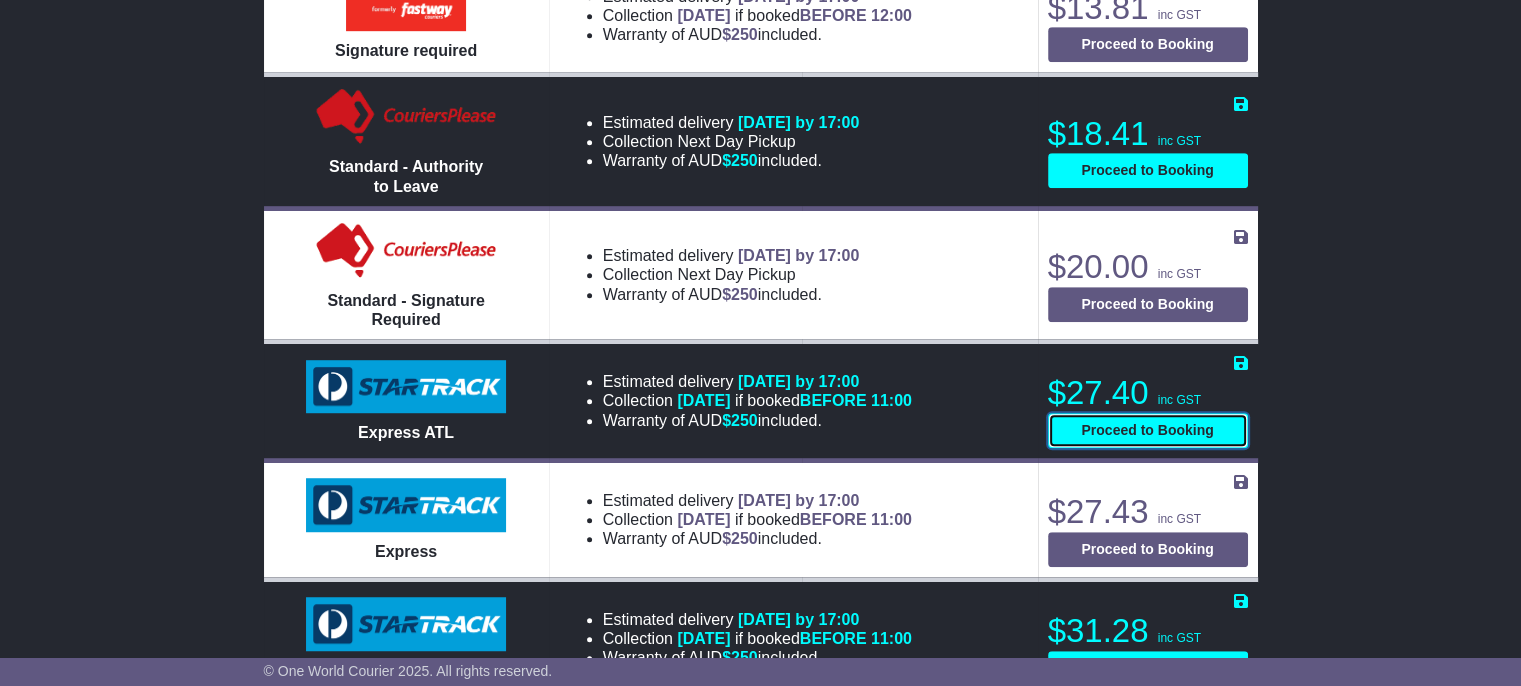 click on "Proceed to Booking" at bounding box center [1148, 430] 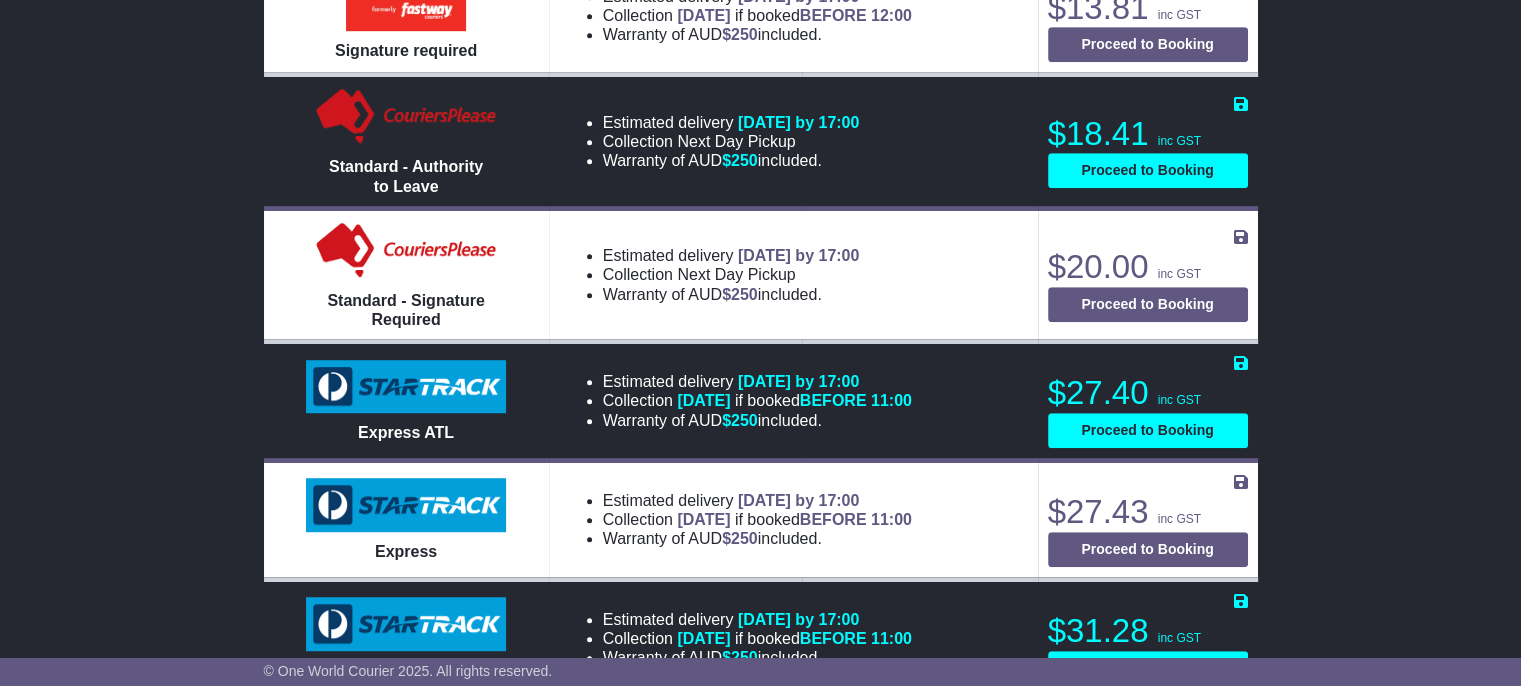 select on "*****" 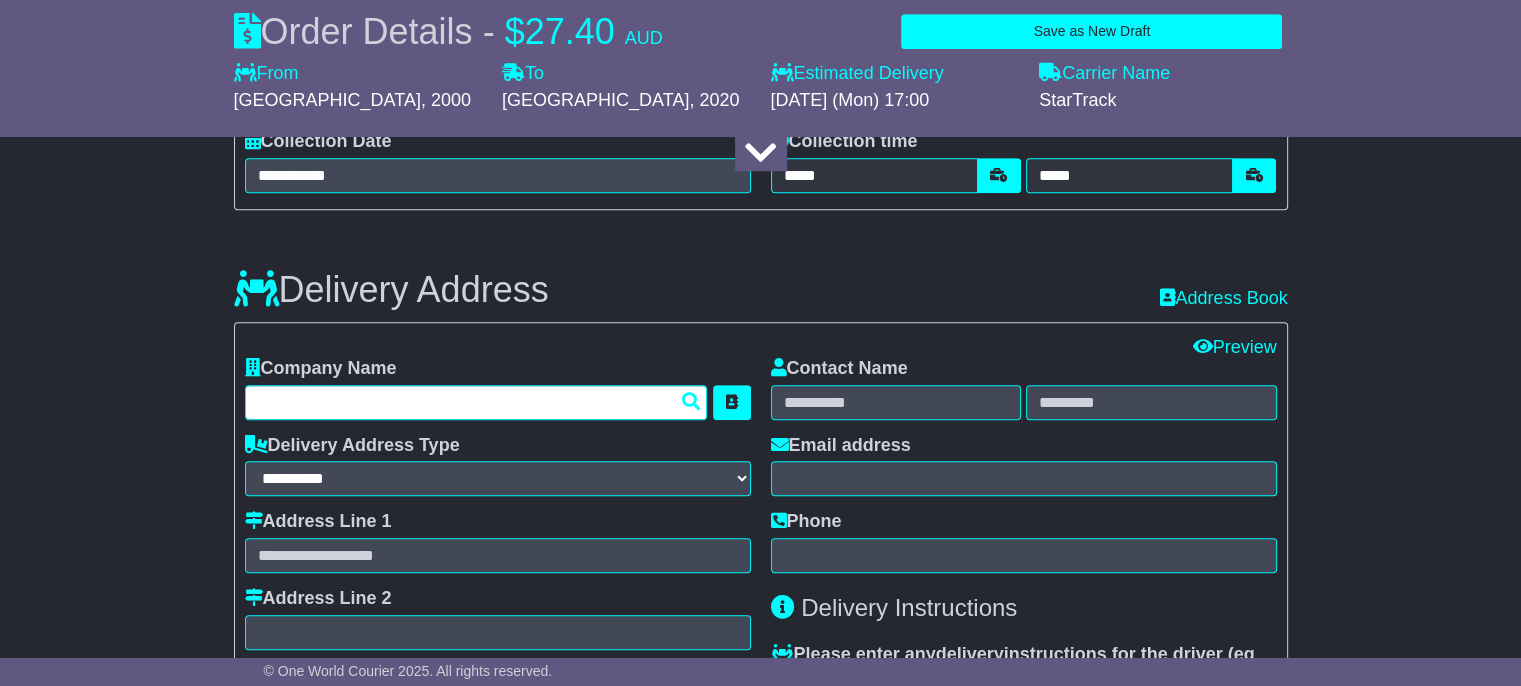 click at bounding box center [476, 402] 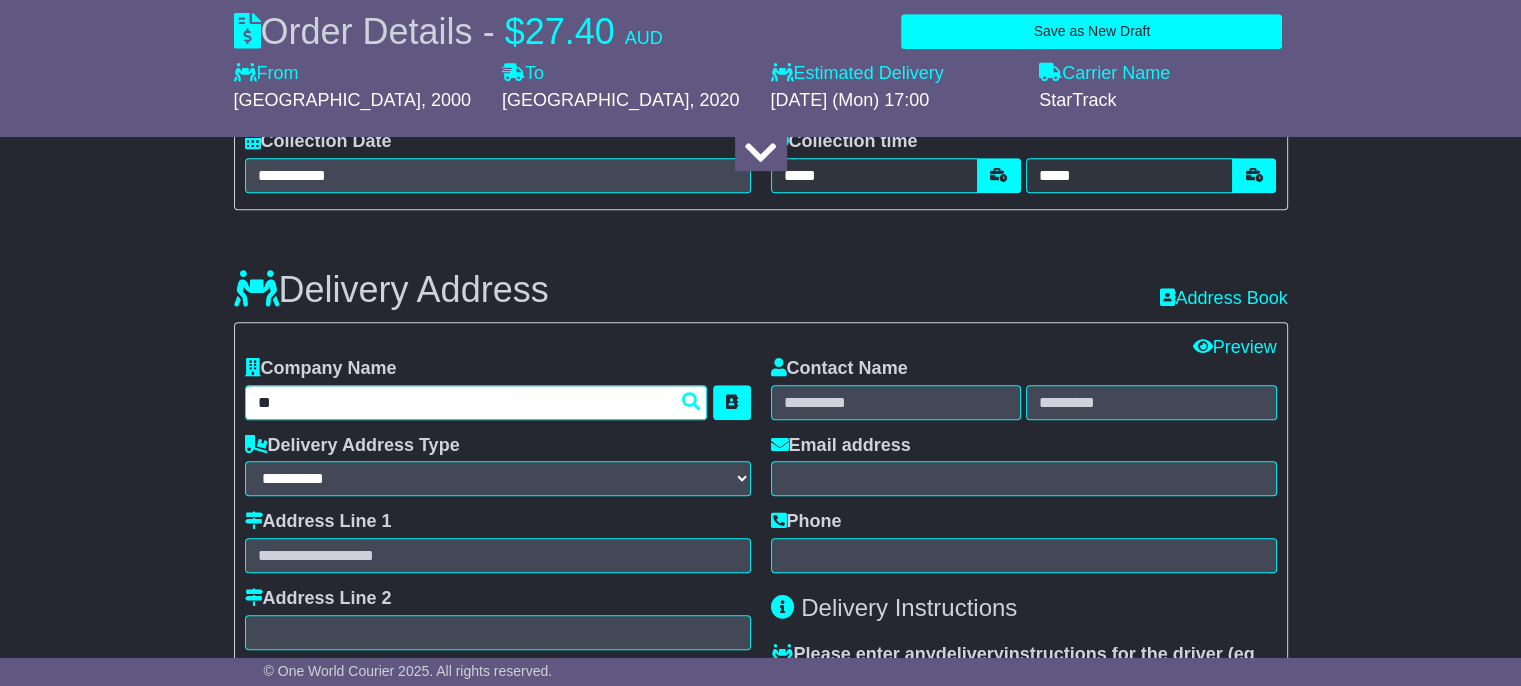 type on "*" 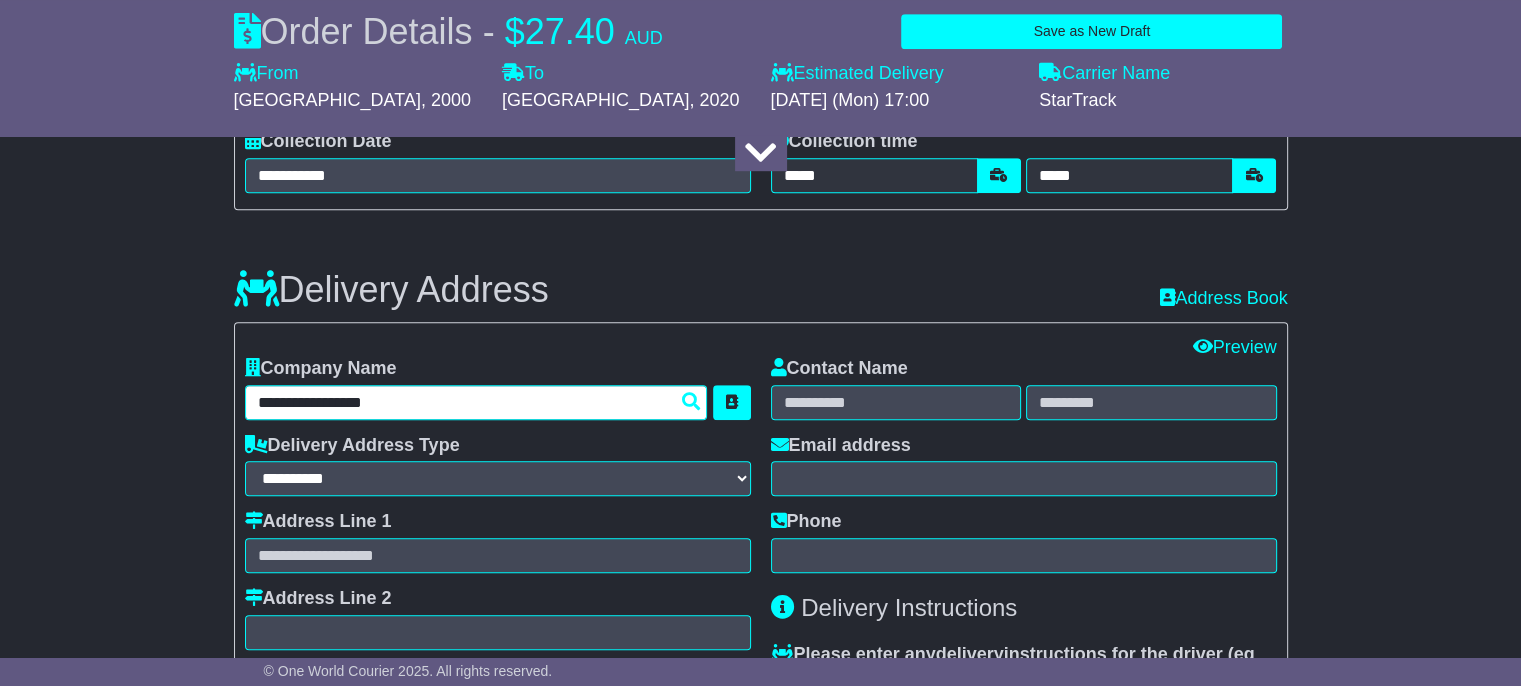 type on "**********" 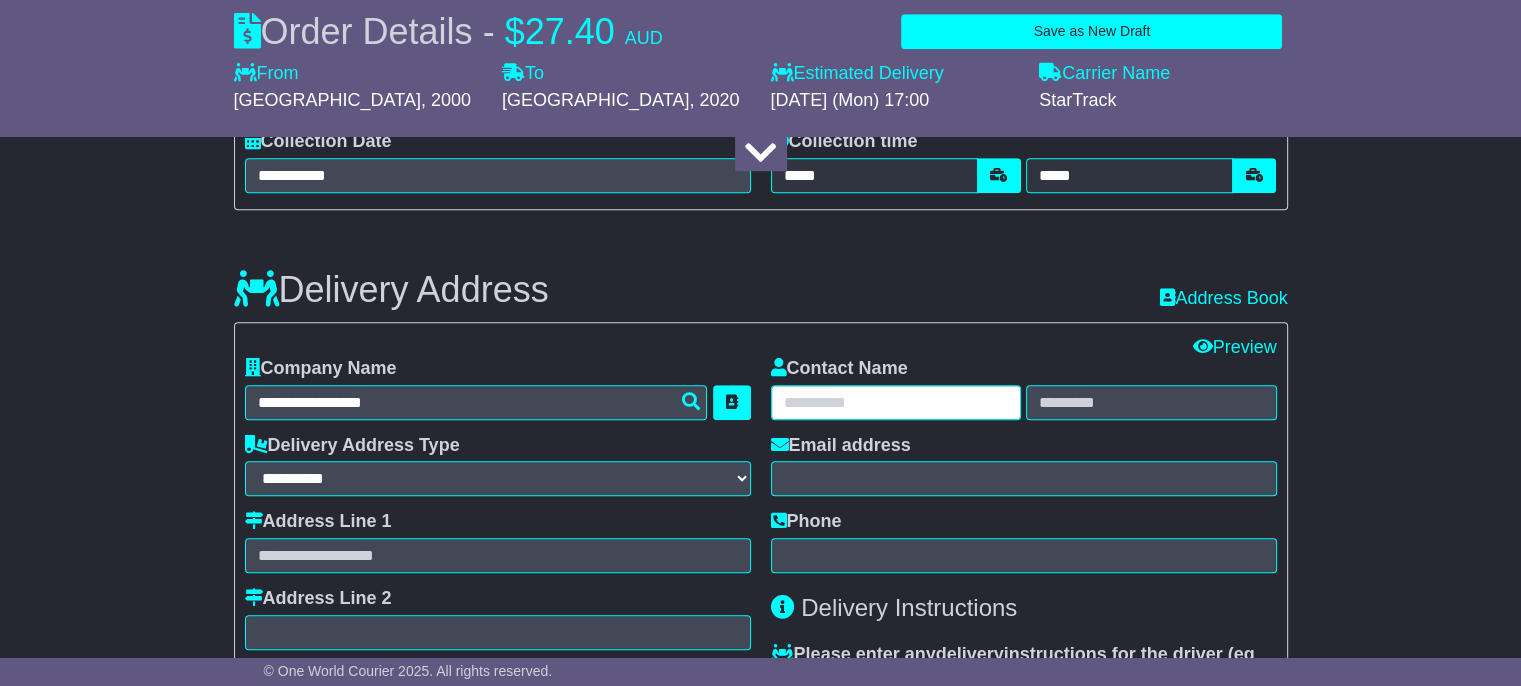 click at bounding box center [896, 402] 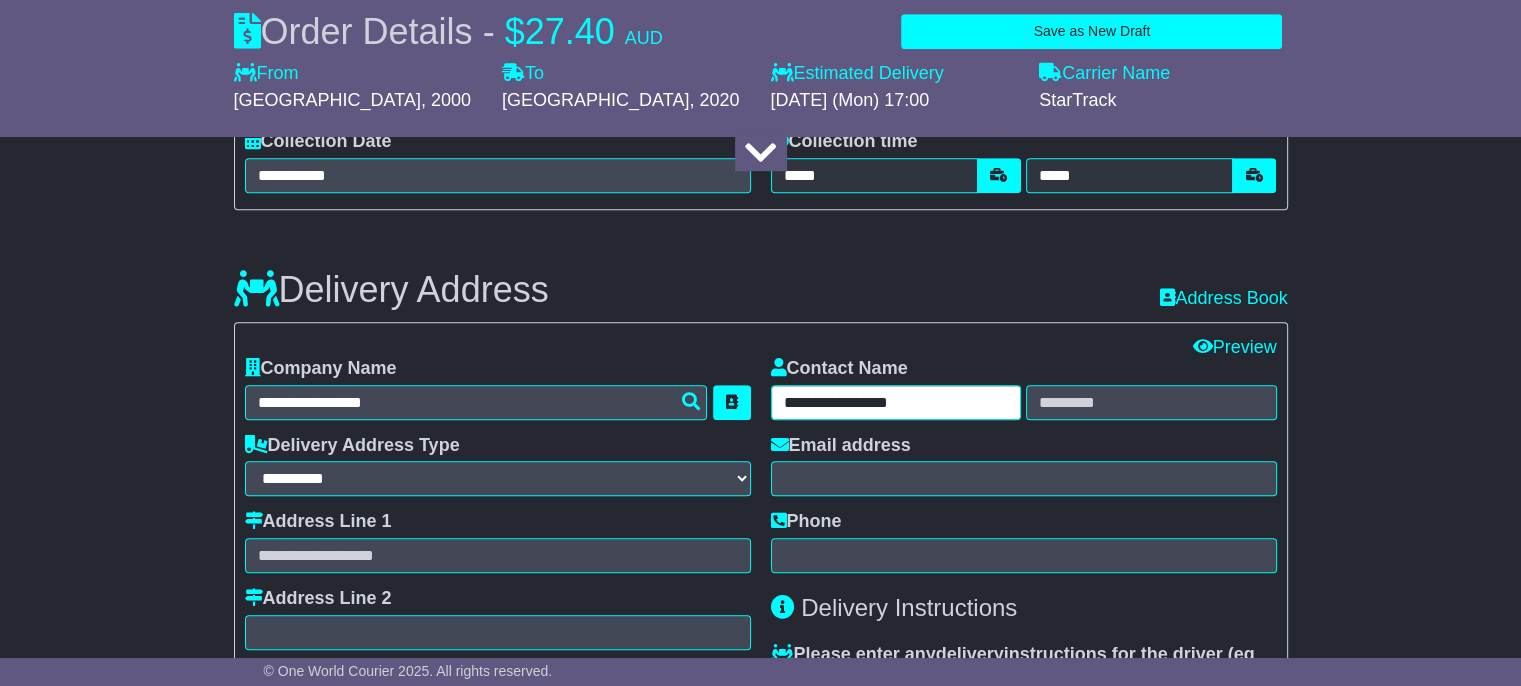 type on "**********" 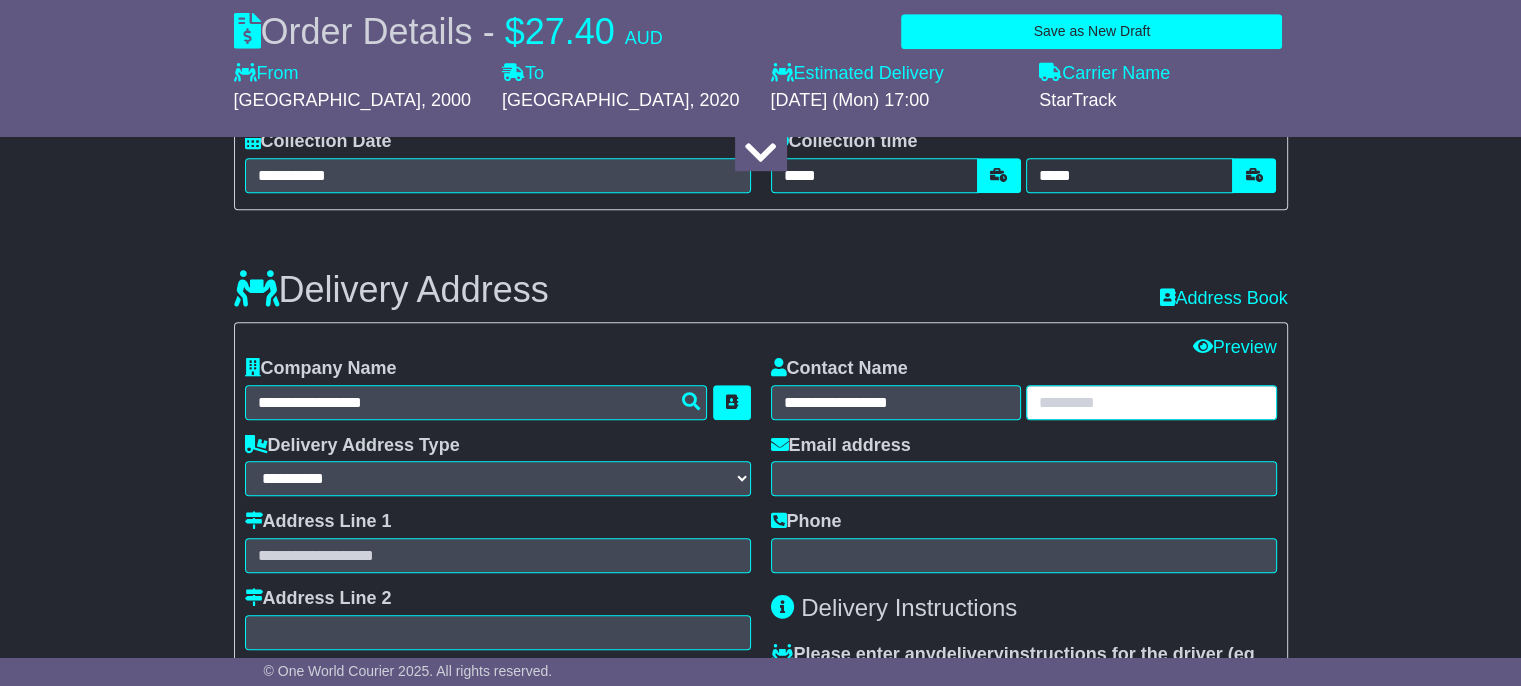 click at bounding box center (1151, 402) 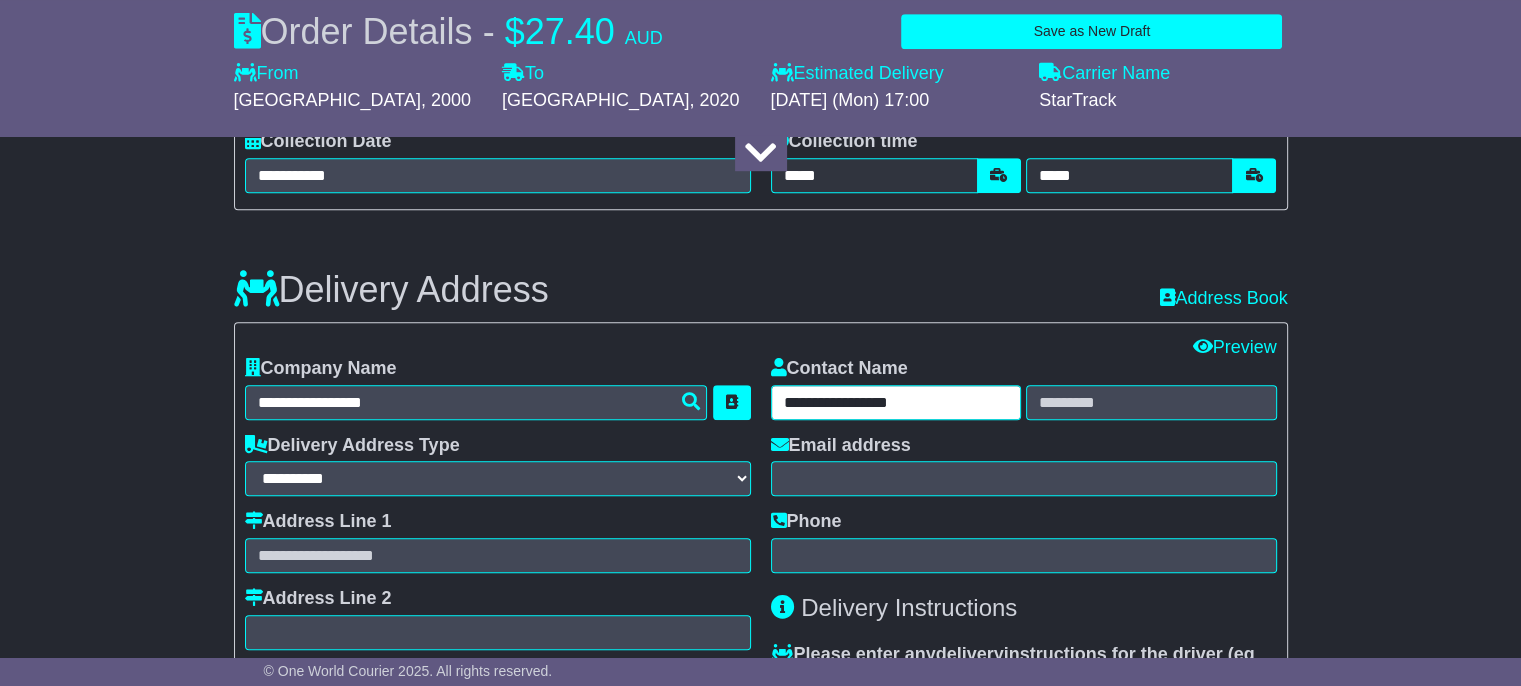 drag, startPoint x: 980, startPoint y: 428, endPoint x: 753, endPoint y: 439, distance: 227.26636 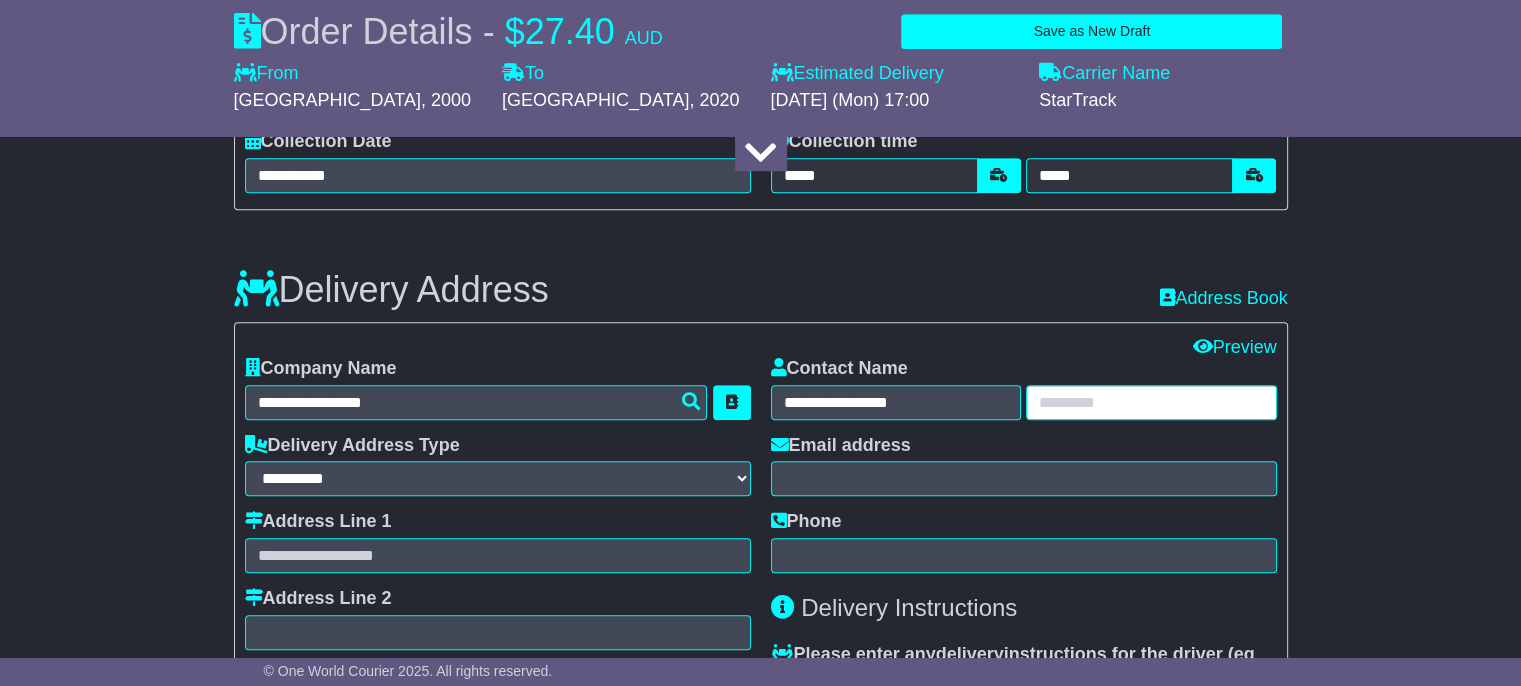 click at bounding box center (1151, 402) 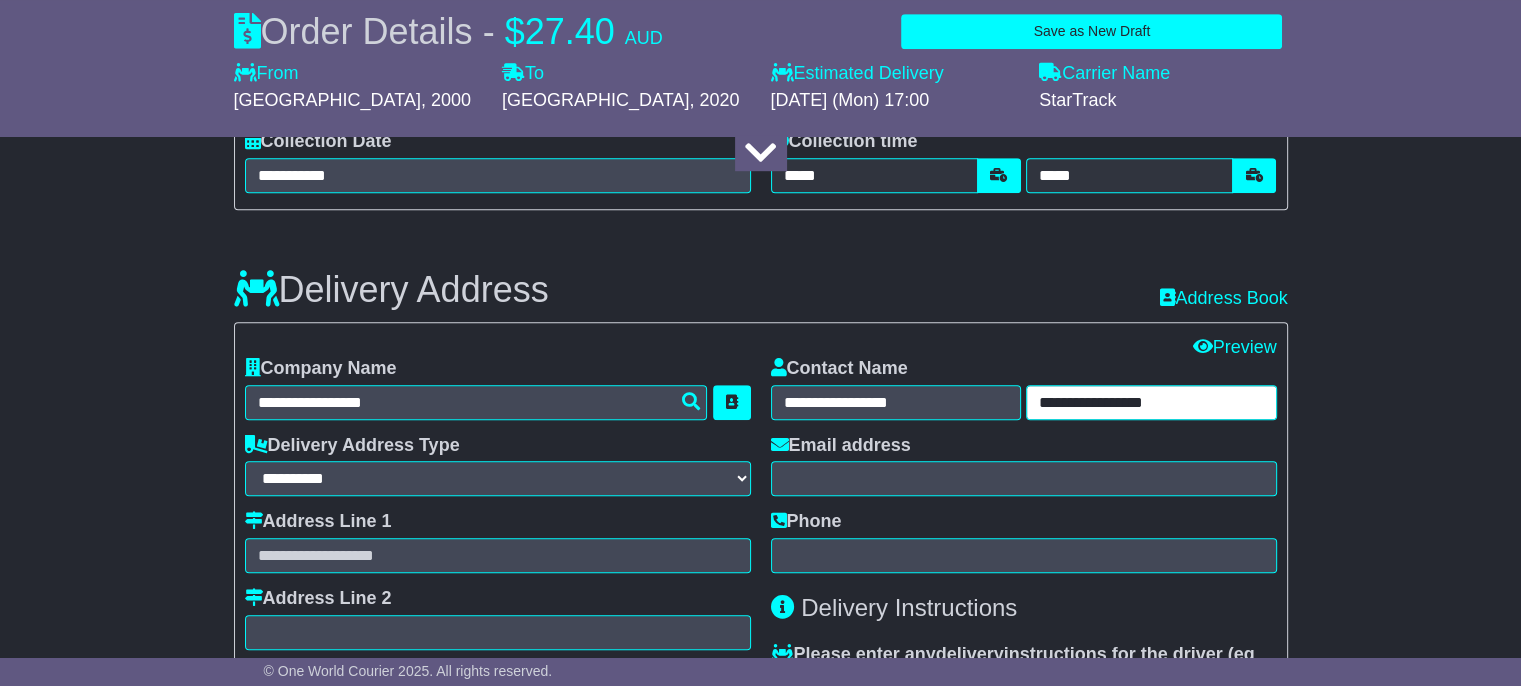 type on "**********" 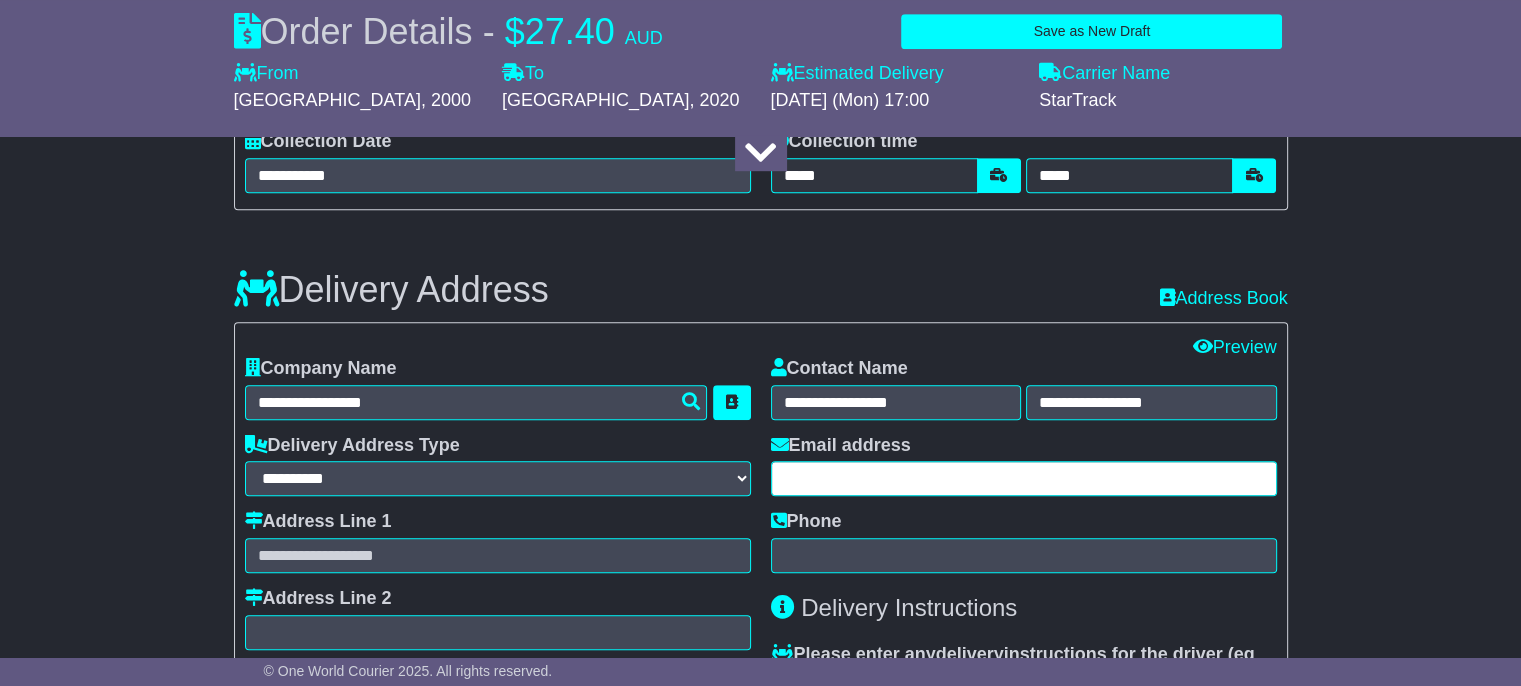 click at bounding box center [1024, 478] 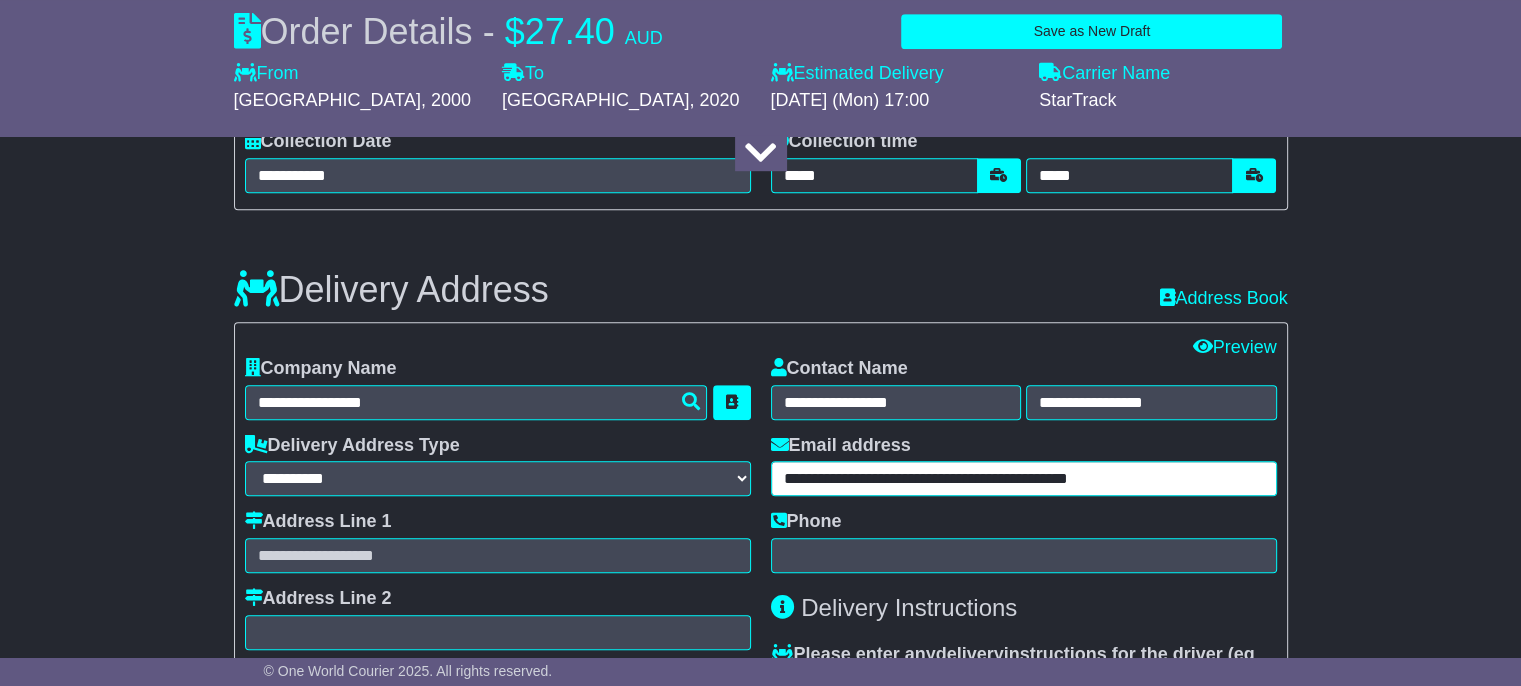 type on "**********" 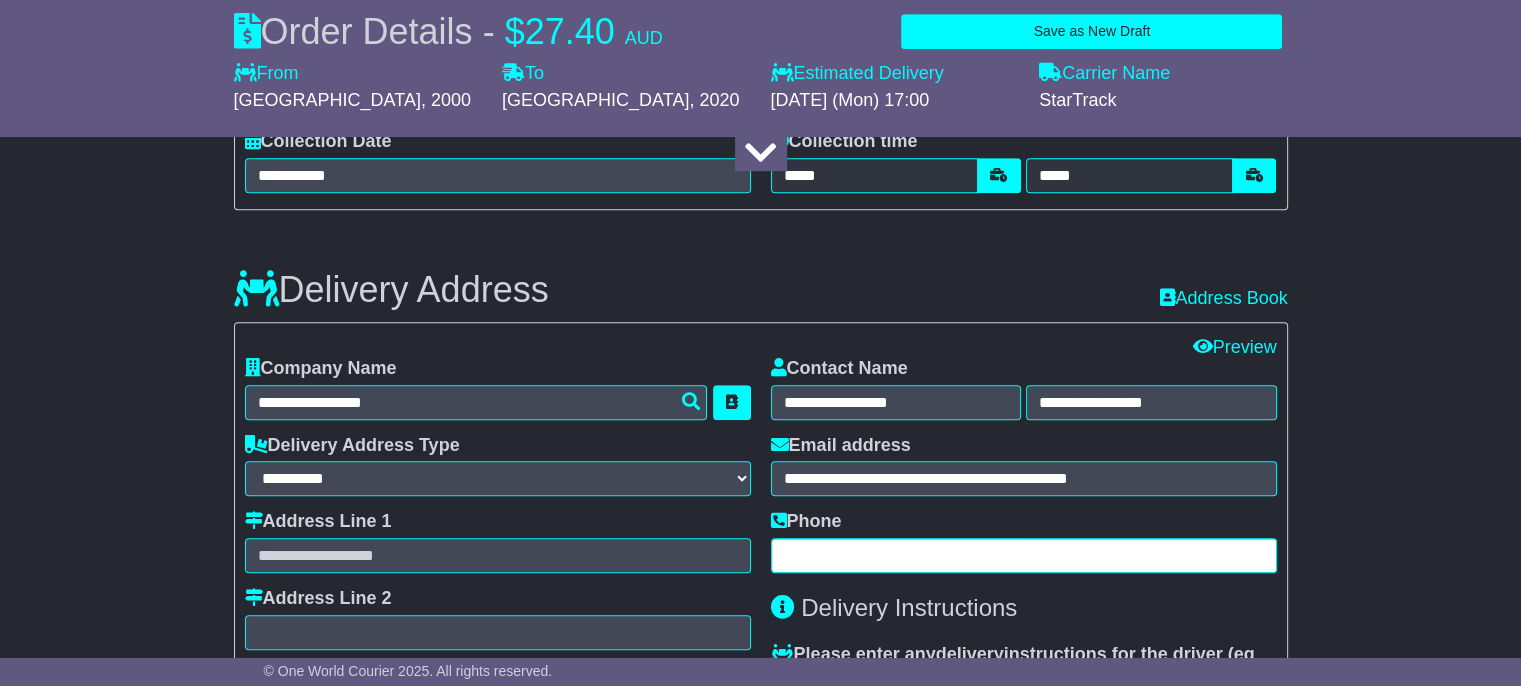 click at bounding box center [1024, 555] 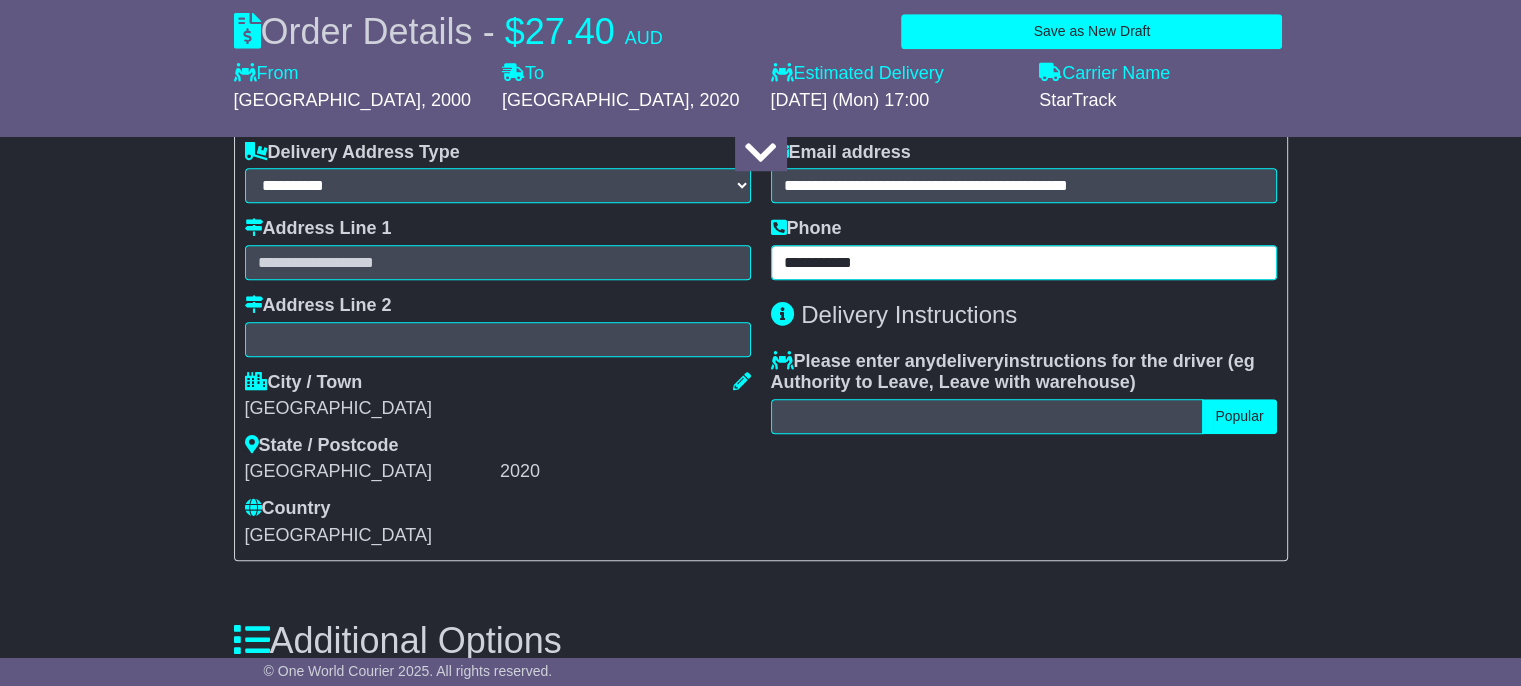 scroll, scrollTop: 1577, scrollLeft: 0, axis: vertical 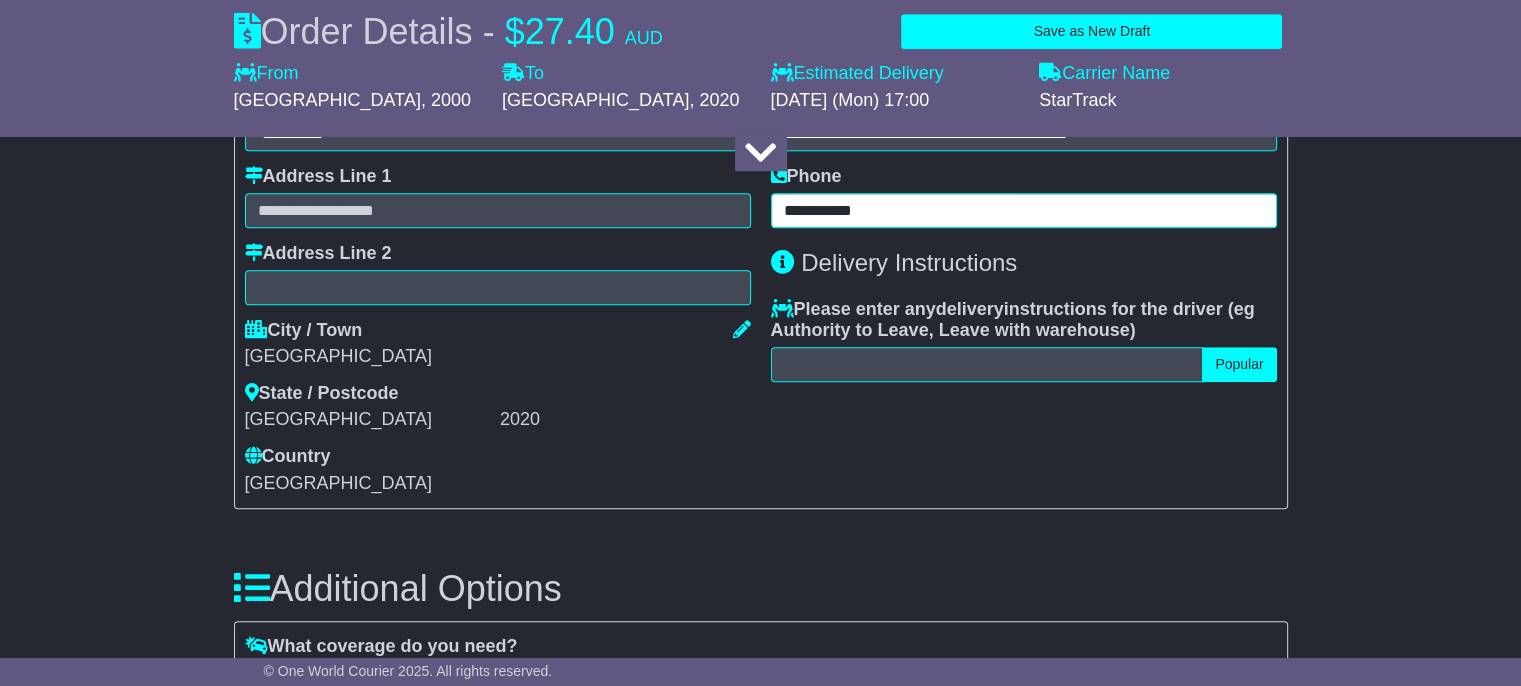 type on "**********" 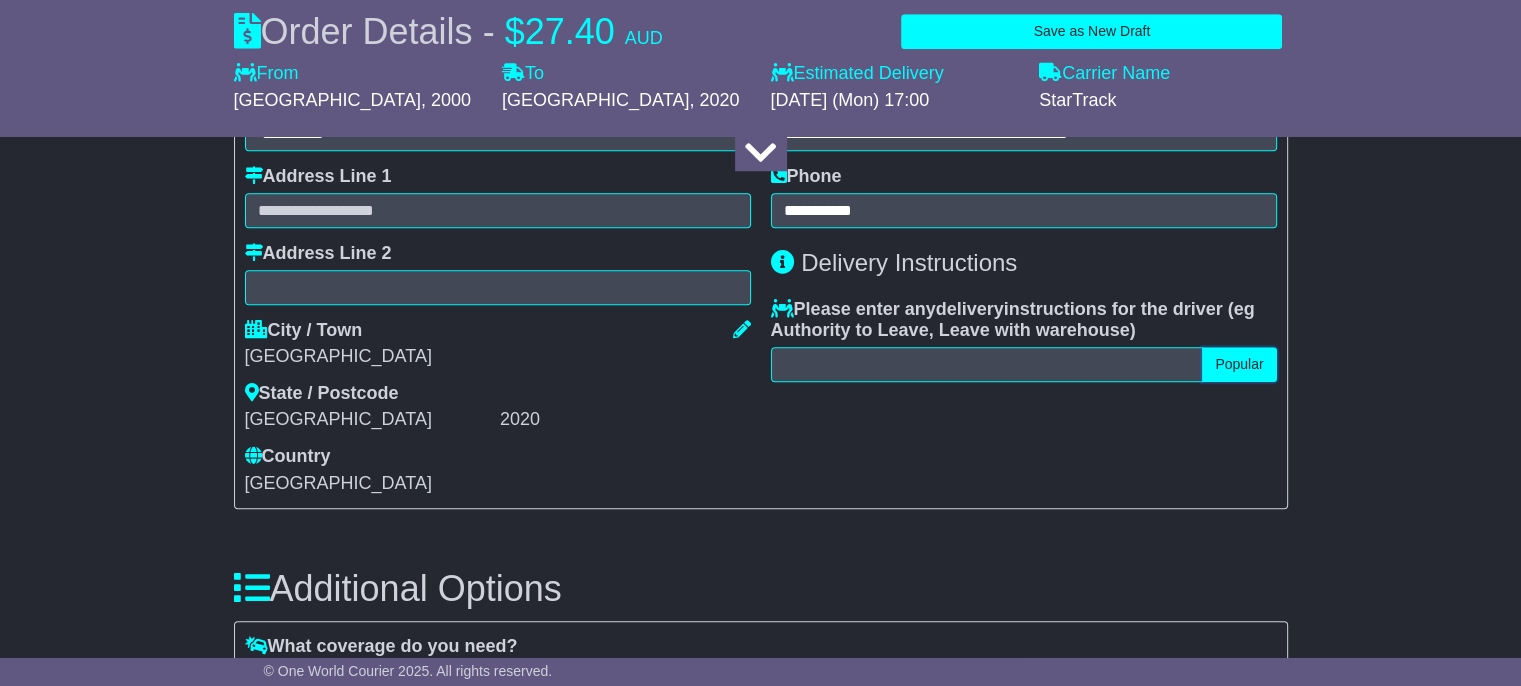 click on "Popular" at bounding box center (1239, 364) 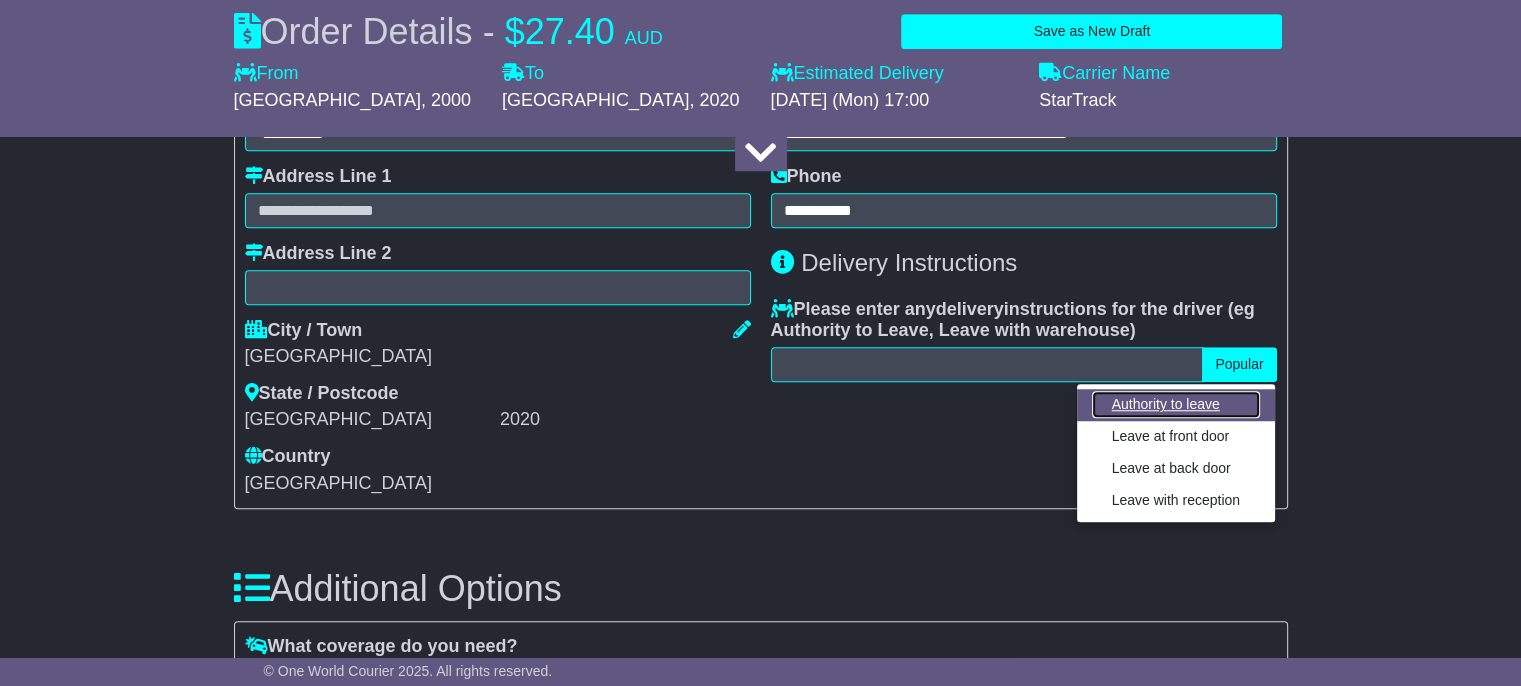 click on "Authority to leave" at bounding box center [1176, 404] 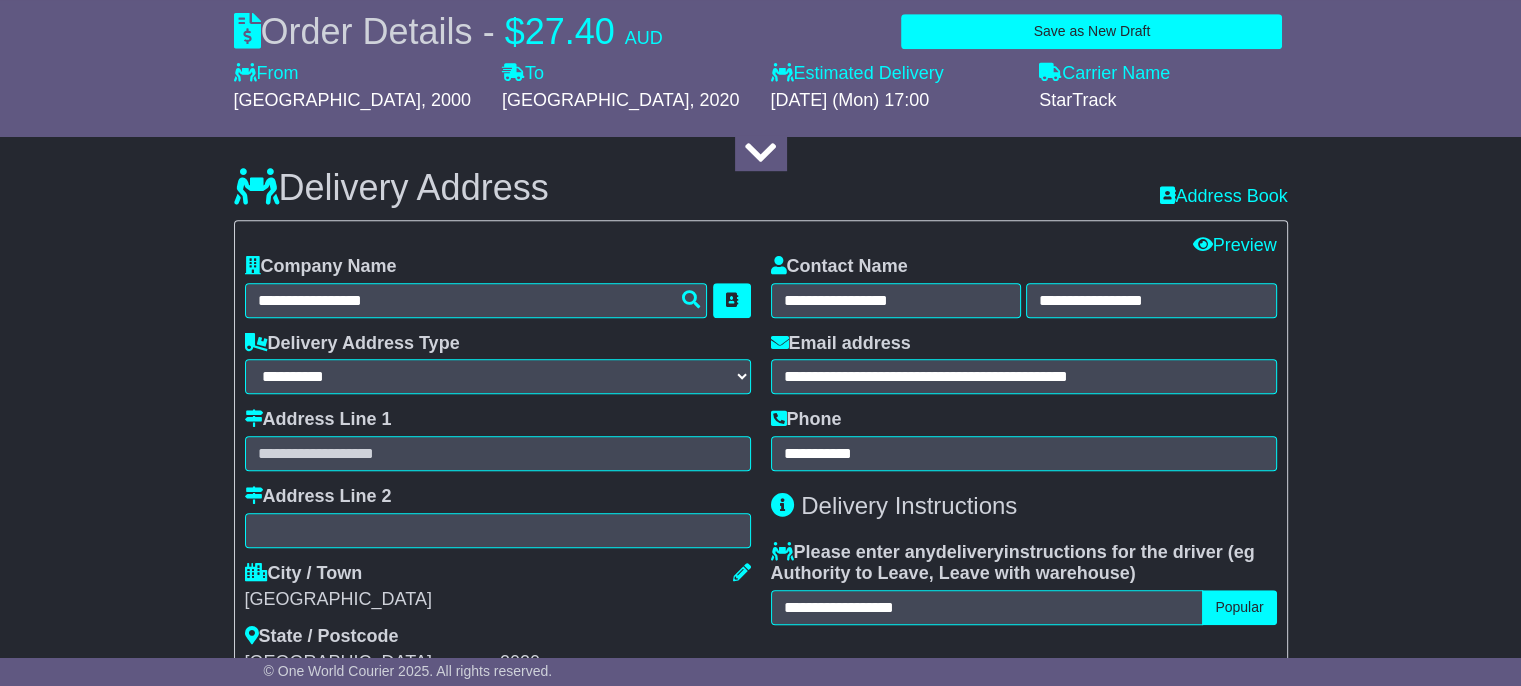 scroll, scrollTop: 1346, scrollLeft: 0, axis: vertical 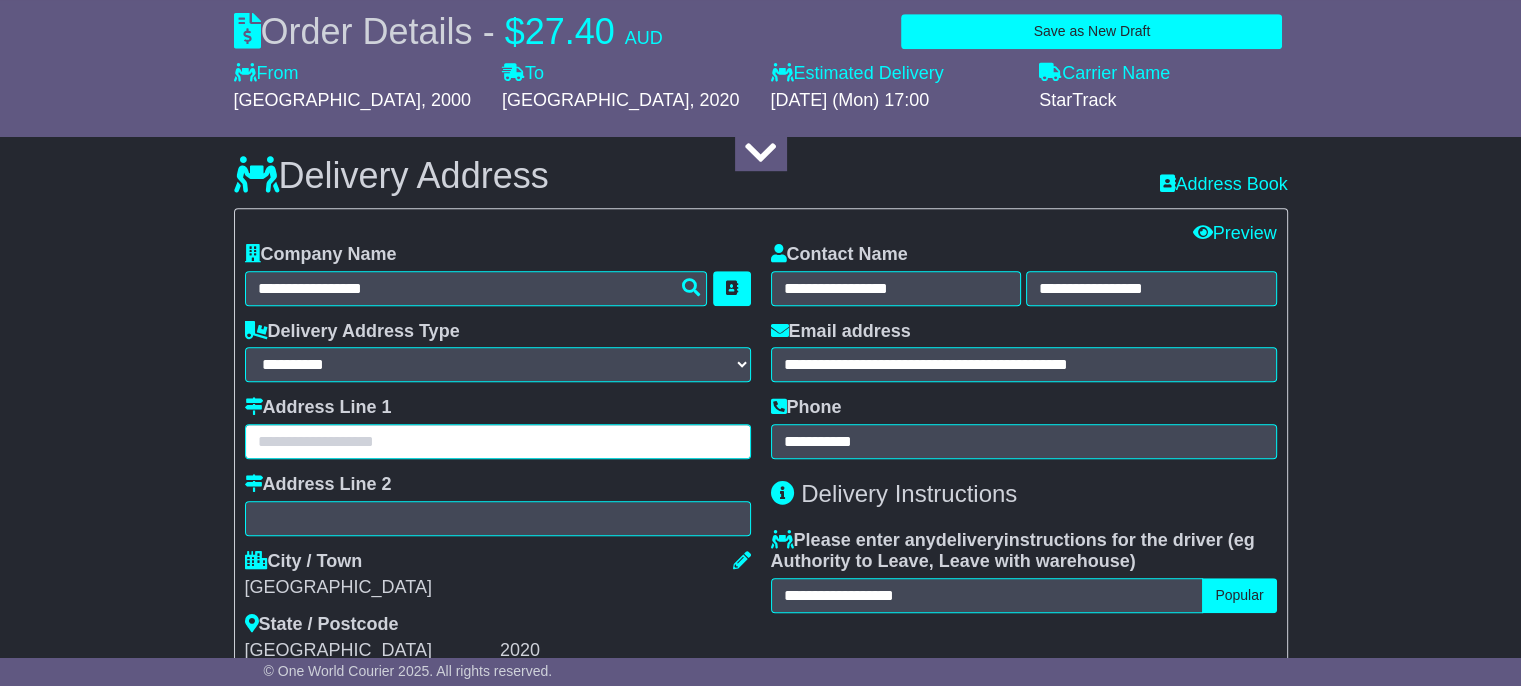 click at bounding box center [498, 441] 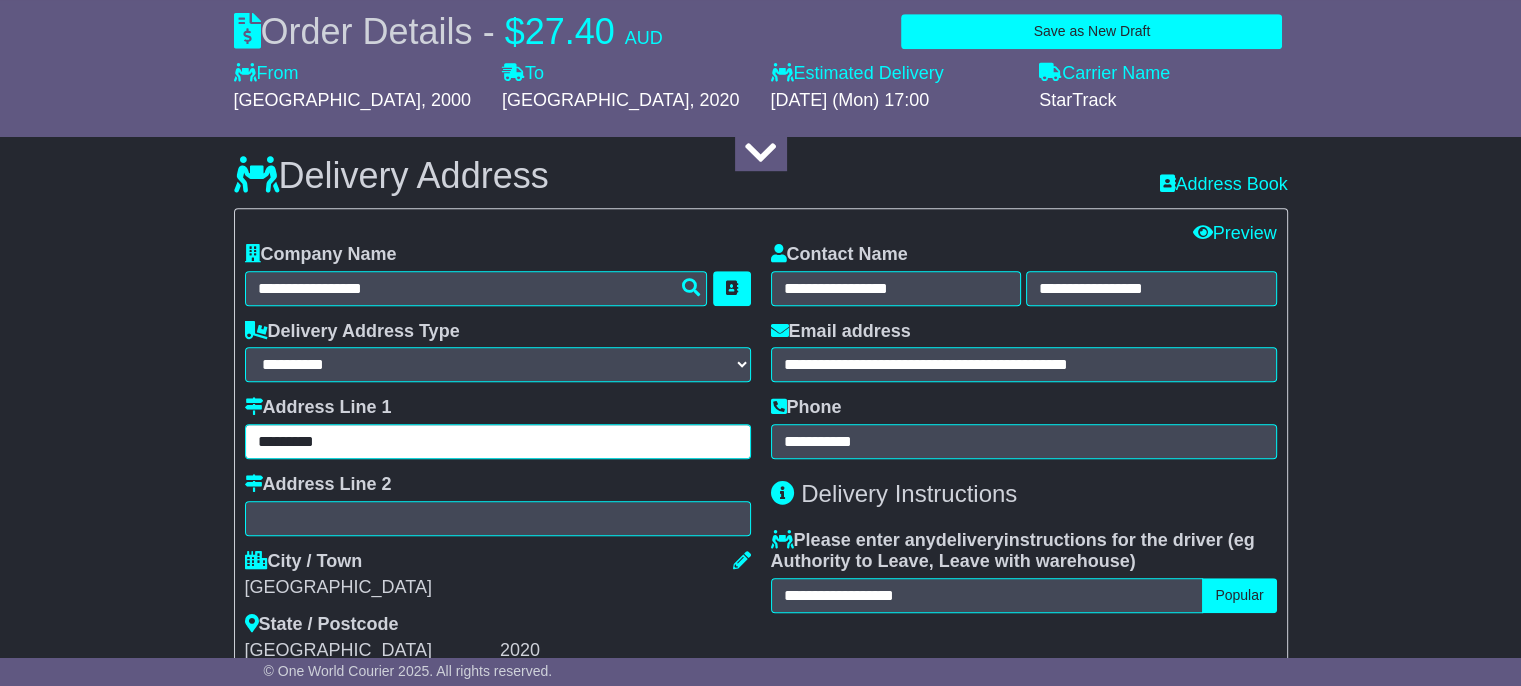 type on "*******" 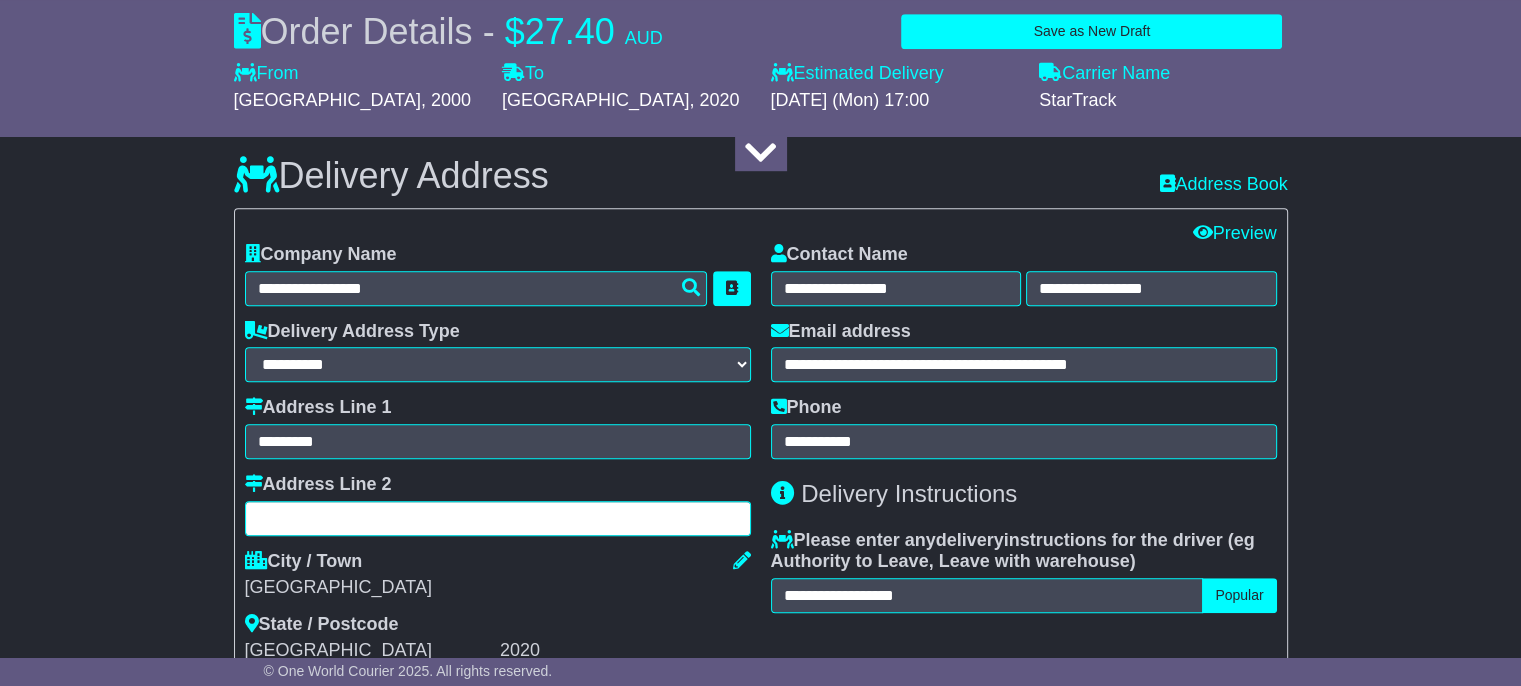 click at bounding box center (498, 518) 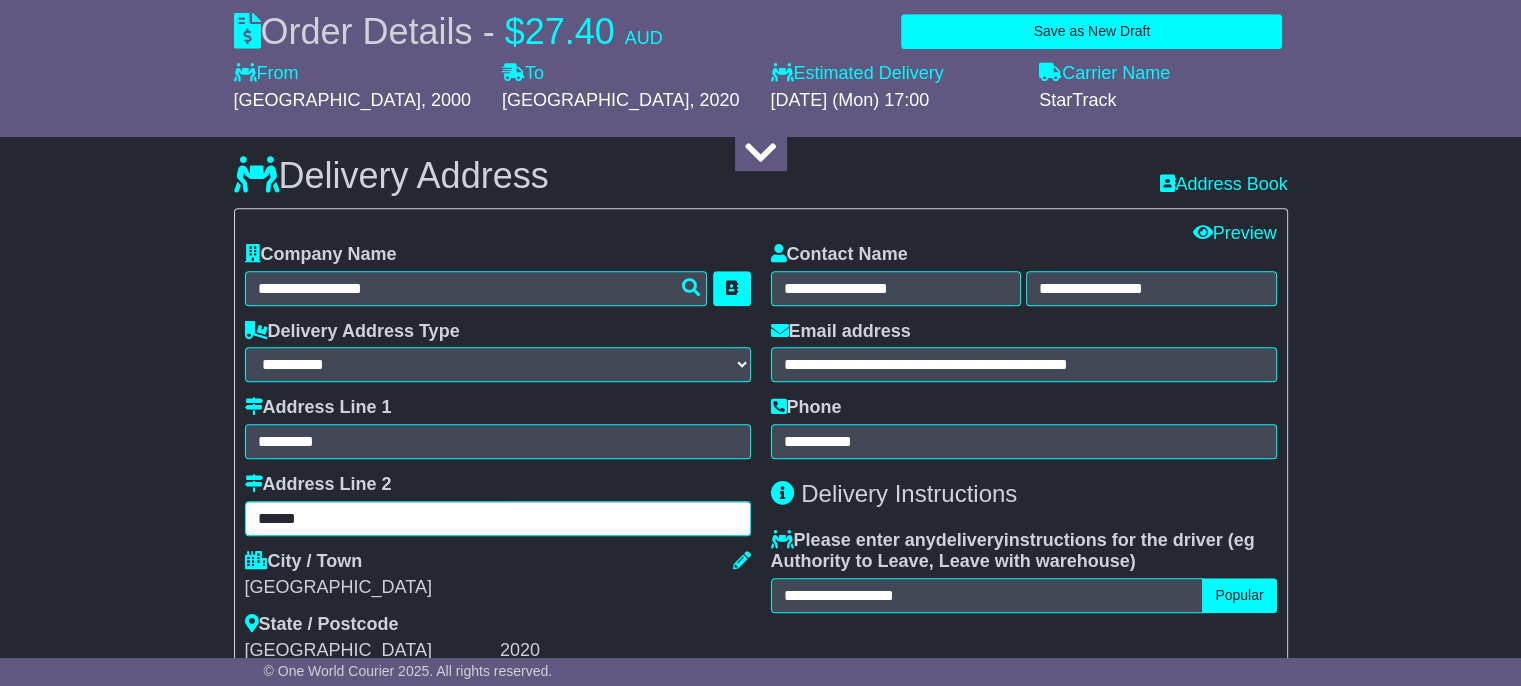 type on "*****" 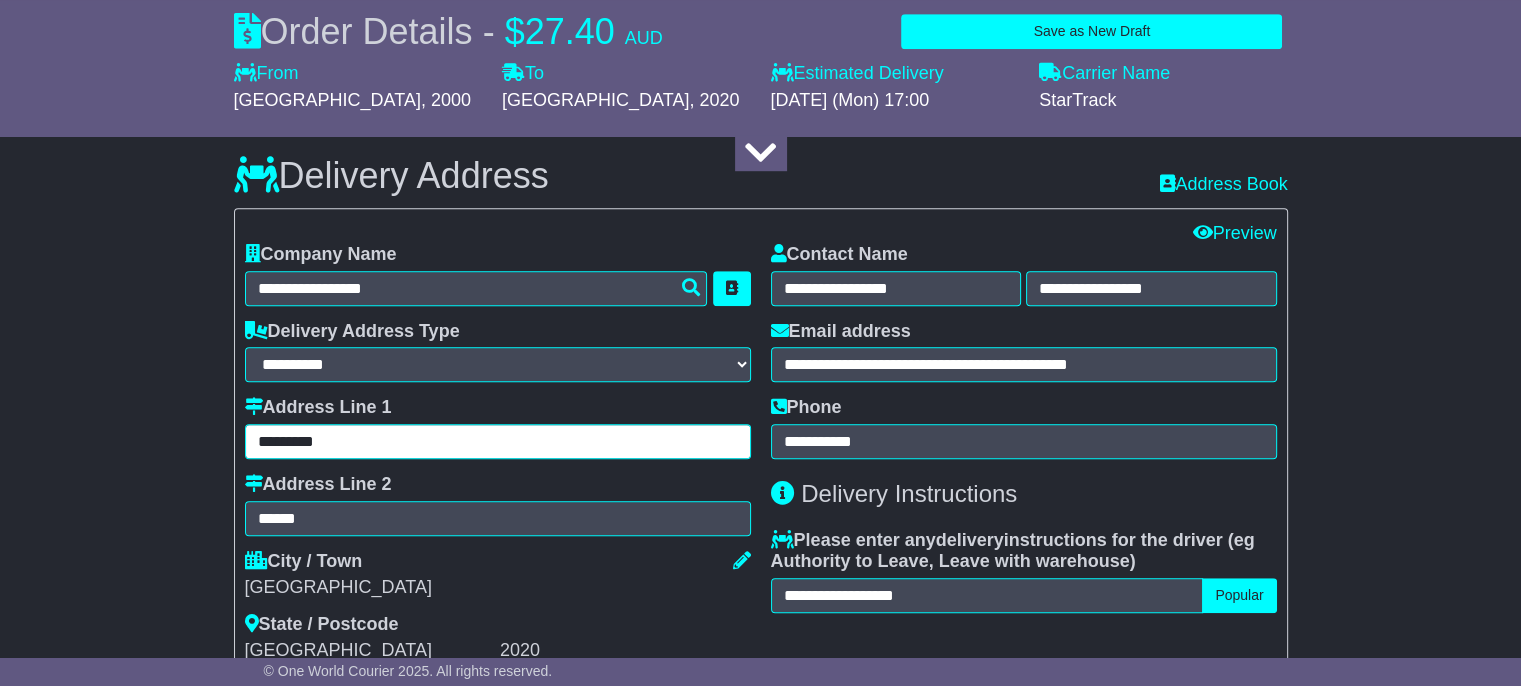 click on "*******" at bounding box center [498, 441] 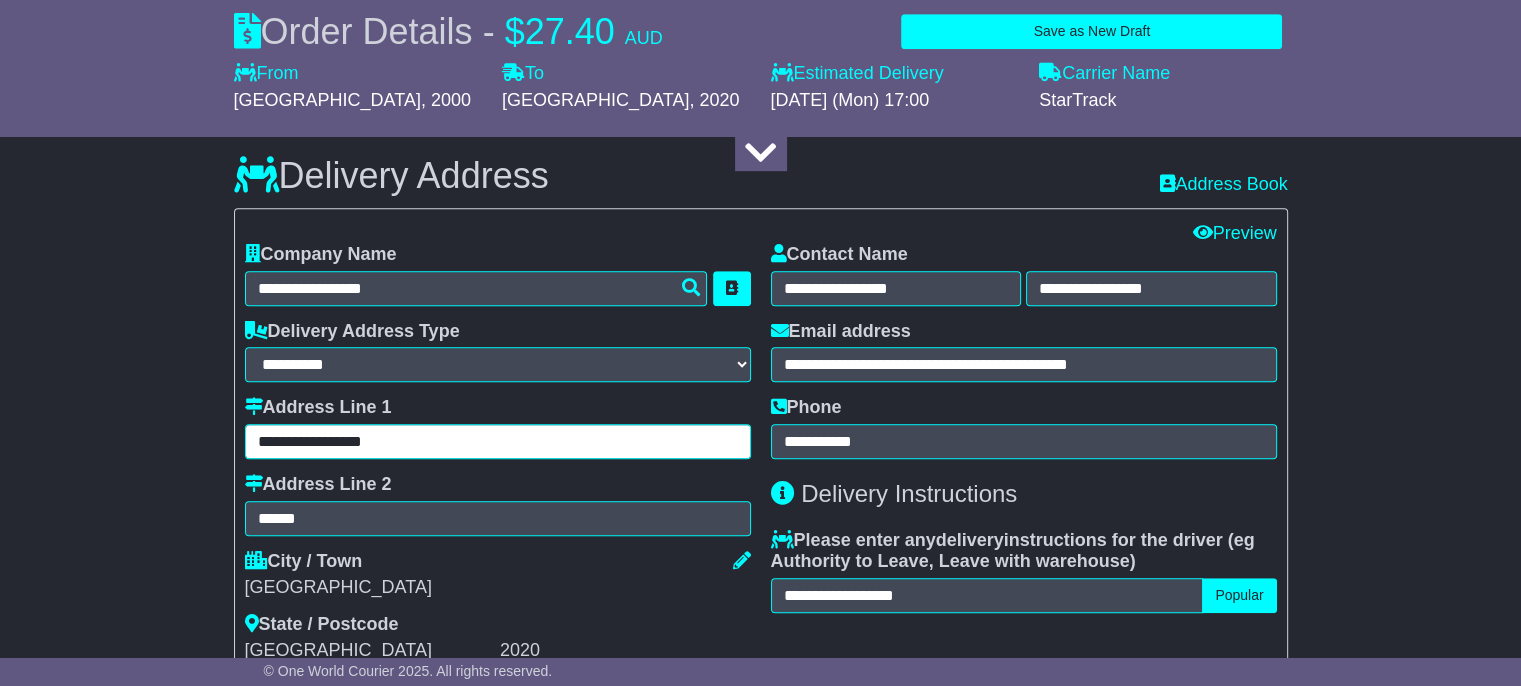 click on "**********" at bounding box center [498, 441] 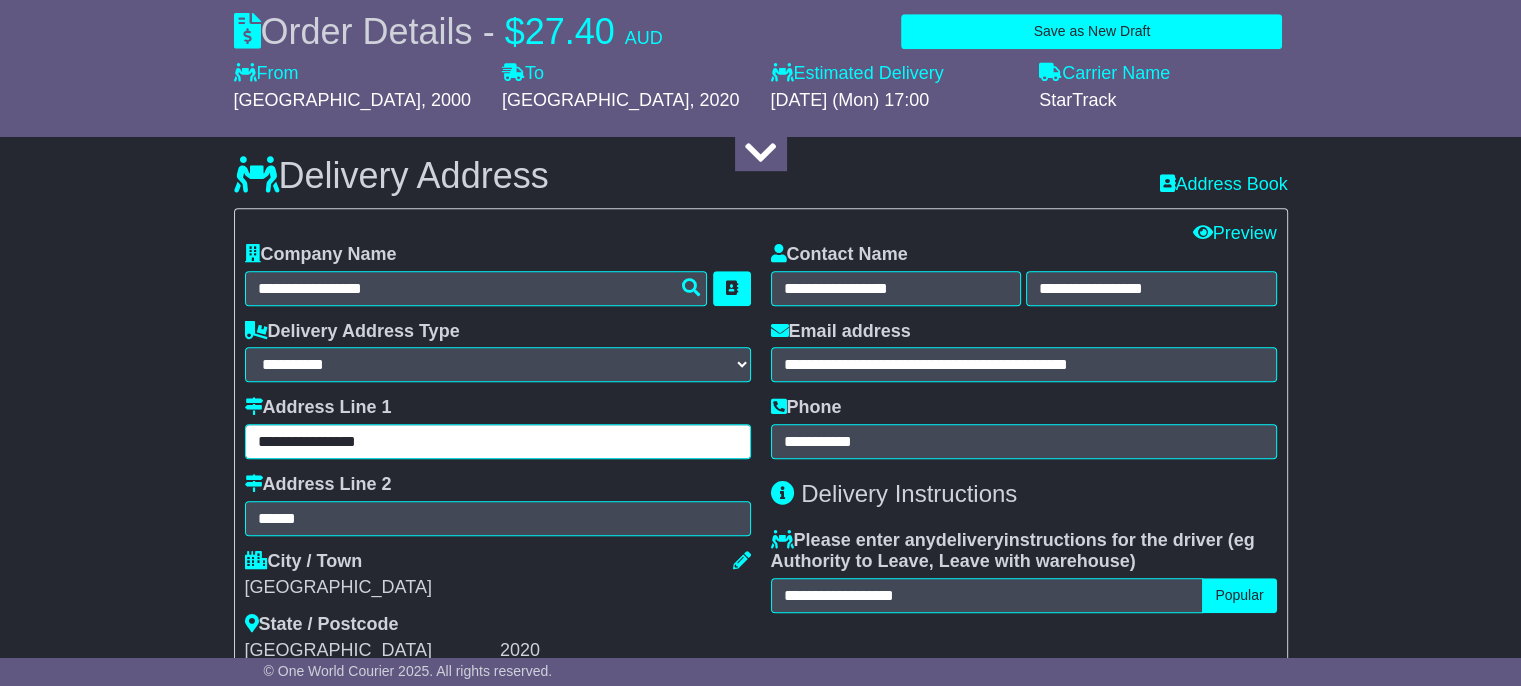 click on "**********" at bounding box center (498, 441) 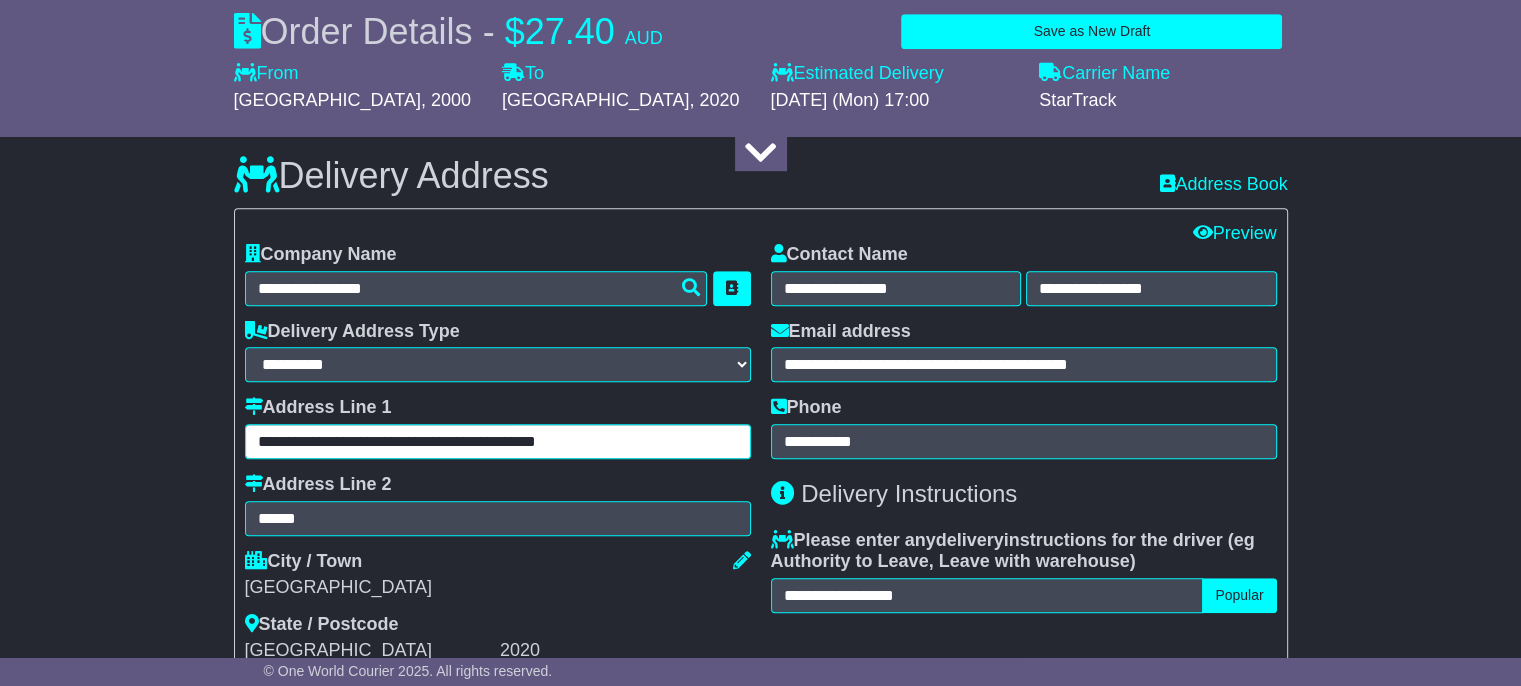 click on "**********" at bounding box center (498, 441) 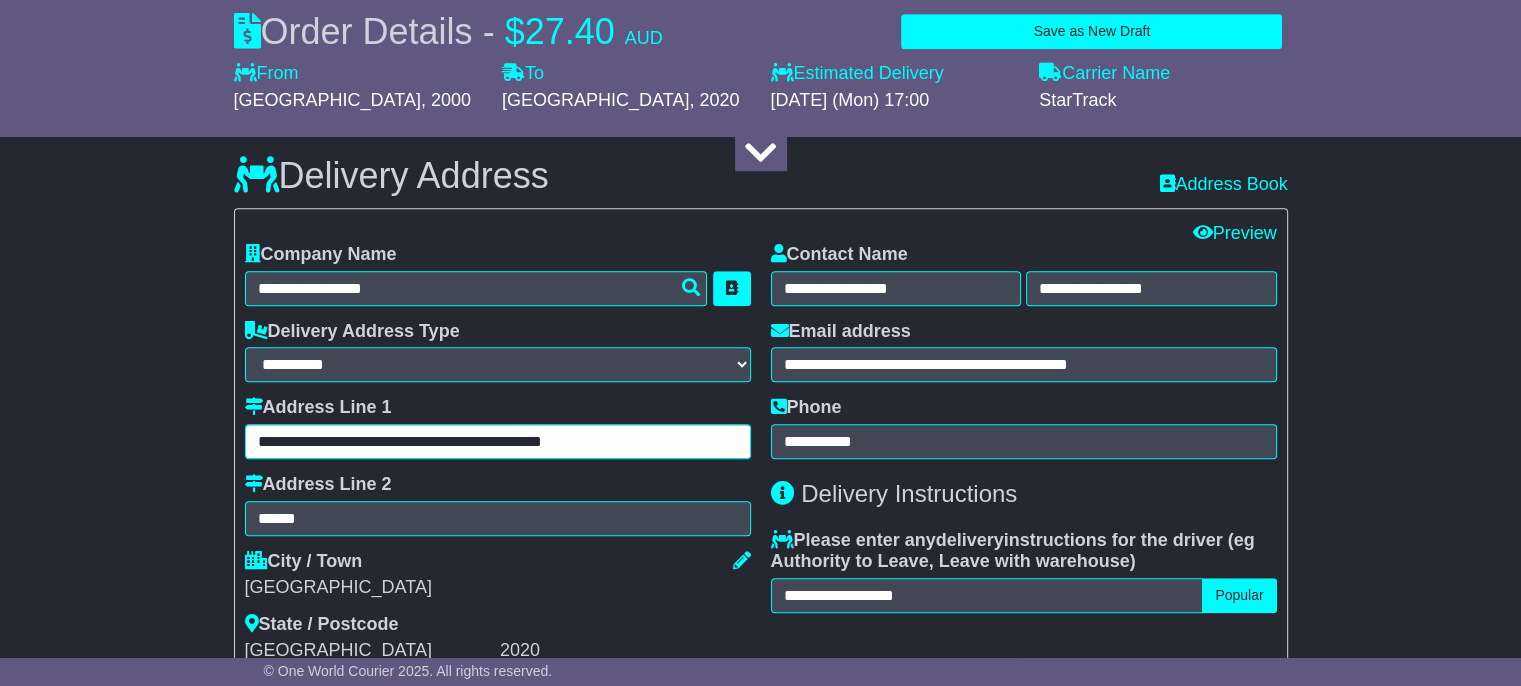 click on "**********" at bounding box center [498, 441] 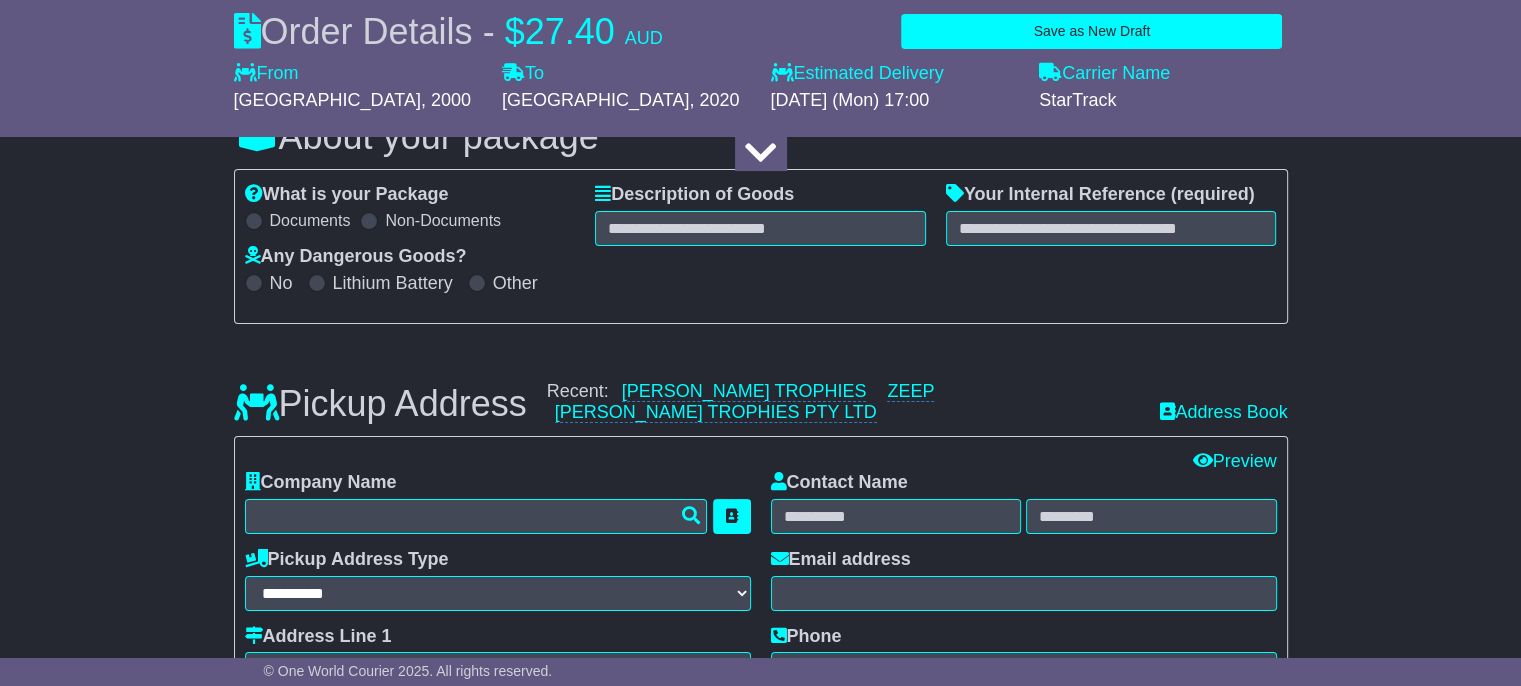 scroll, scrollTop: 0, scrollLeft: 0, axis: both 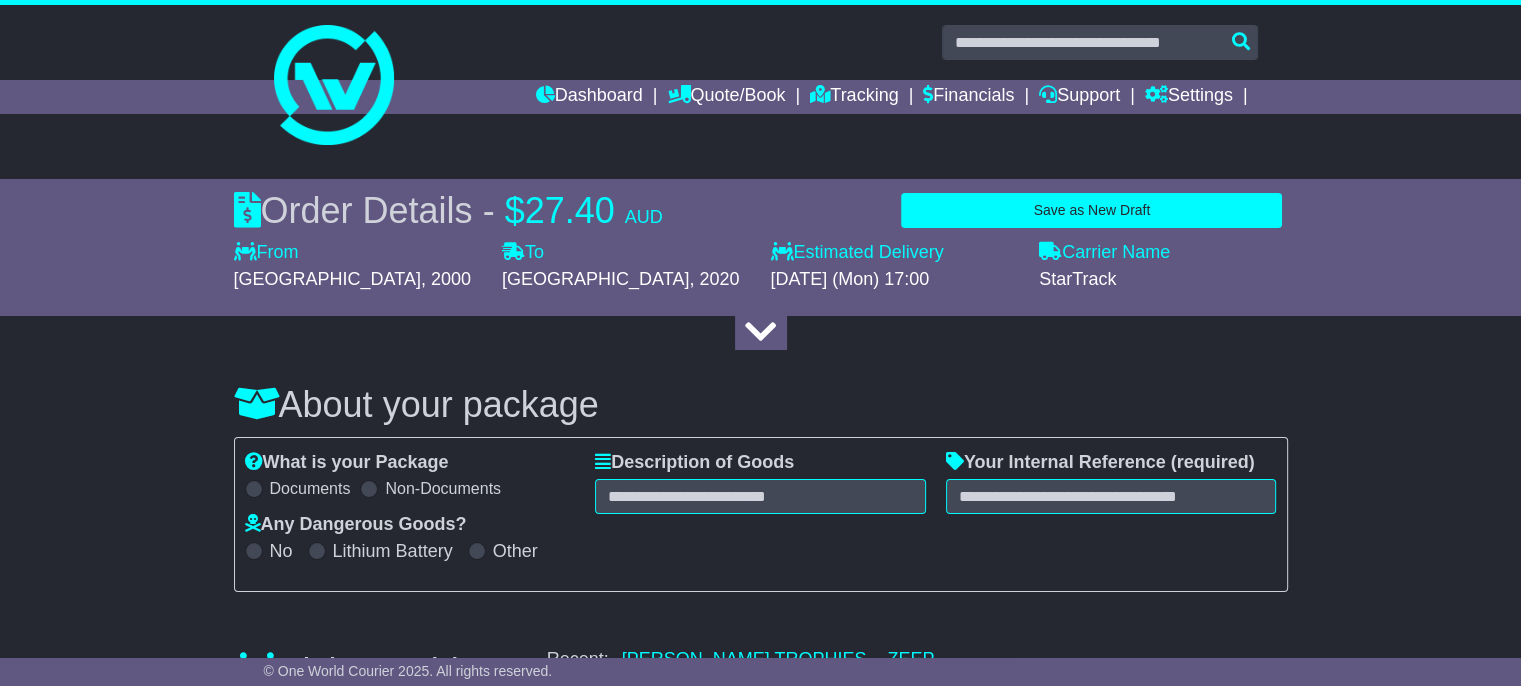 type on "**********" 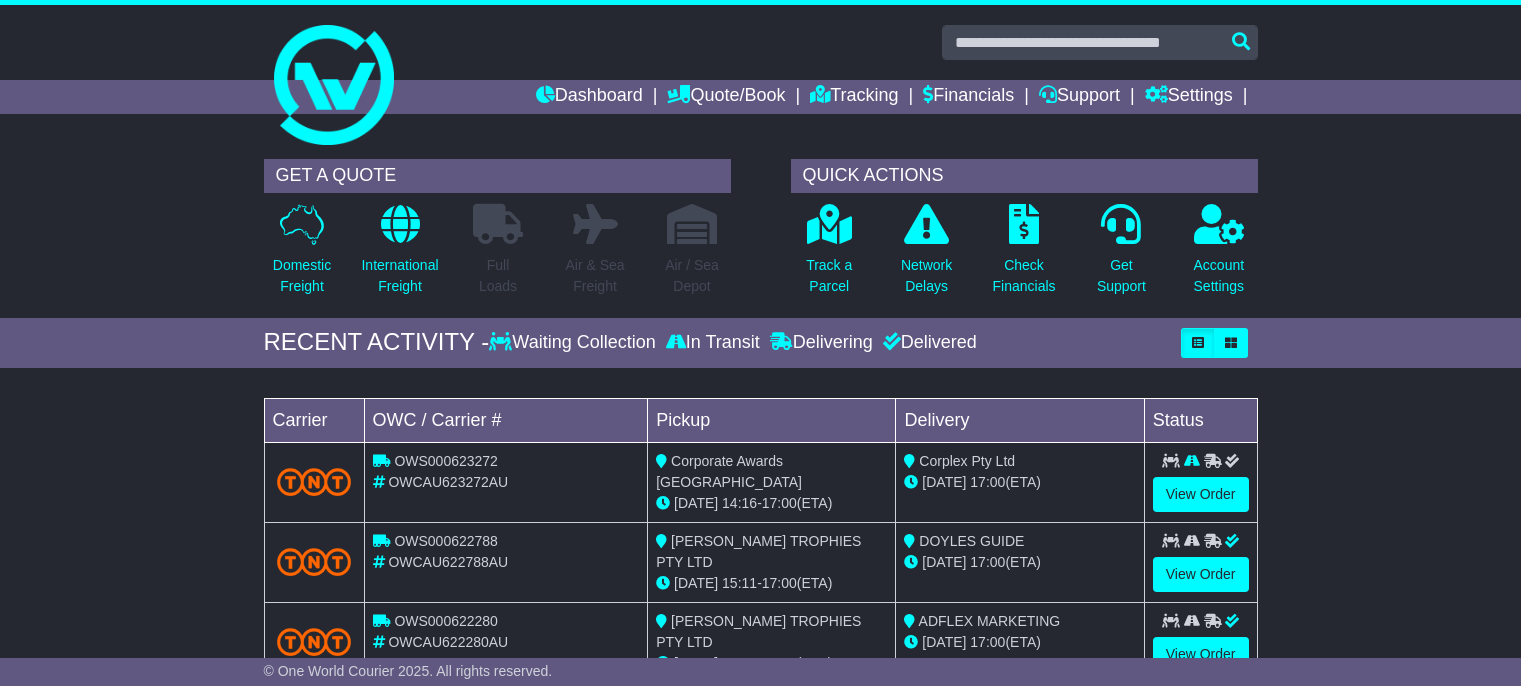 scroll, scrollTop: 0, scrollLeft: 0, axis: both 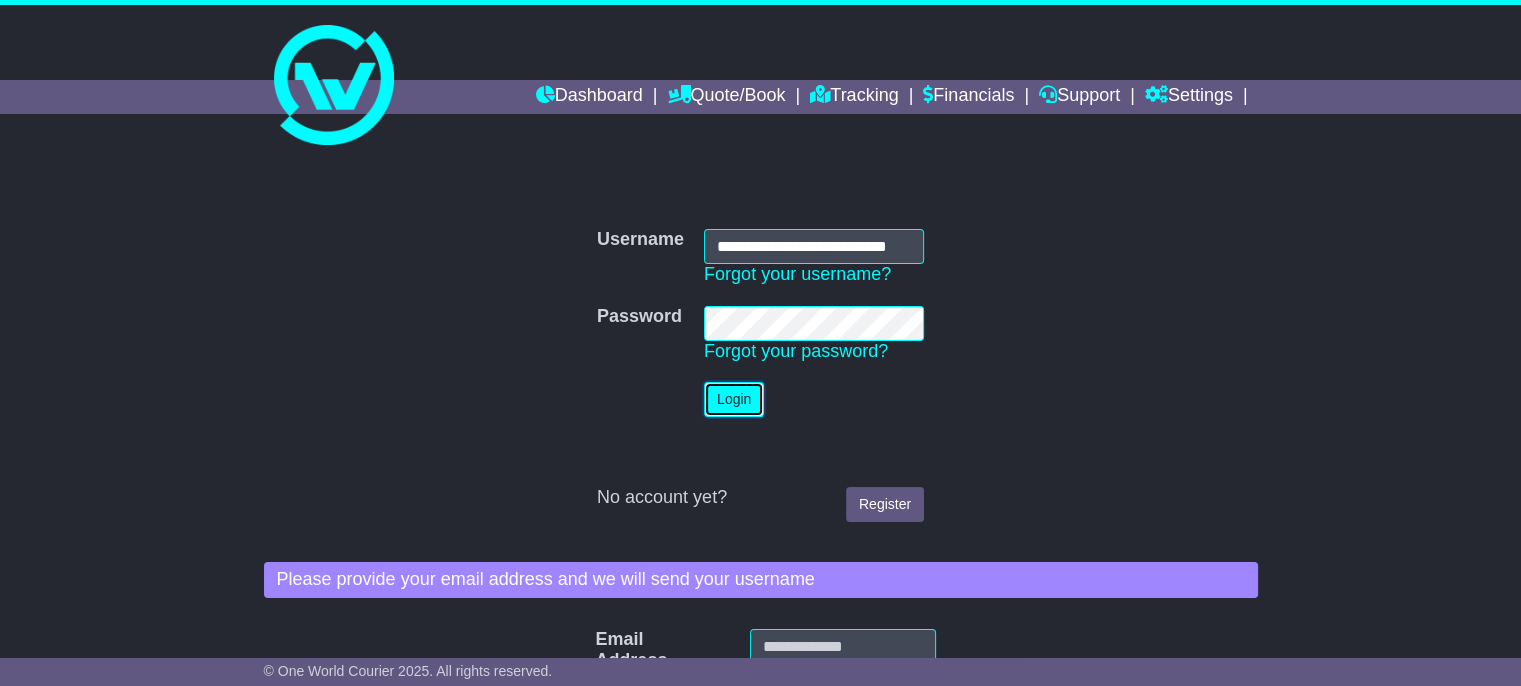 click on "Login" at bounding box center [734, 399] 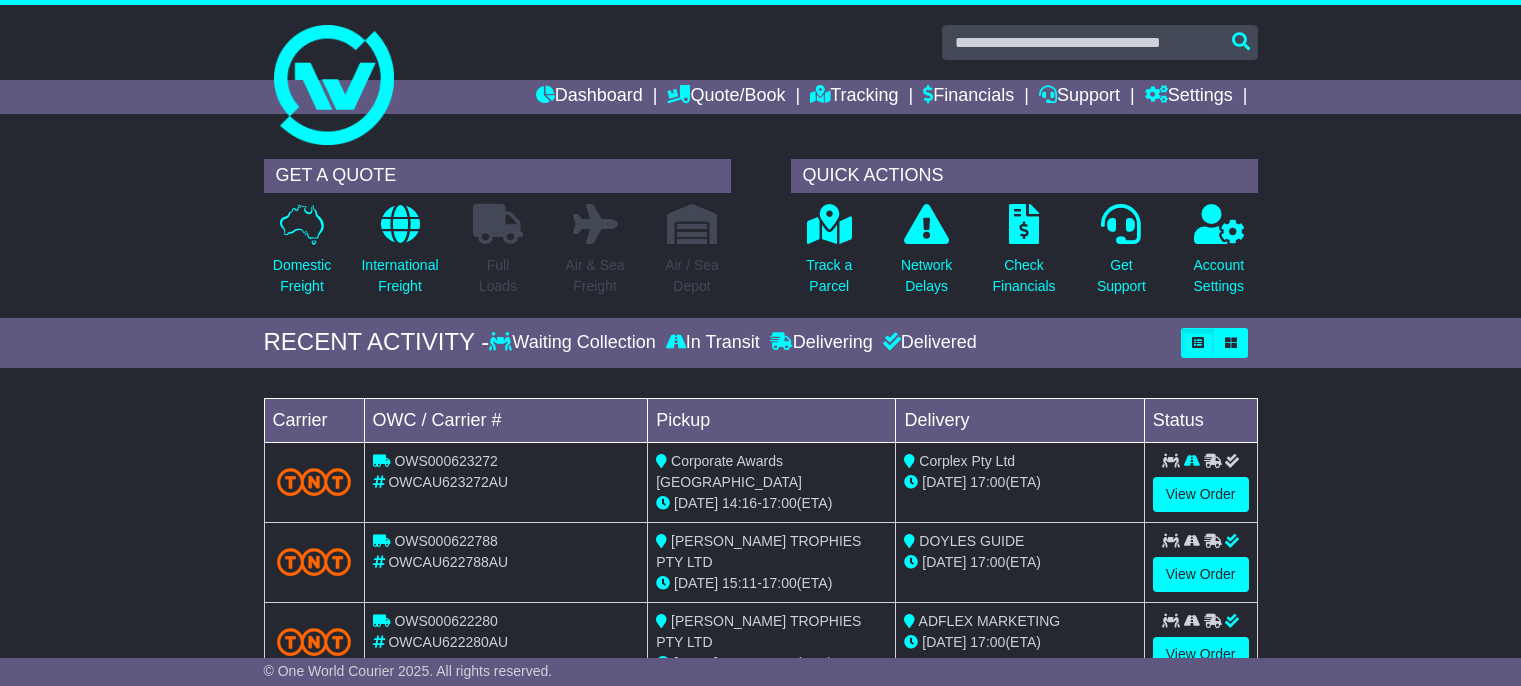 scroll, scrollTop: 0, scrollLeft: 0, axis: both 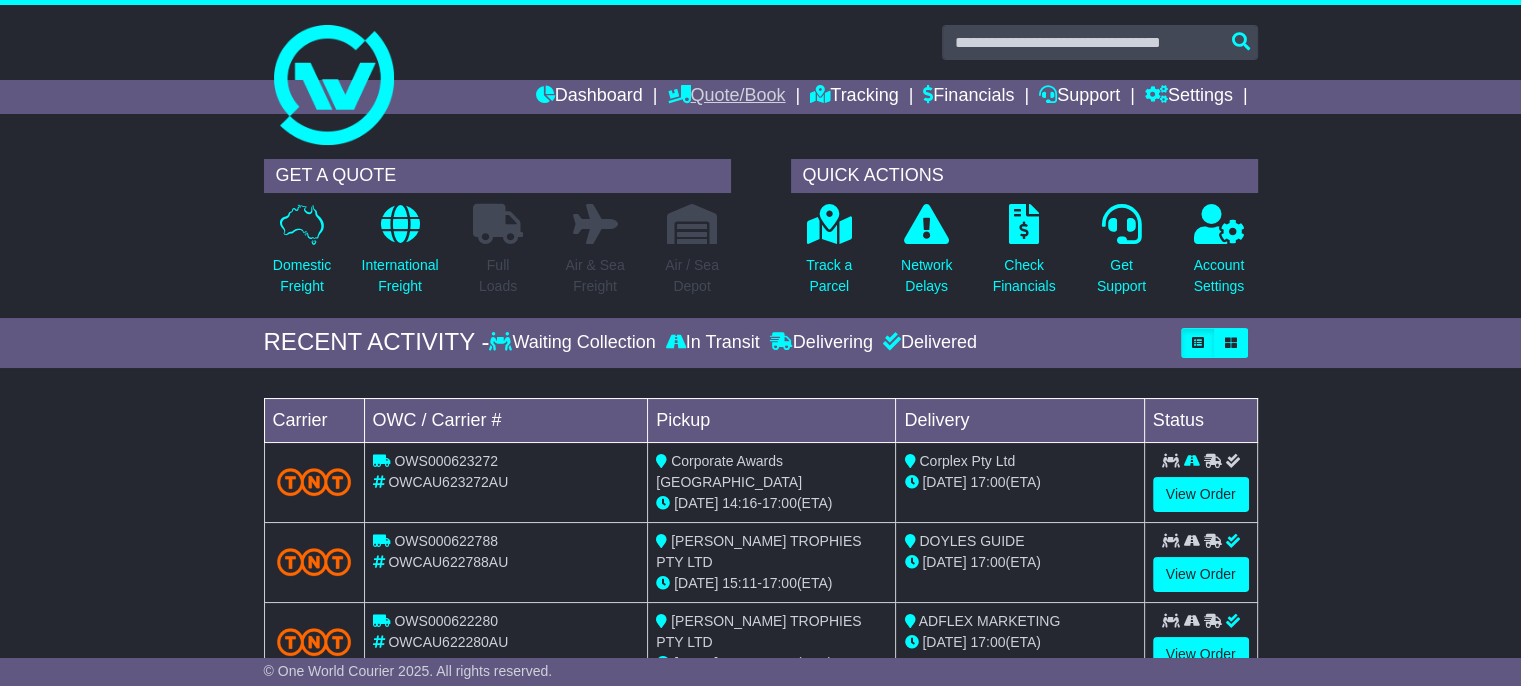 click on "Quote/Book" at bounding box center (726, 97) 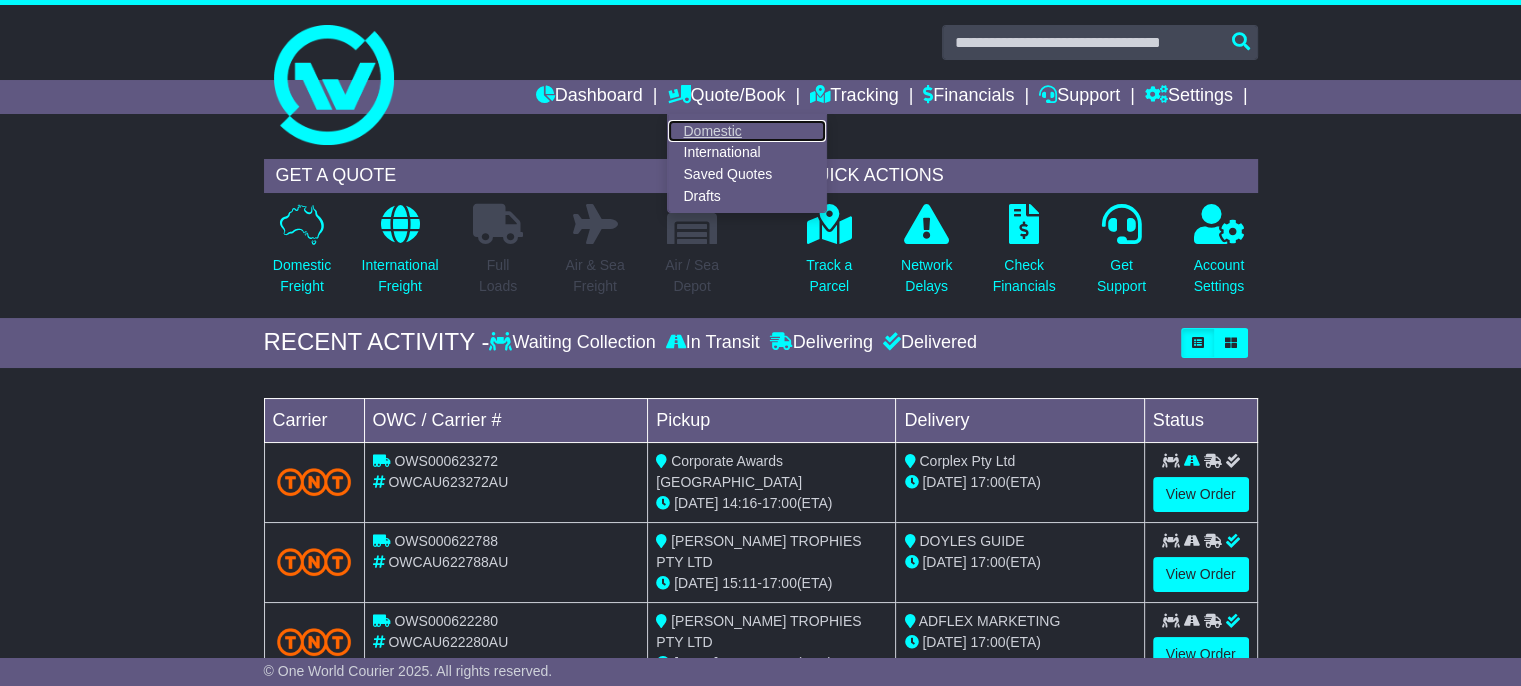 click on "Domestic" at bounding box center (747, 131) 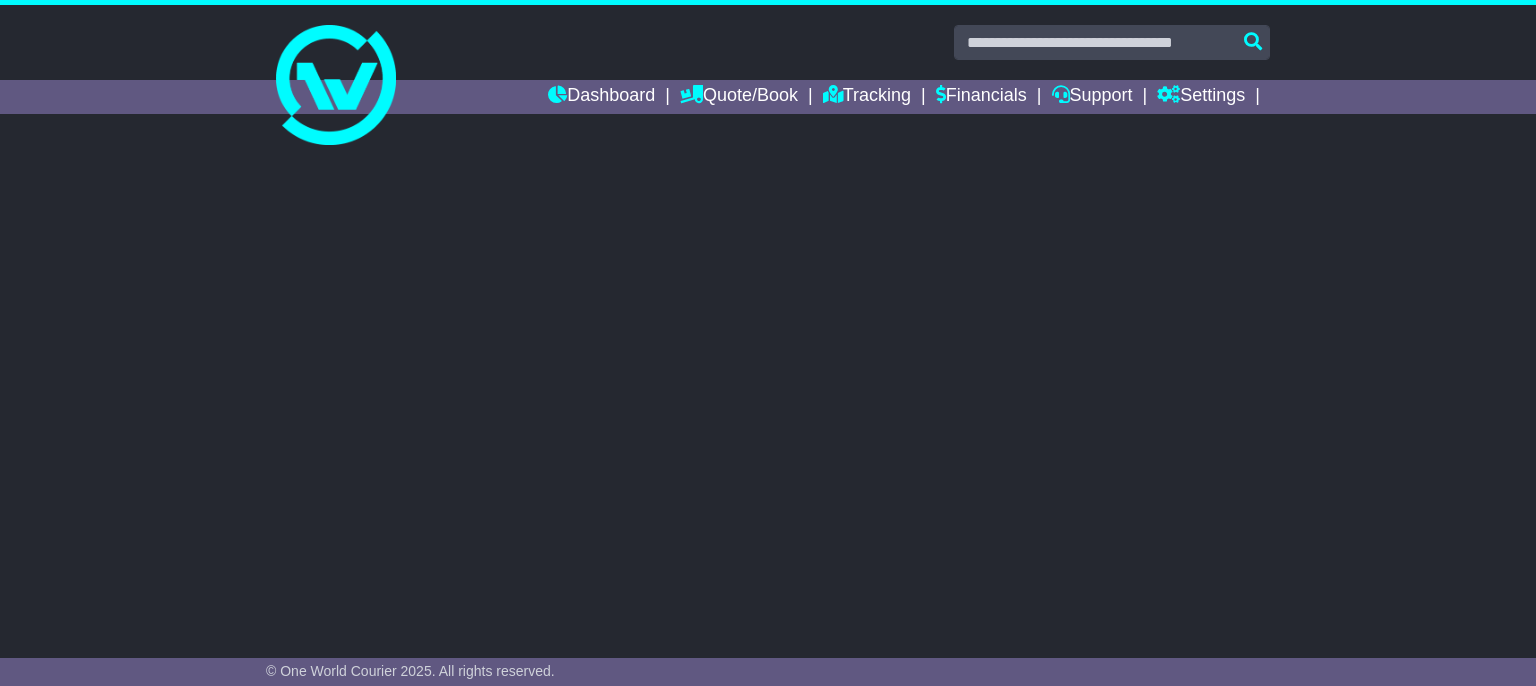 scroll, scrollTop: 0, scrollLeft: 0, axis: both 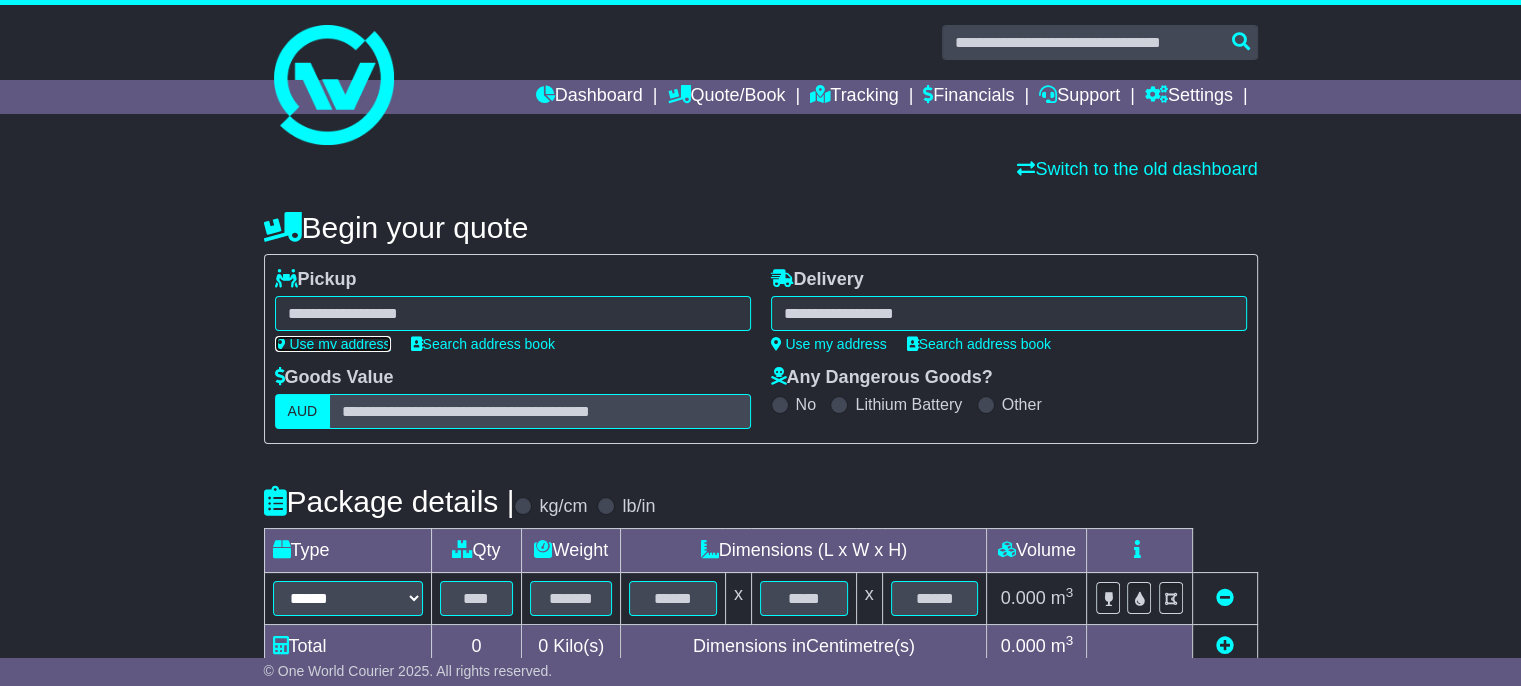 click on "Use my address" at bounding box center [333, 344] 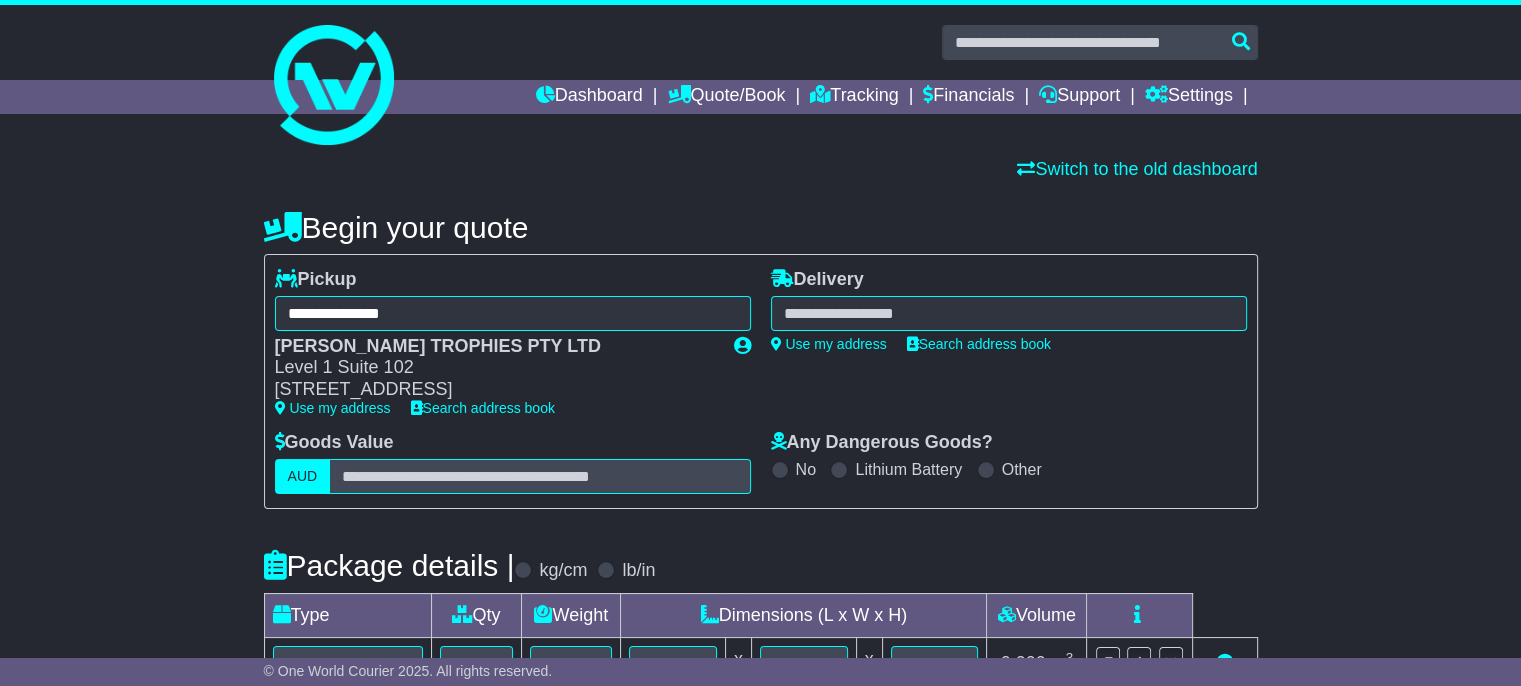 click at bounding box center (1009, 313) 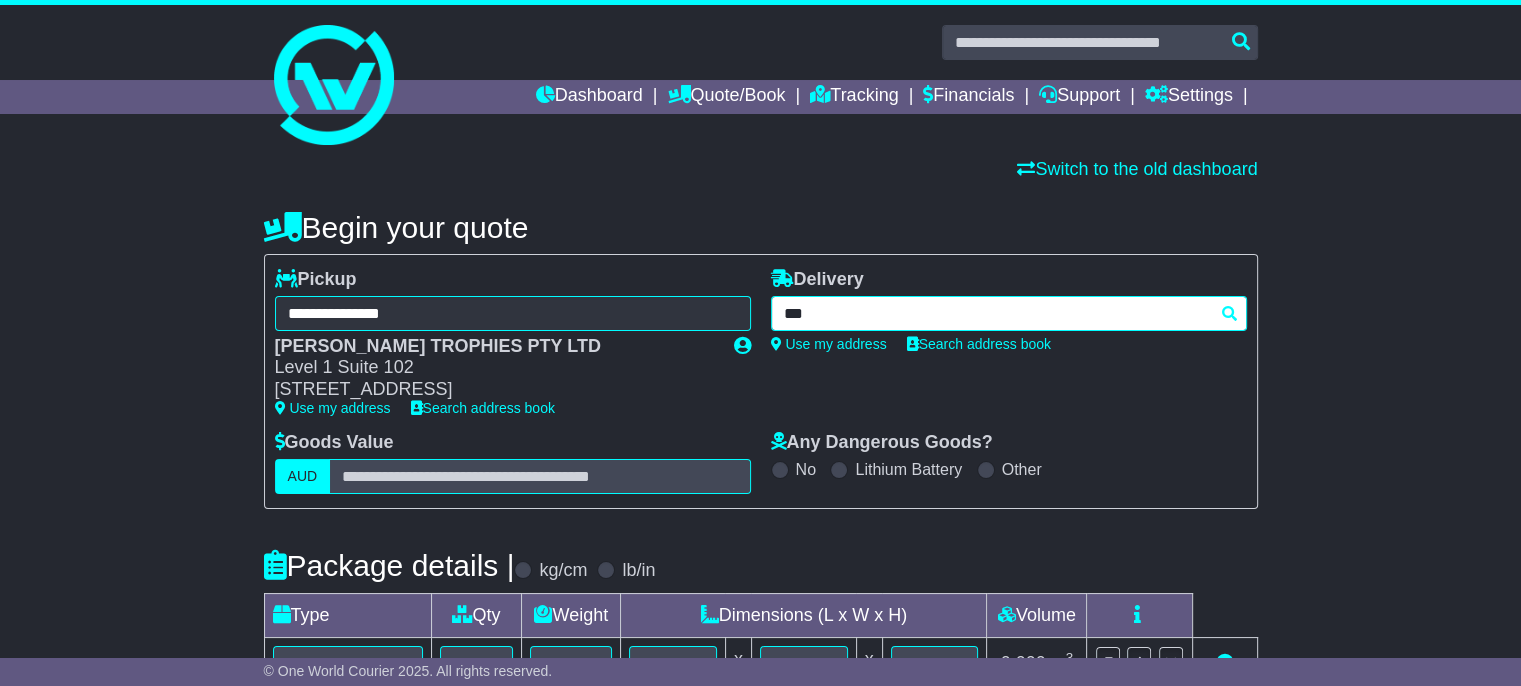 type on "****" 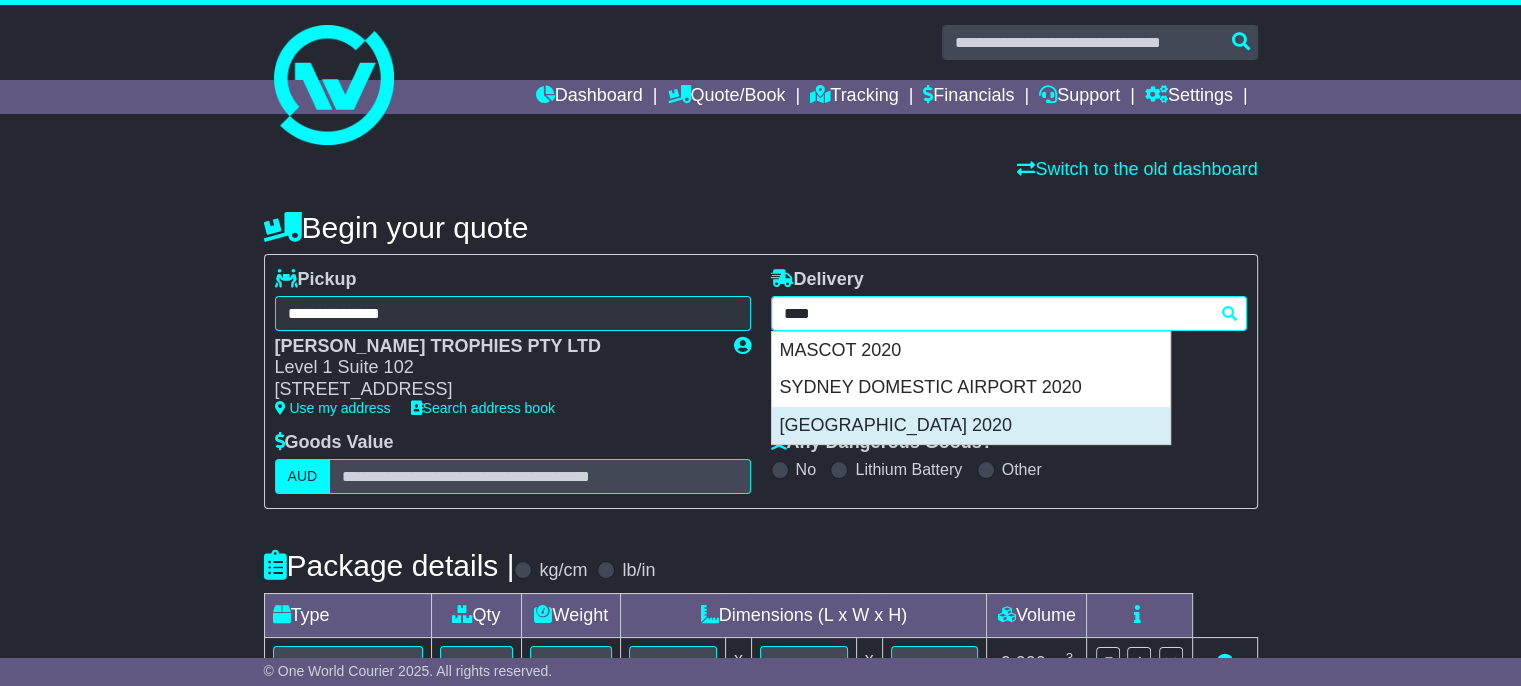 click on "SYDNEY INTERNATIONAL AIRPORT 2020" at bounding box center (971, 426) 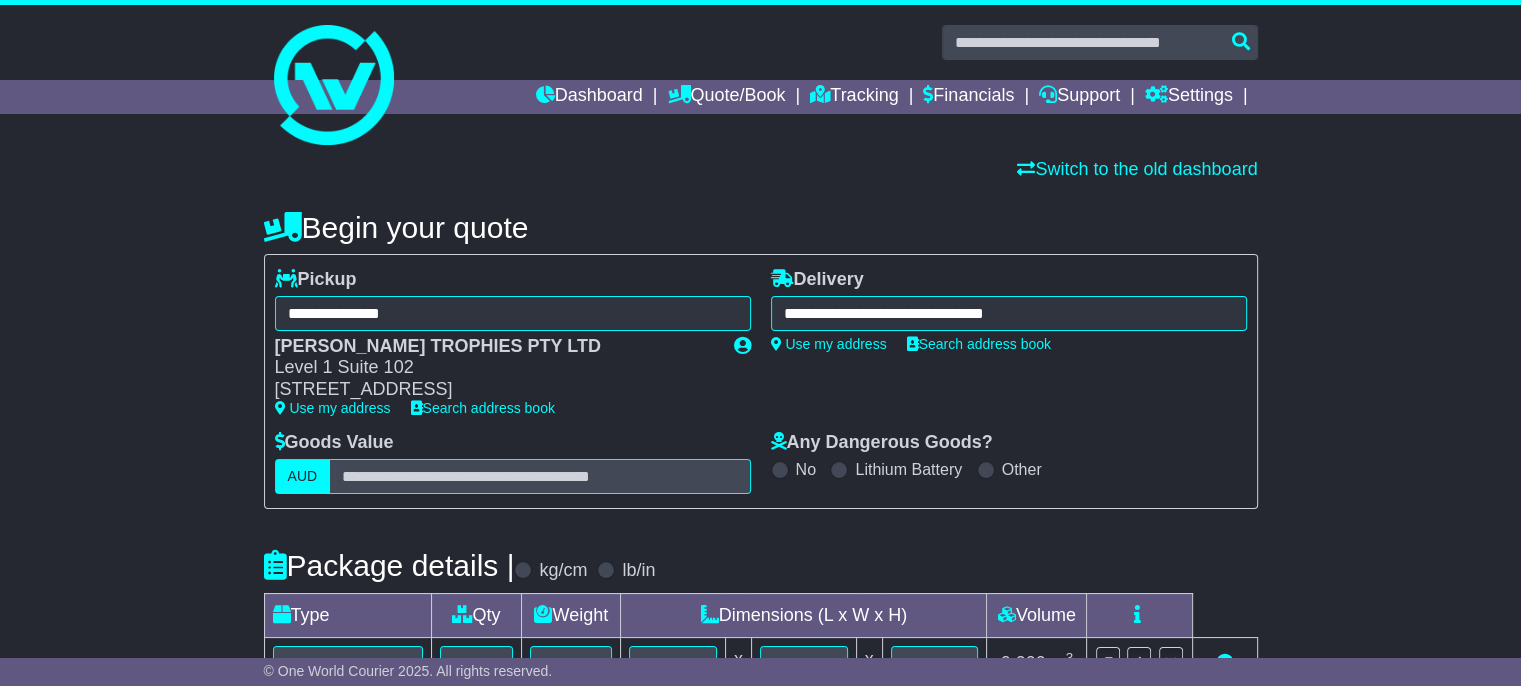 type on "**********" 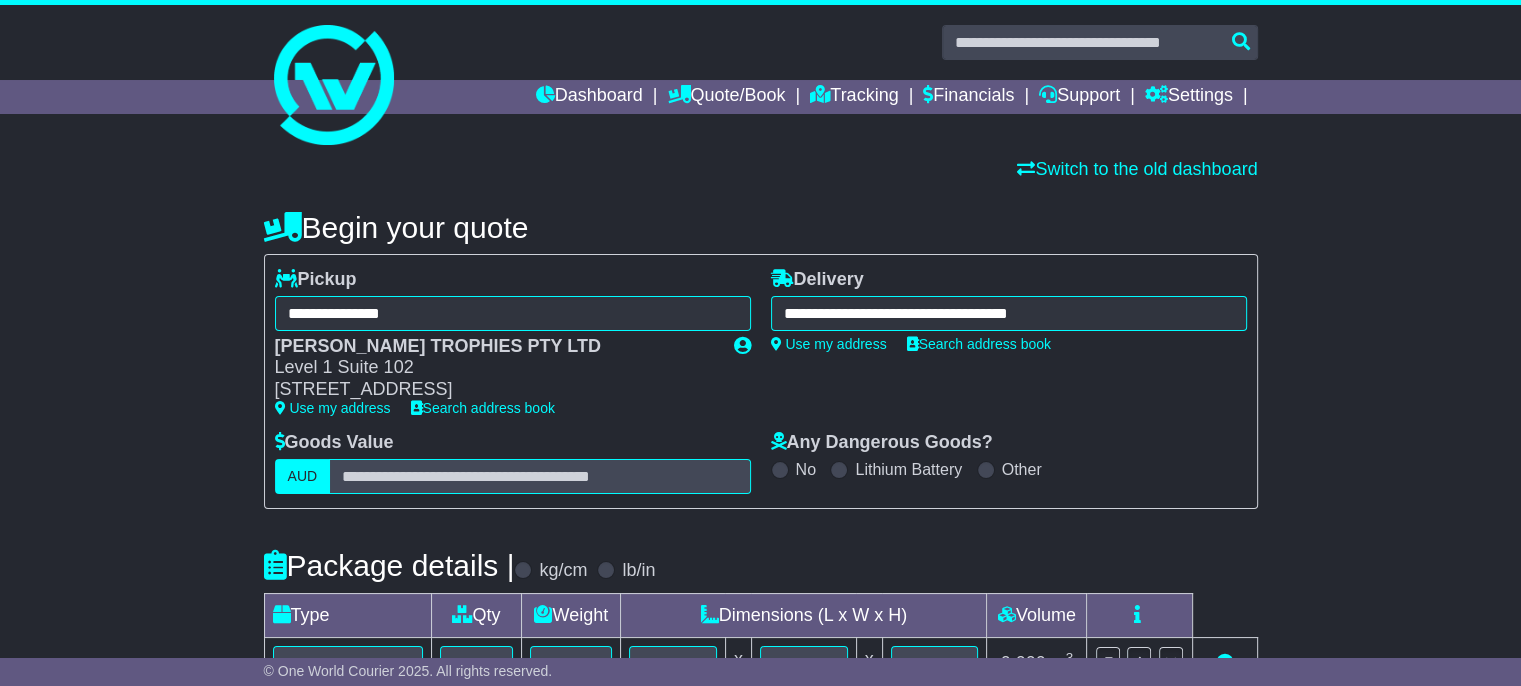 scroll, scrollTop: 219, scrollLeft: 0, axis: vertical 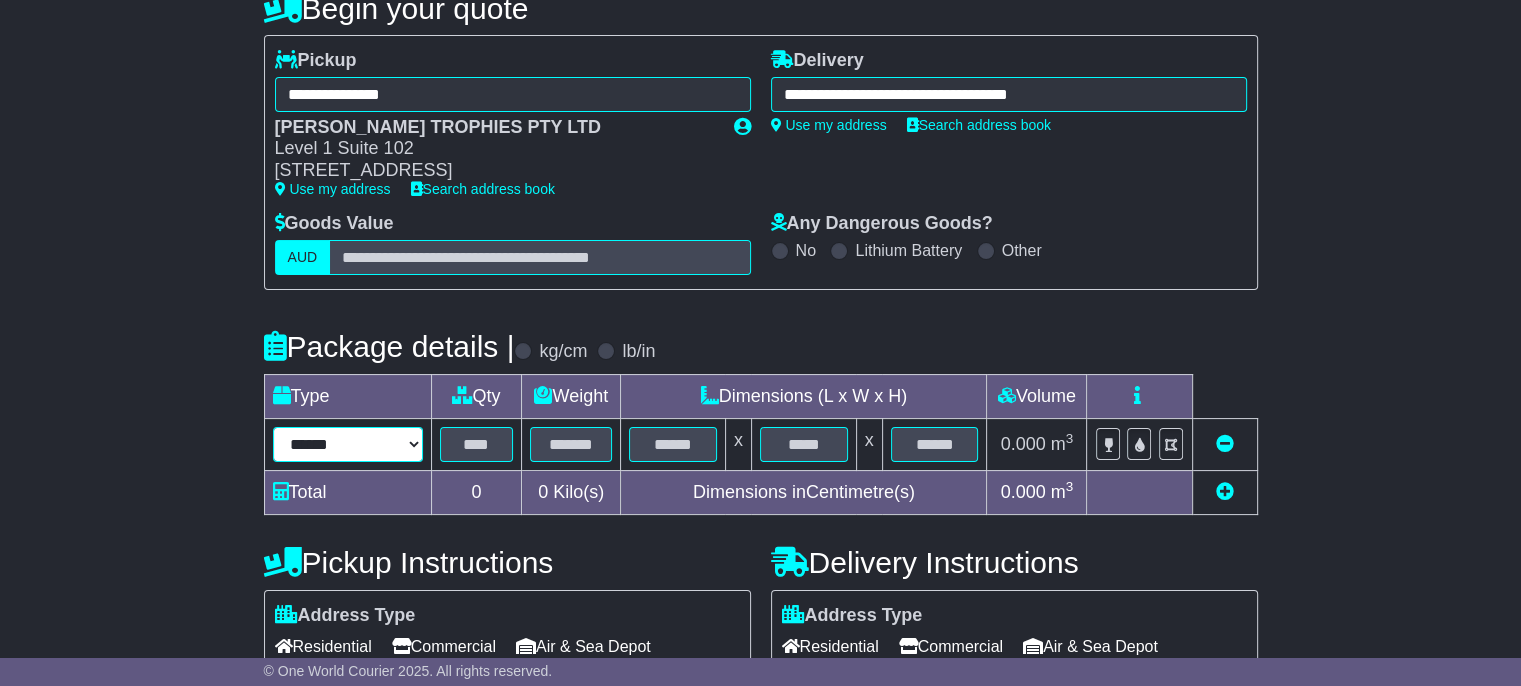 click on "****** ****** *** ******** ***** **** **** ****** *** *******" at bounding box center [348, 444] 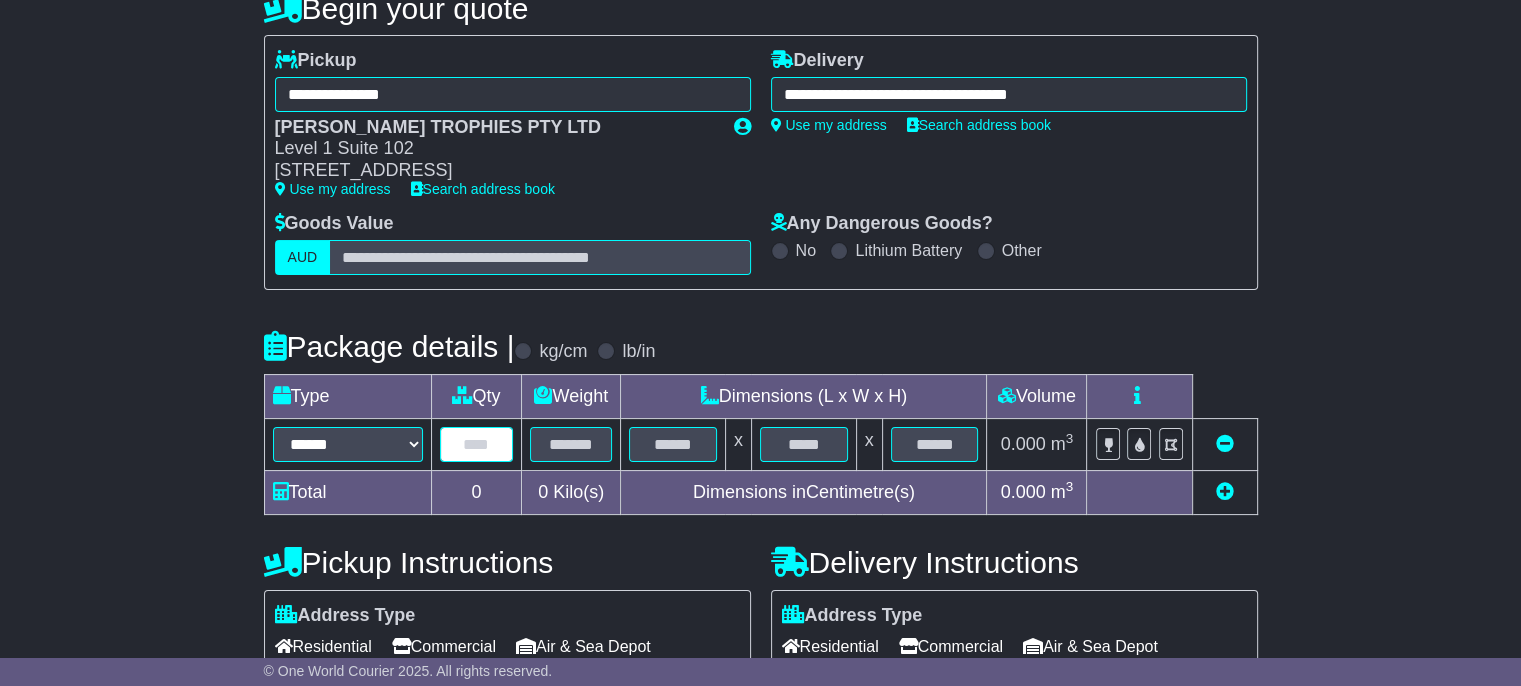 click at bounding box center (477, 444) 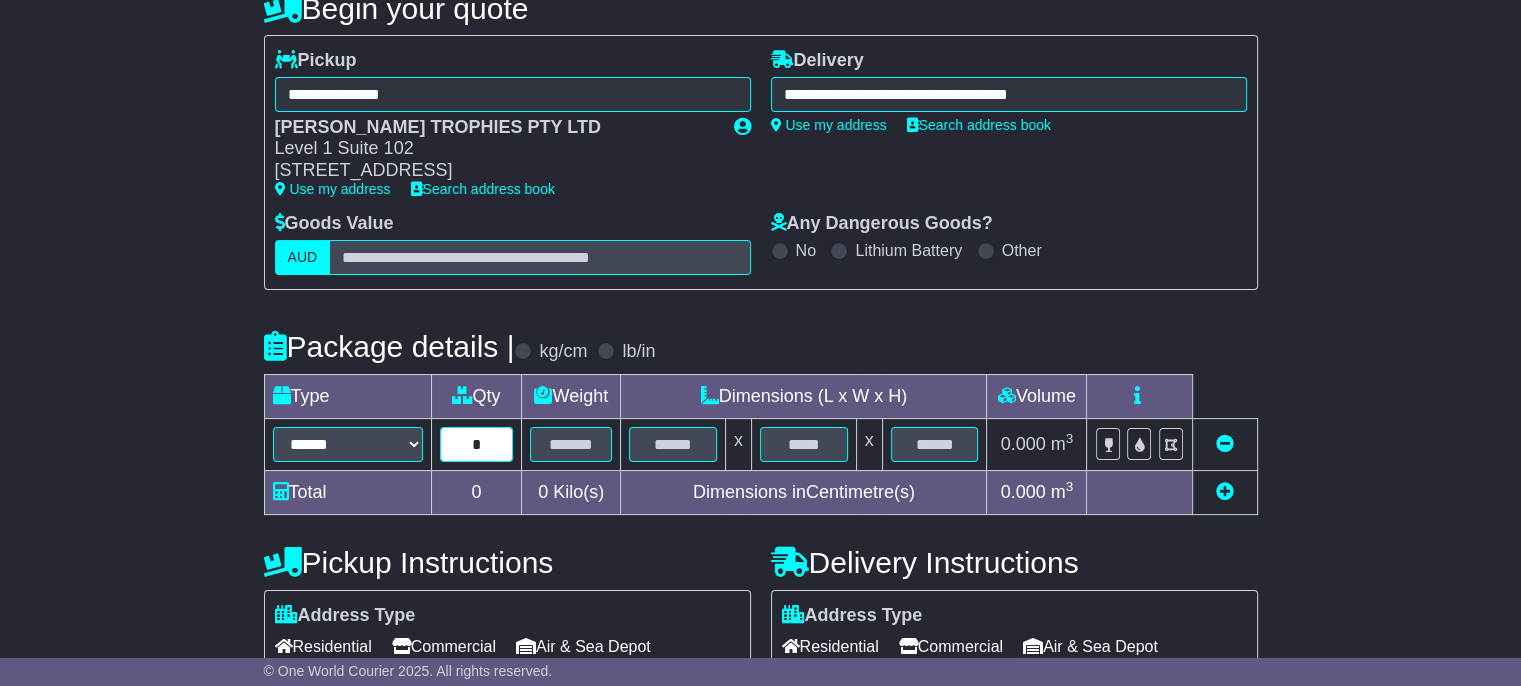 type on "*" 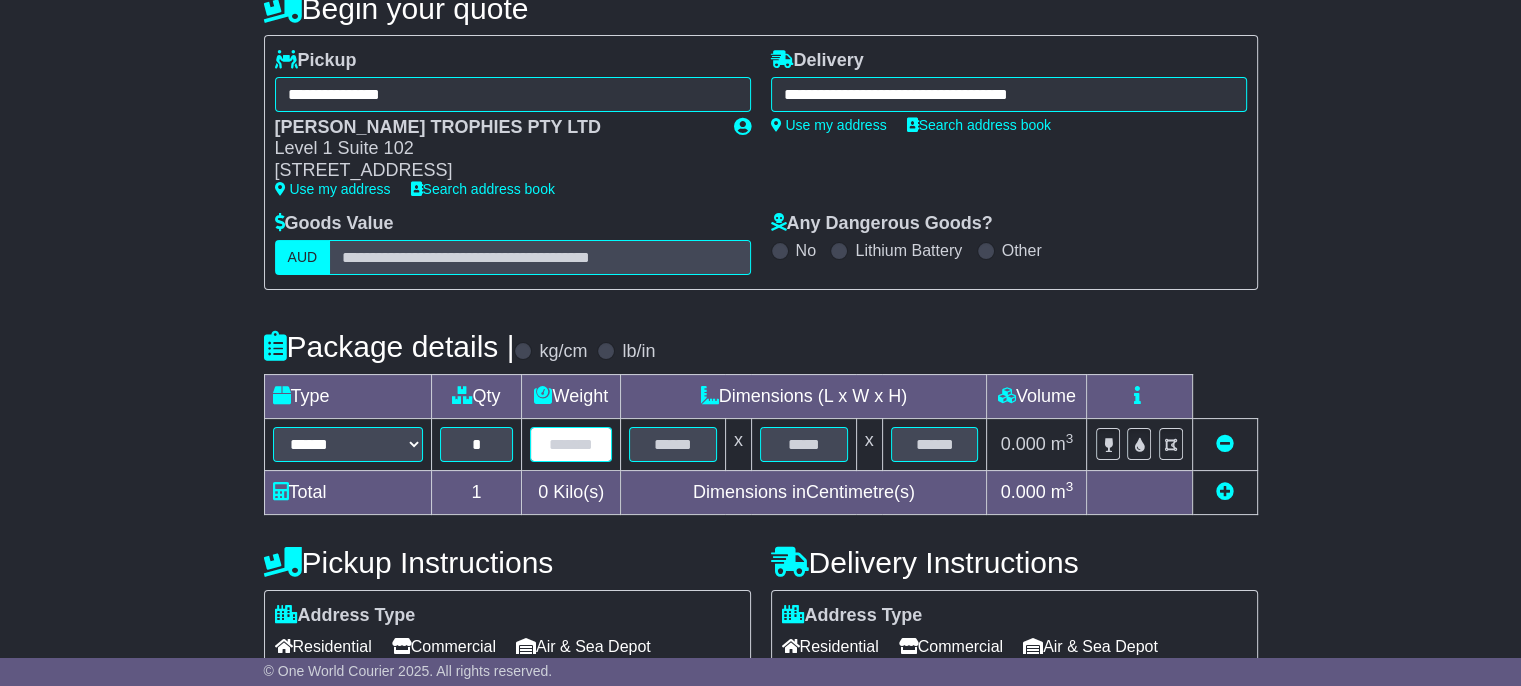 type on "*" 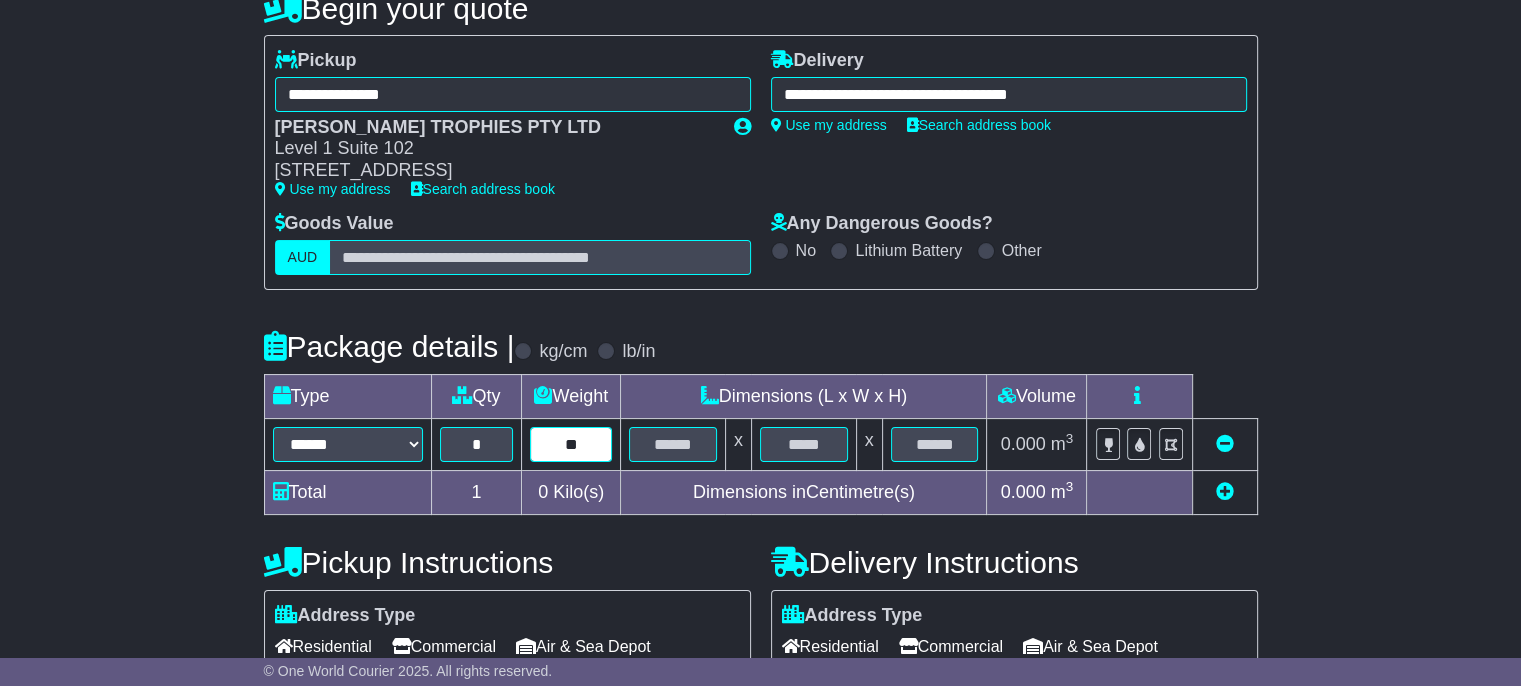 type on "**" 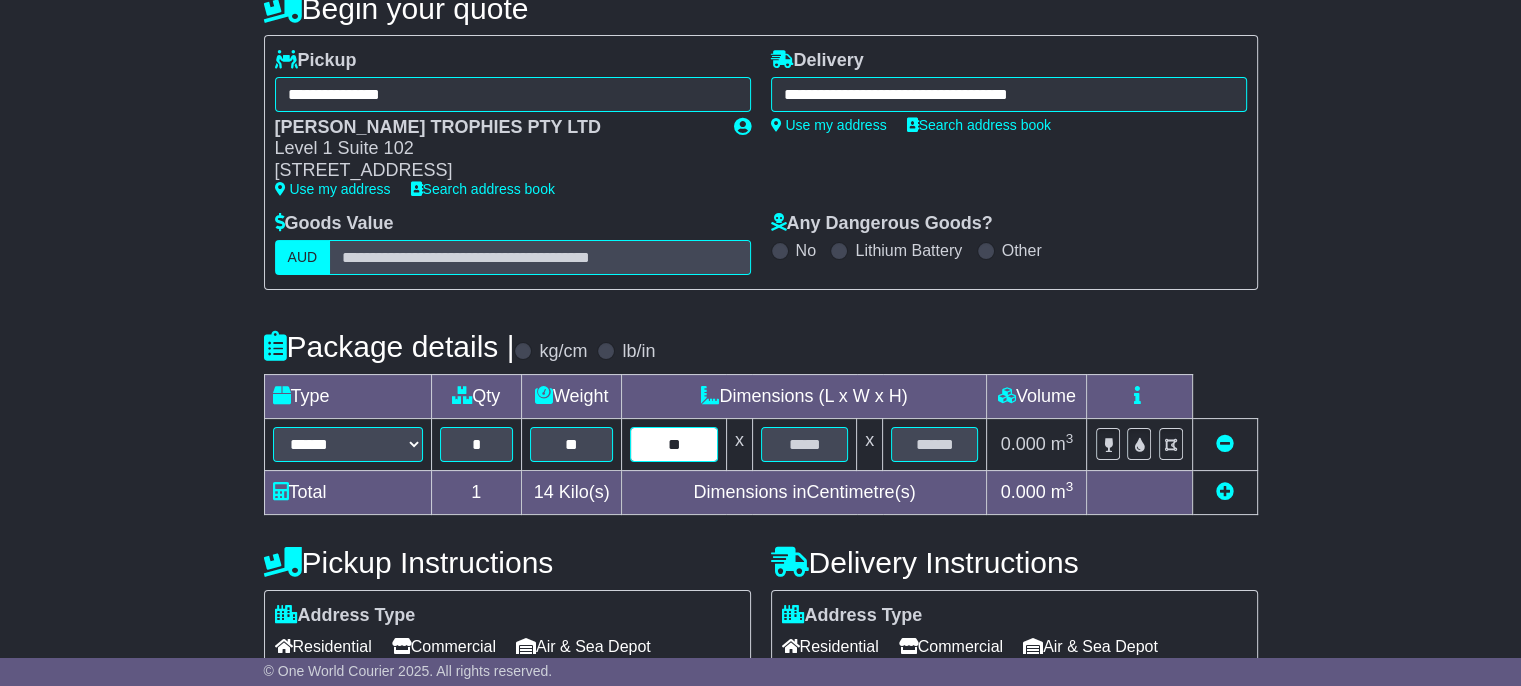 type on "**" 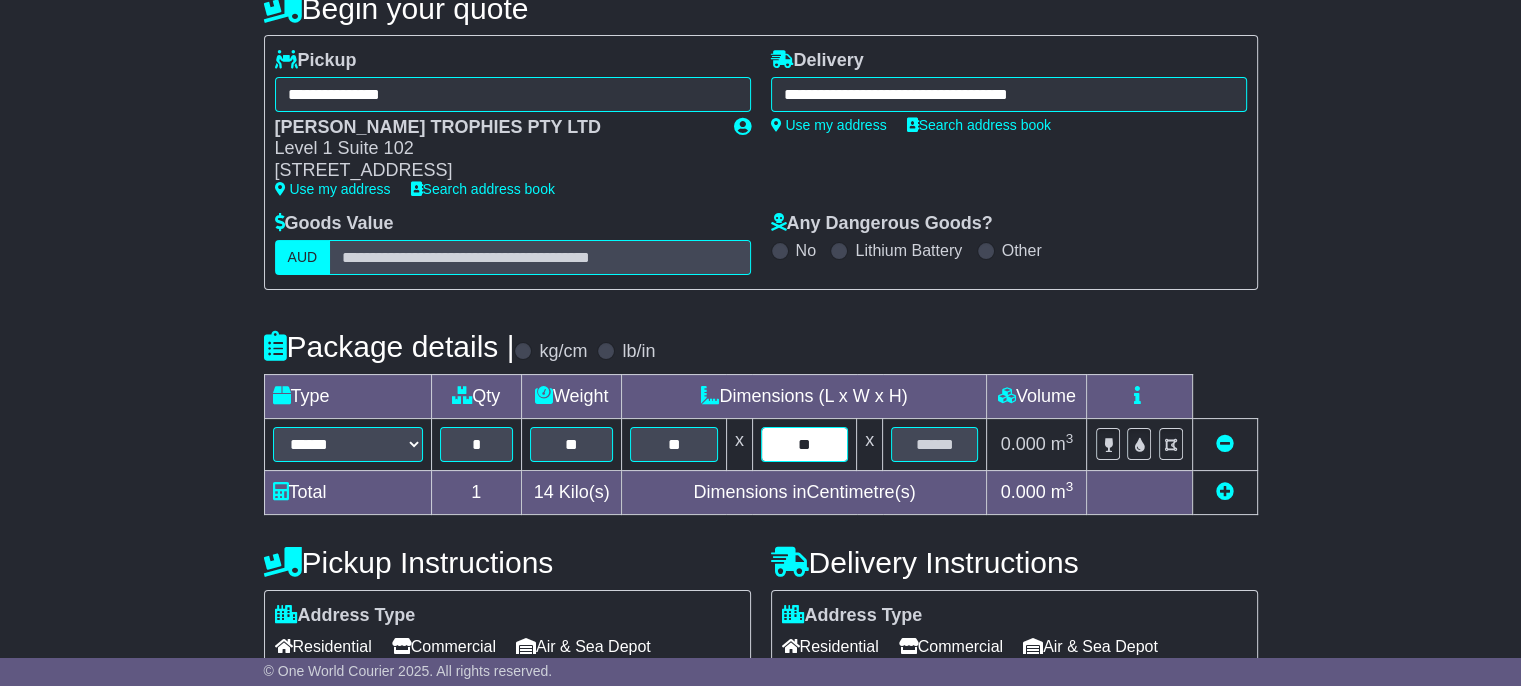 type on "**" 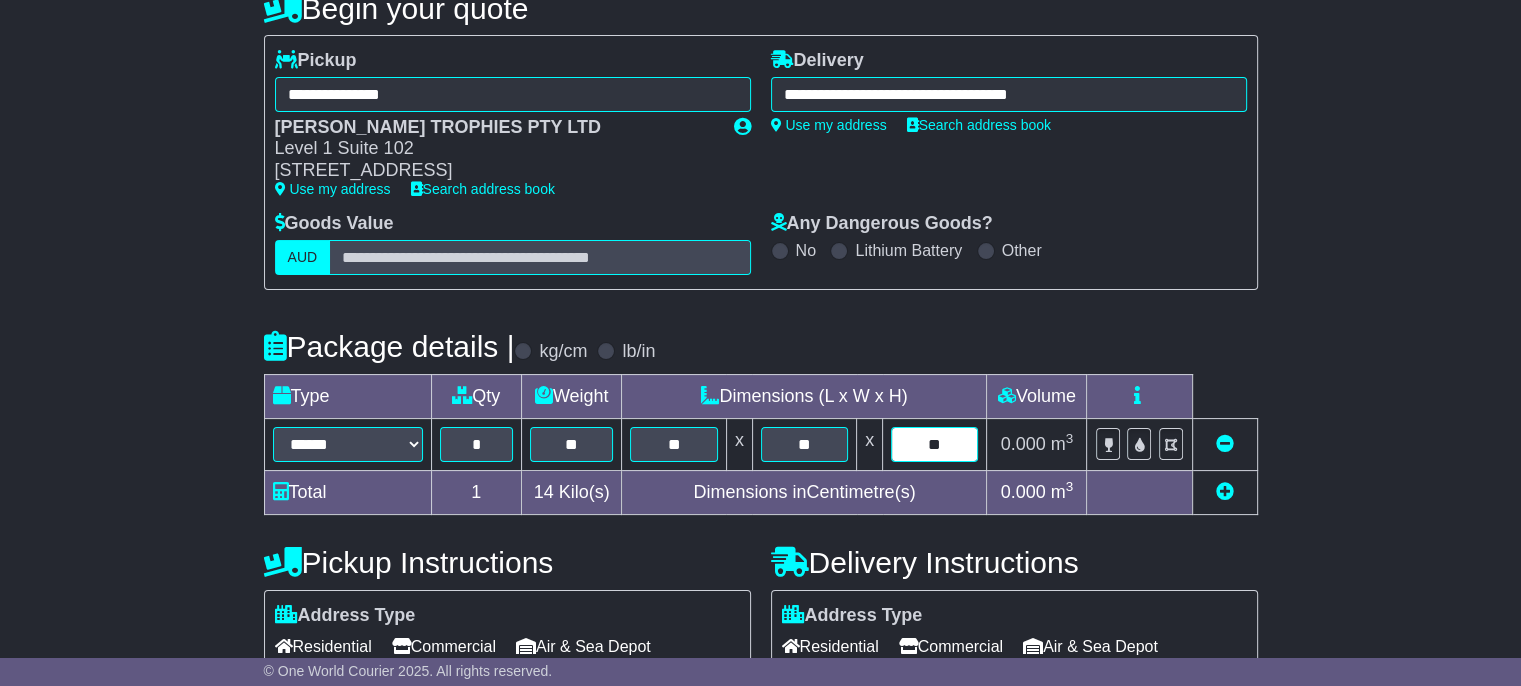 type on "**" 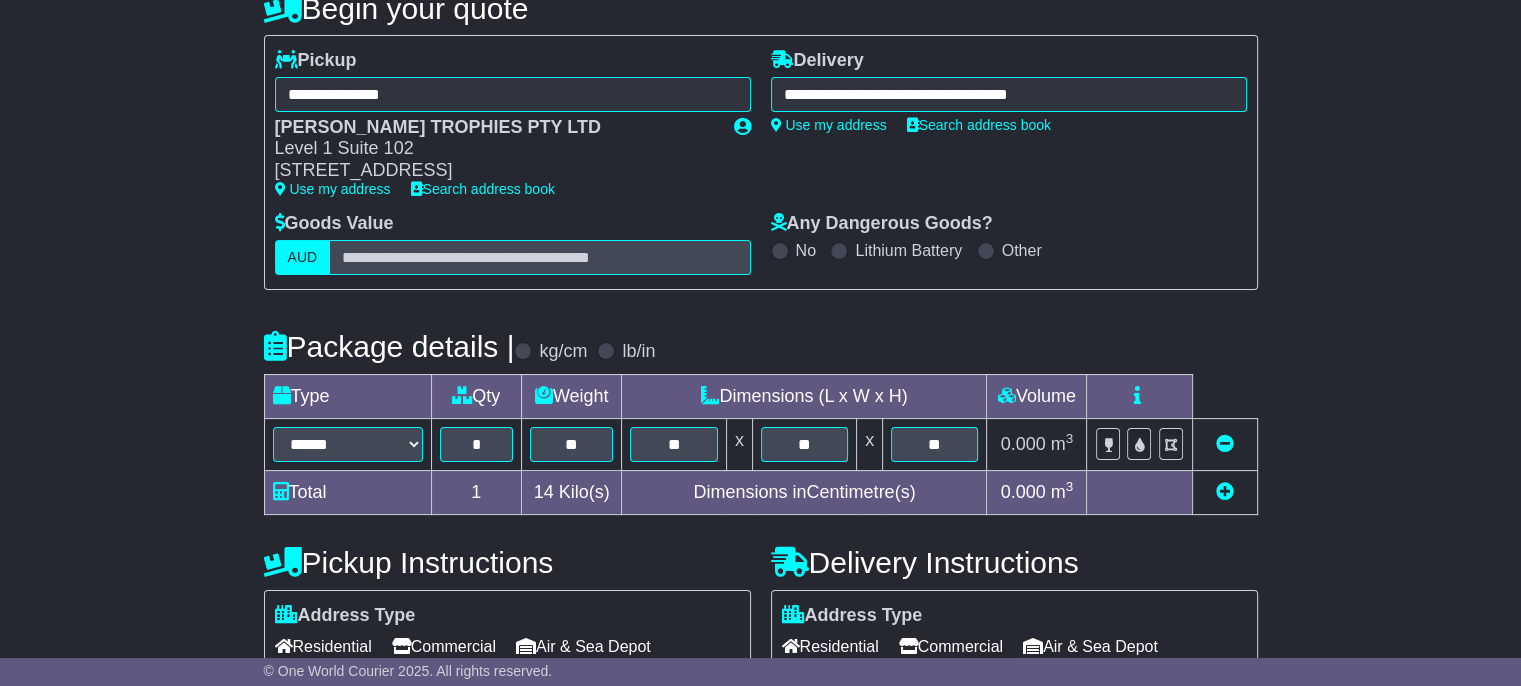 type 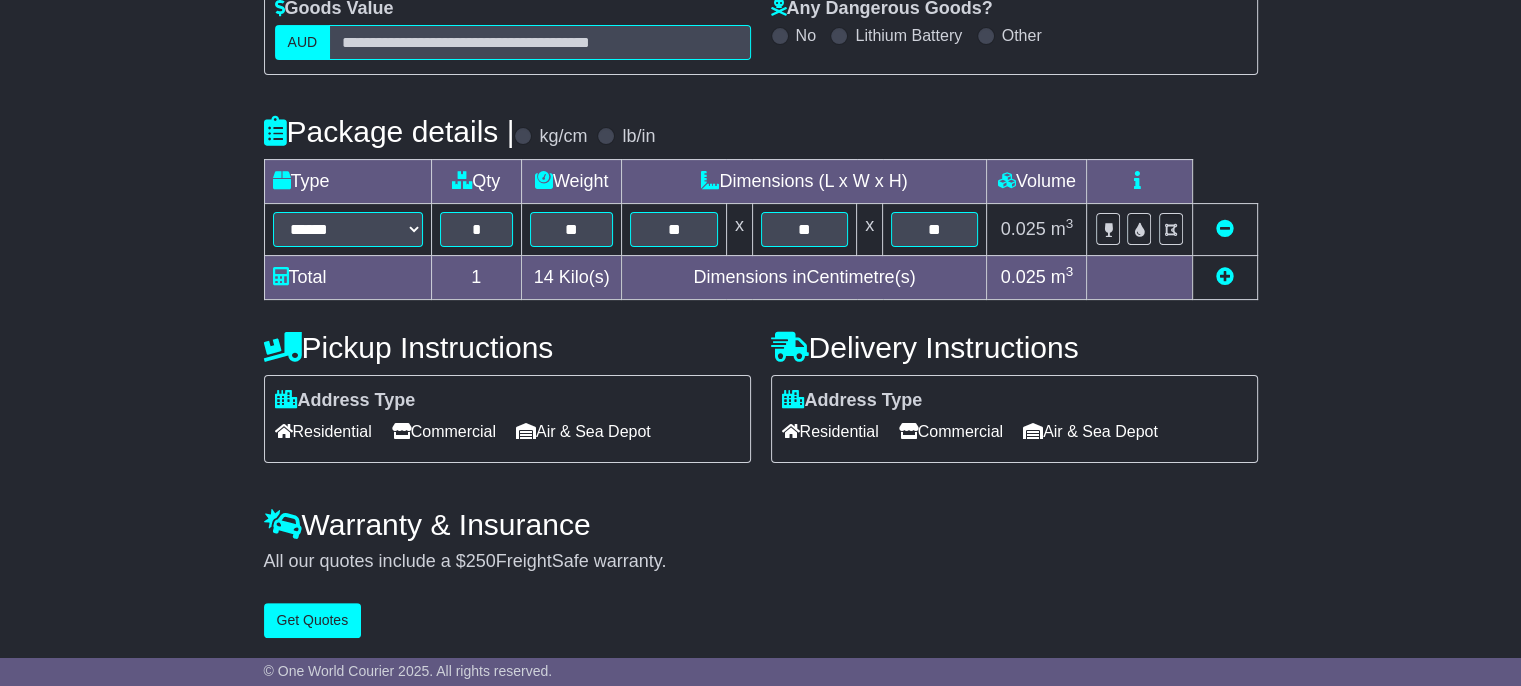 click on "Commercial" at bounding box center (951, 431) 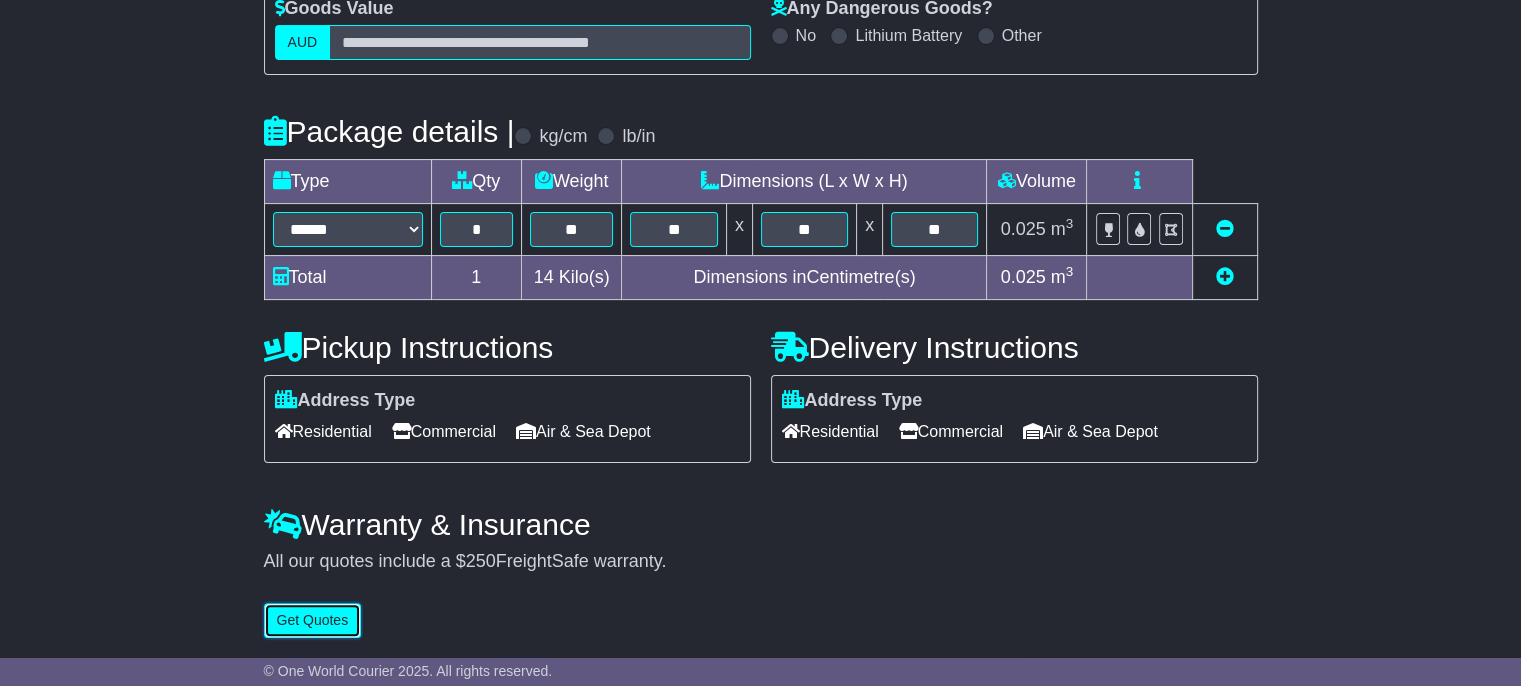 click on "Get Quotes" at bounding box center (313, 620) 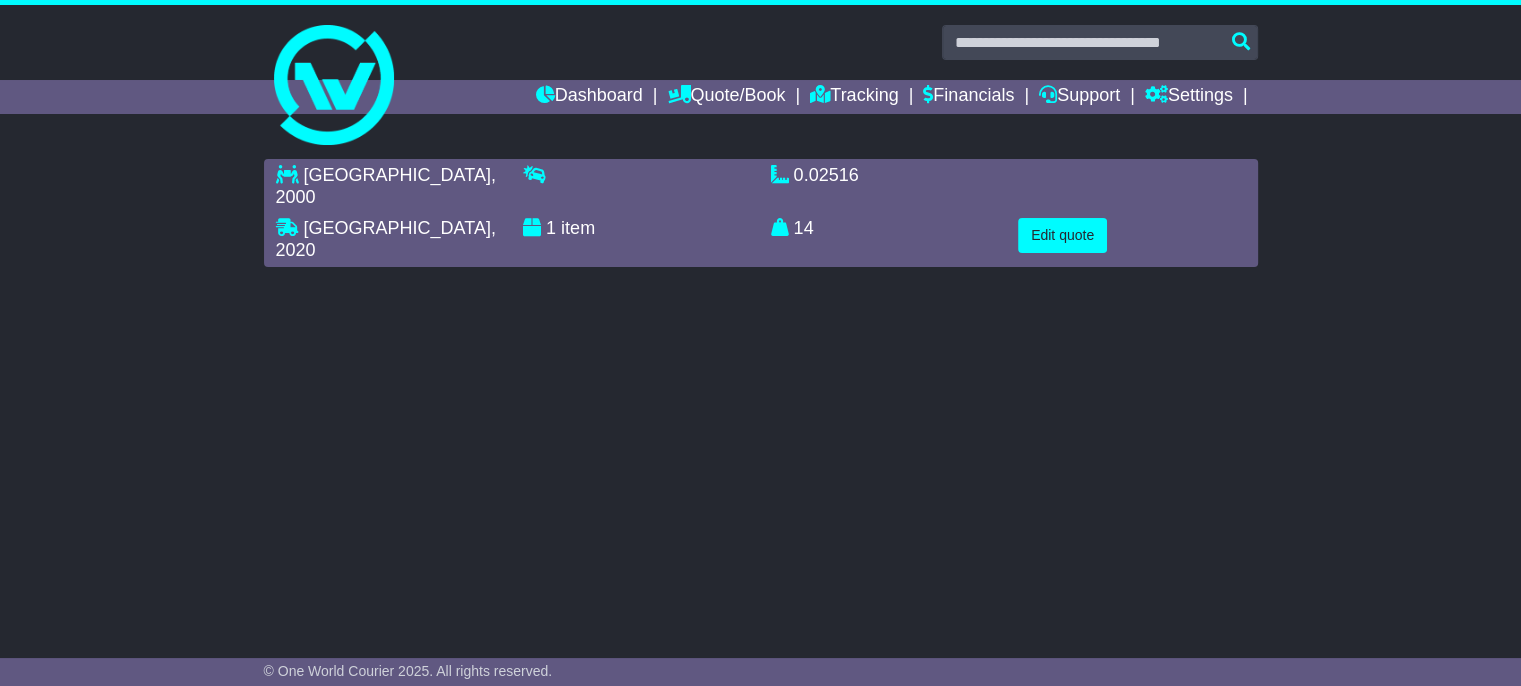 scroll, scrollTop: 0, scrollLeft: 0, axis: both 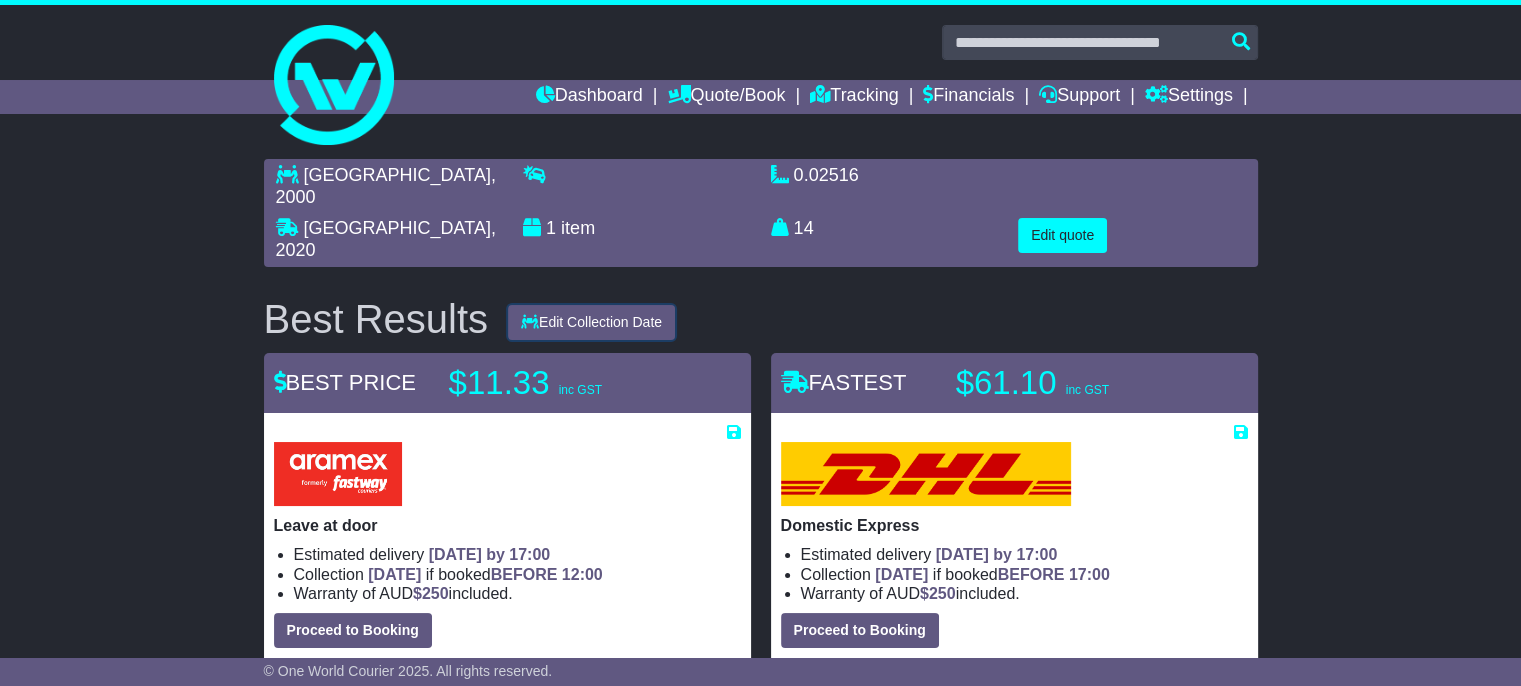 click on "Edit Collection Date" at bounding box center [591, 322] 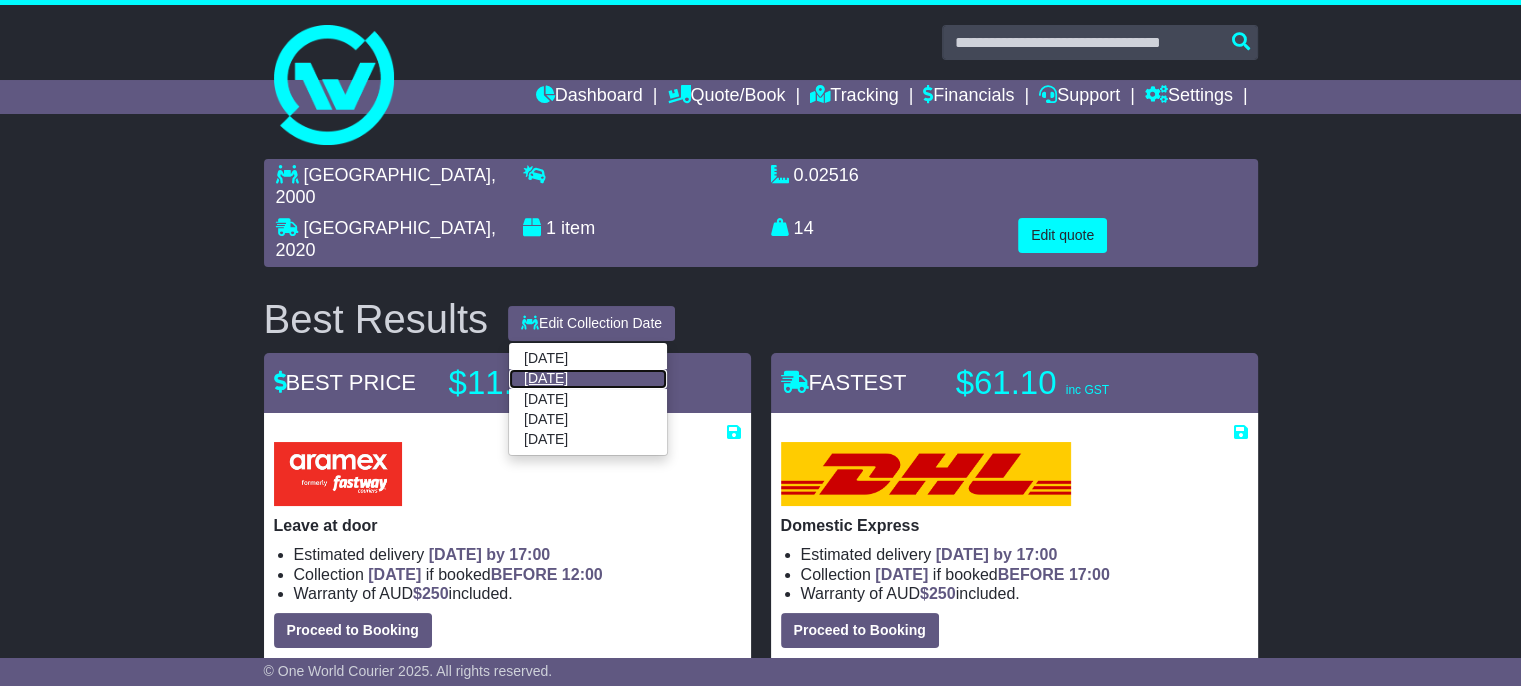 click on "18 Jul 2025" at bounding box center (588, 379) 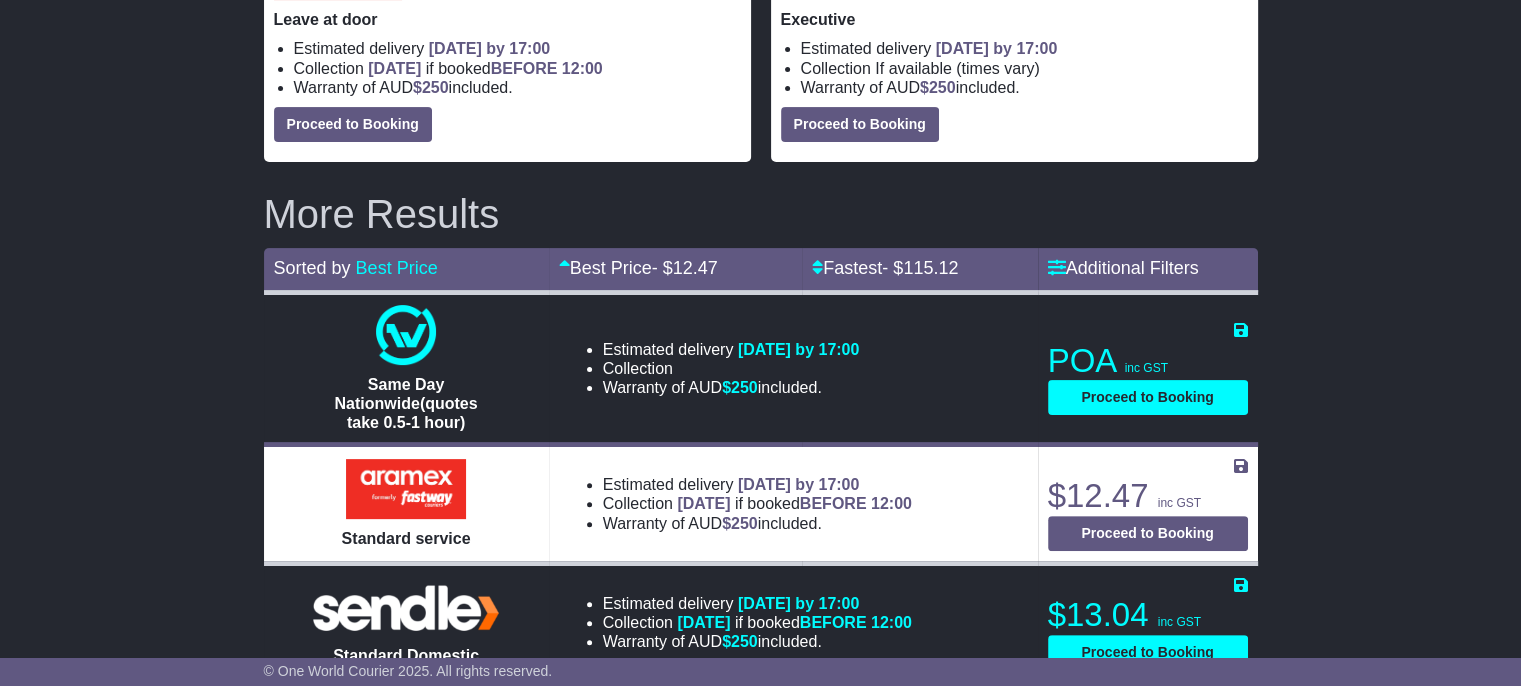 scroll, scrollTop: 370, scrollLeft: 0, axis: vertical 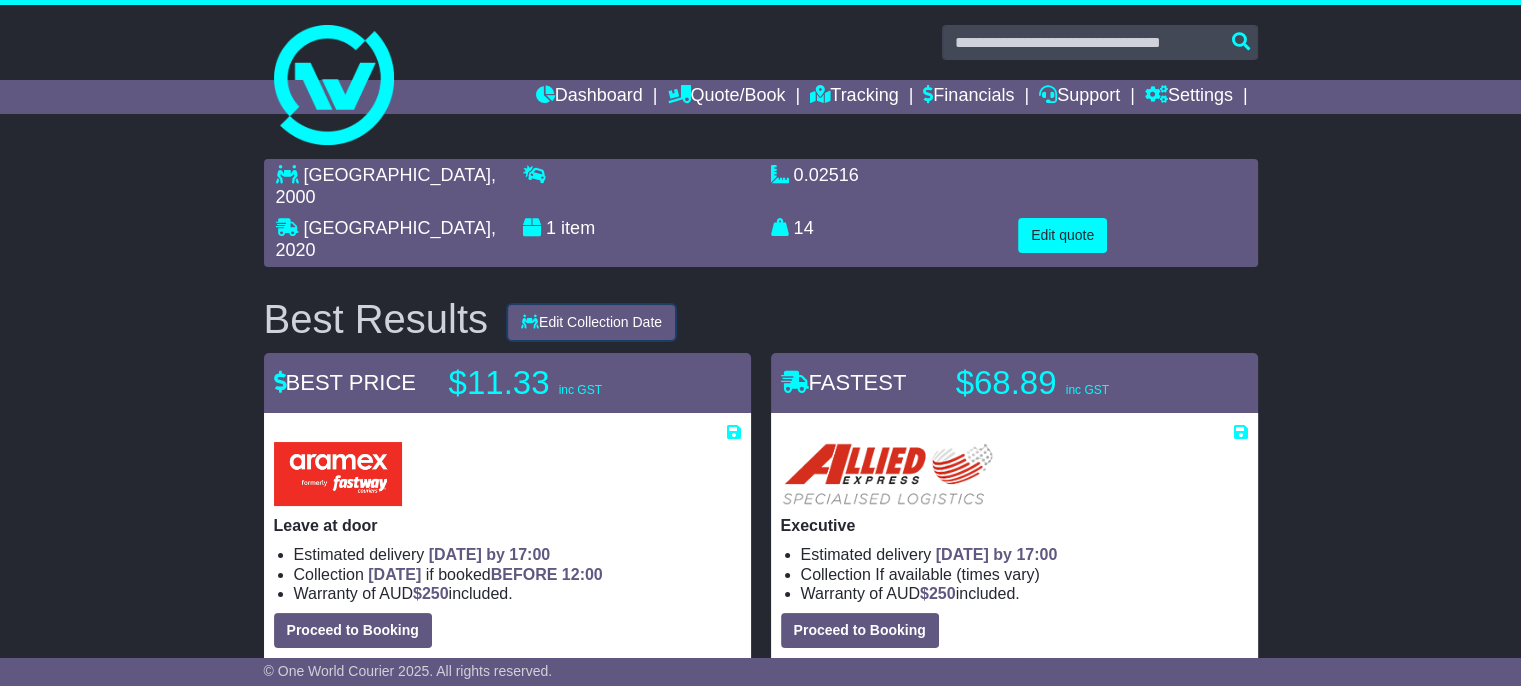 click on "Edit Collection Date" at bounding box center (591, 322) 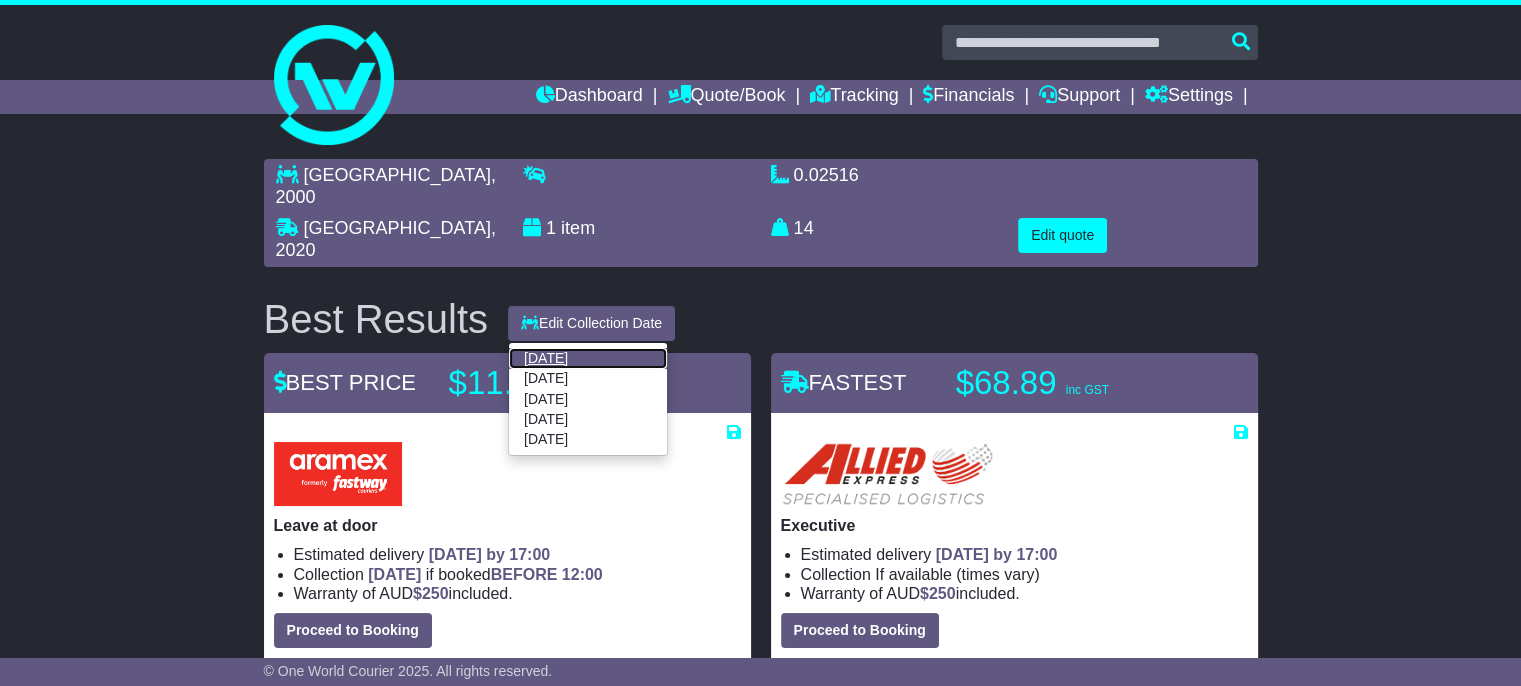 click on "17 Jul 2025" at bounding box center (588, 358) 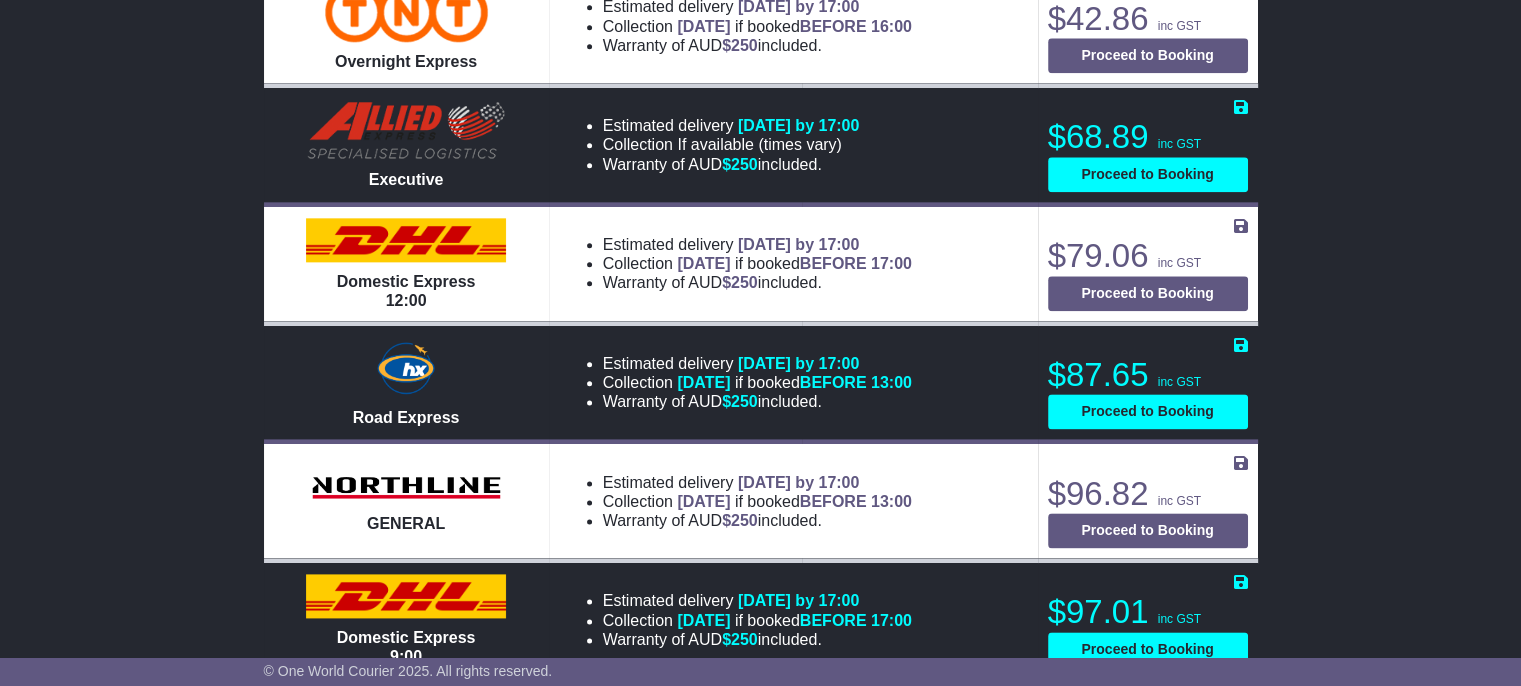 scroll, scrollTop: 2466, scrollLeft: 0, axis: vertical 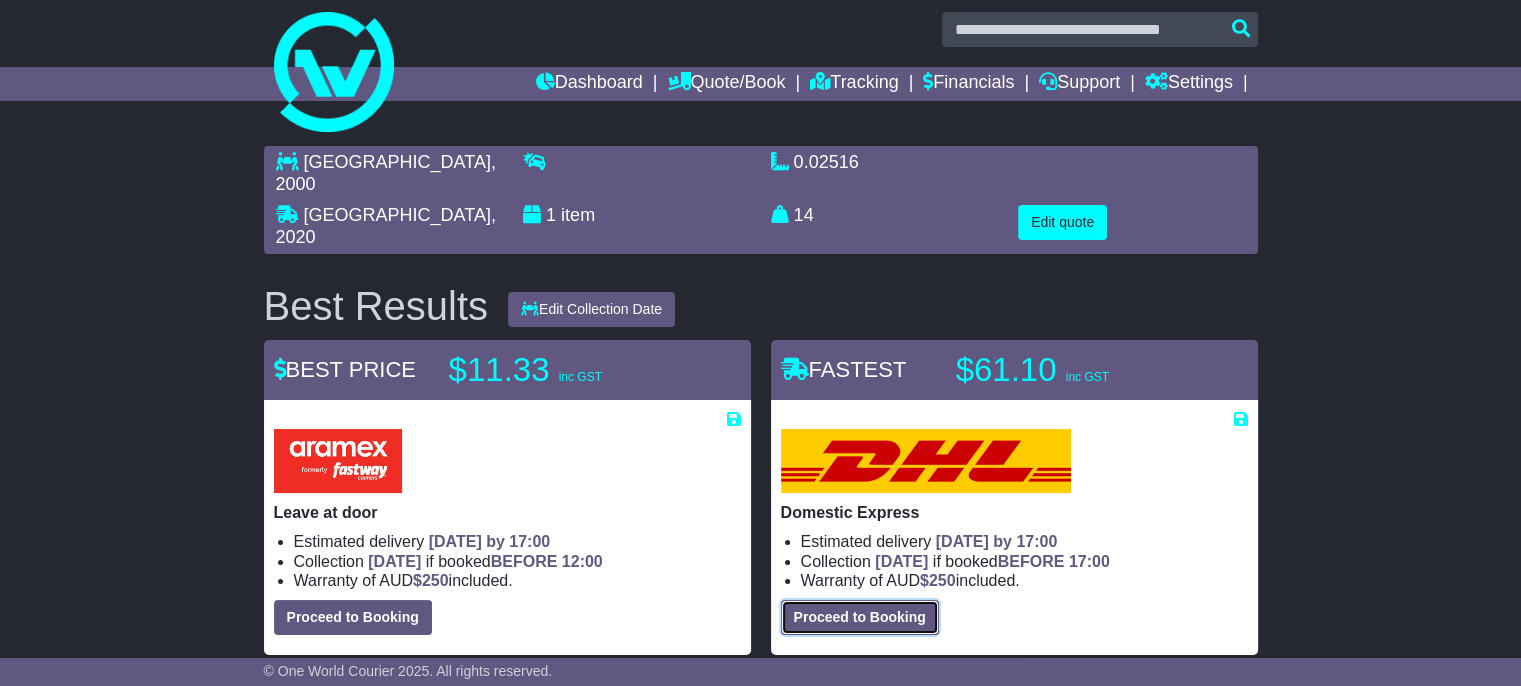 click on "Proceed to Booking" at bounding box center (860, 617) 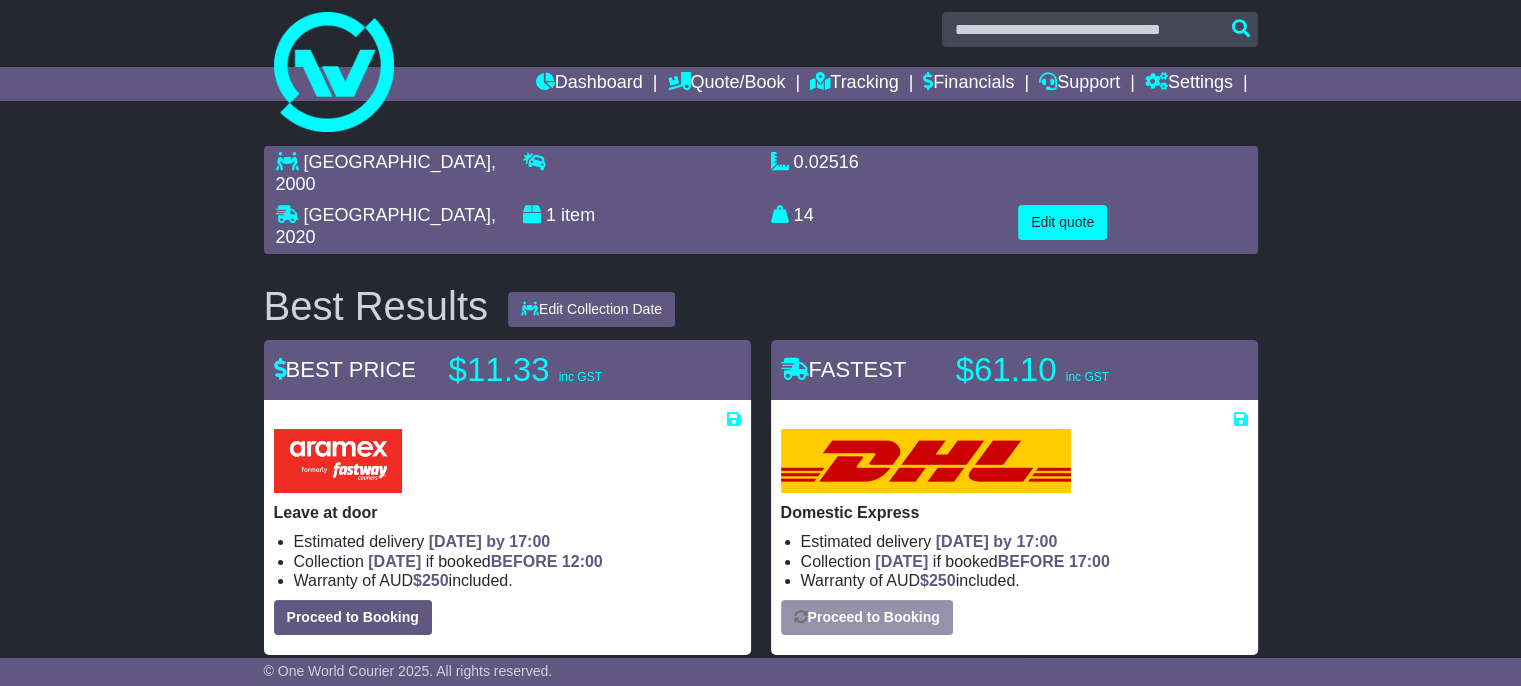 select on "*****" 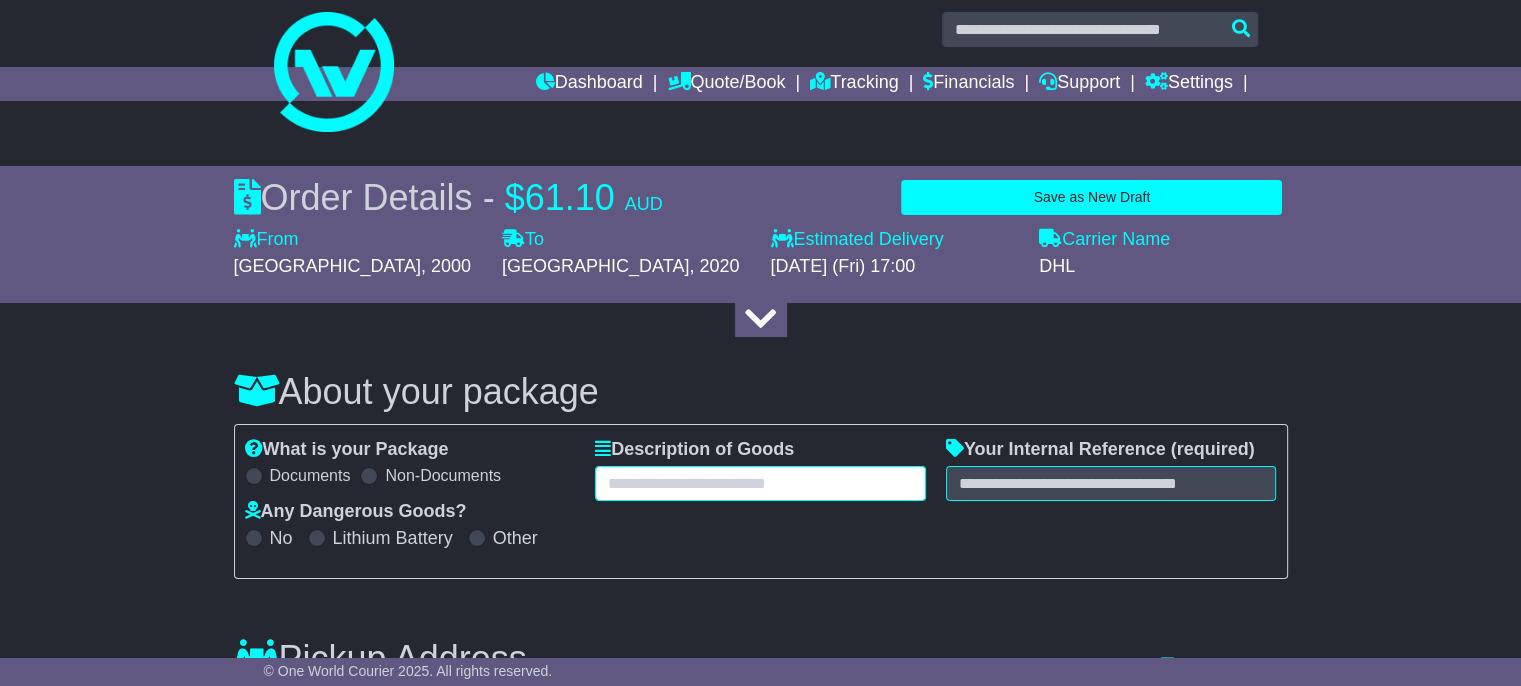 click at bounding box center (760, 483) 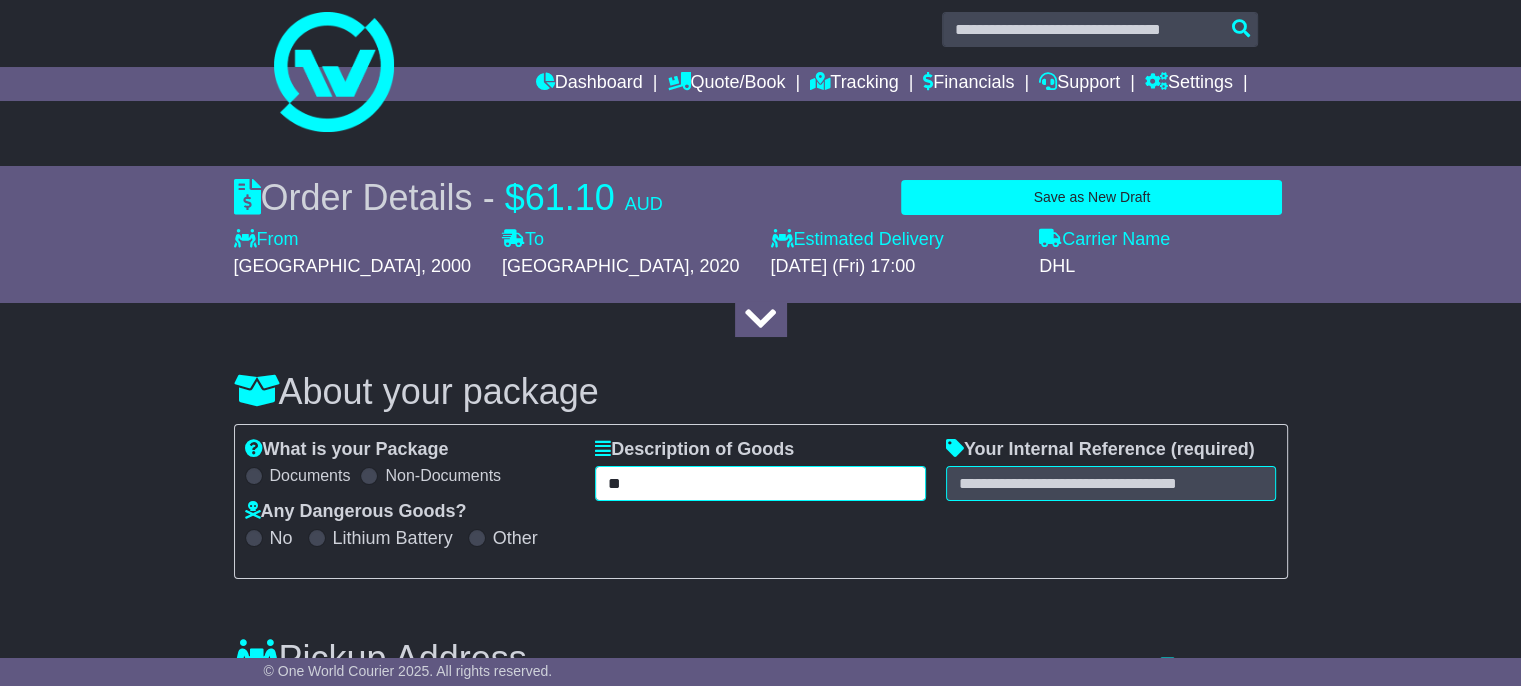 type on "*" 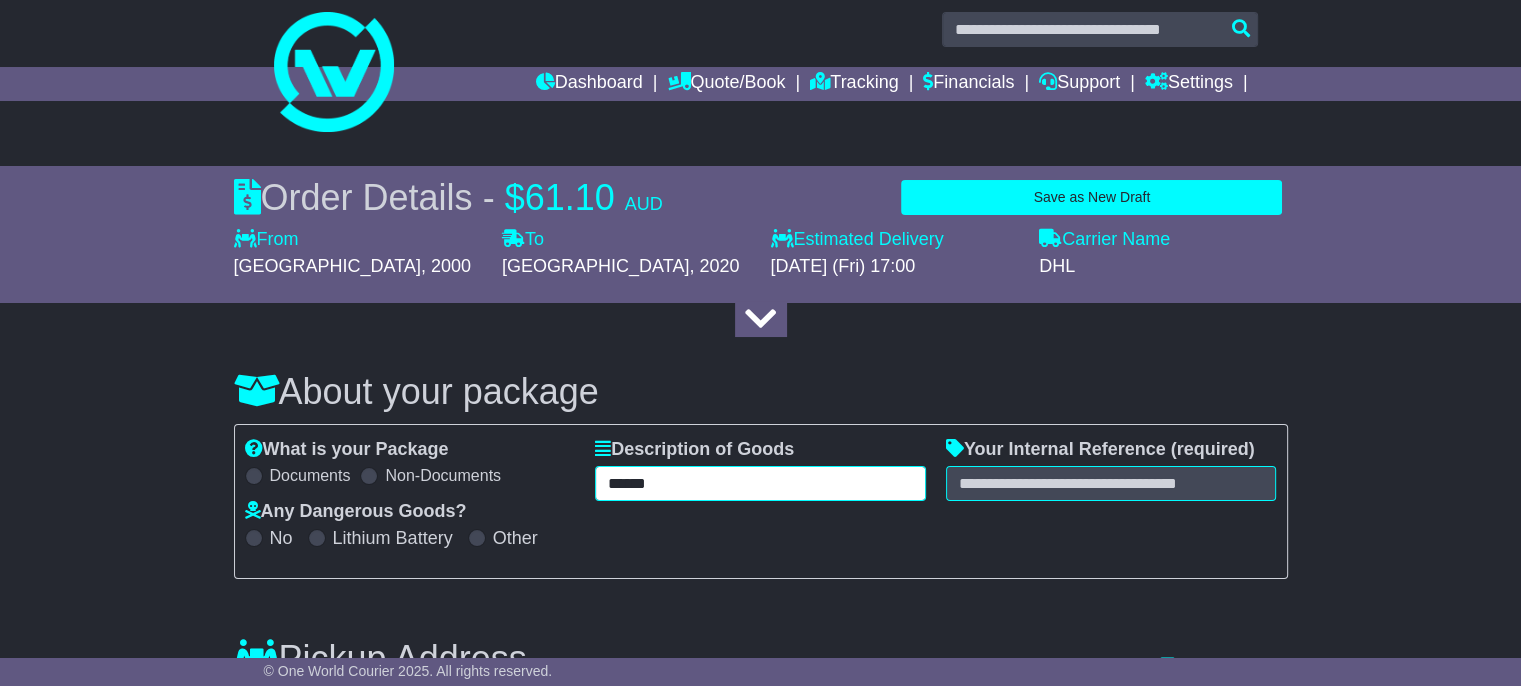 type on "******" 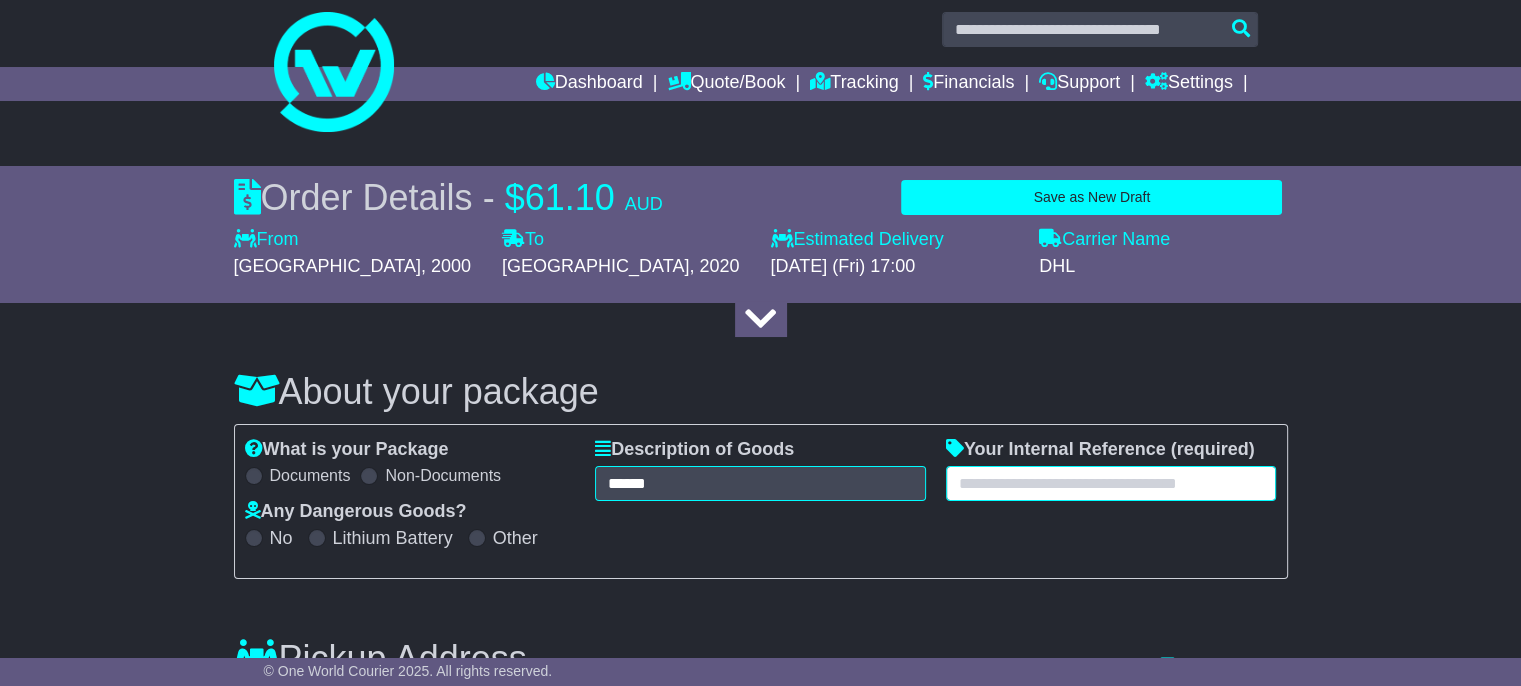 click at bounding box center (1111, 483) 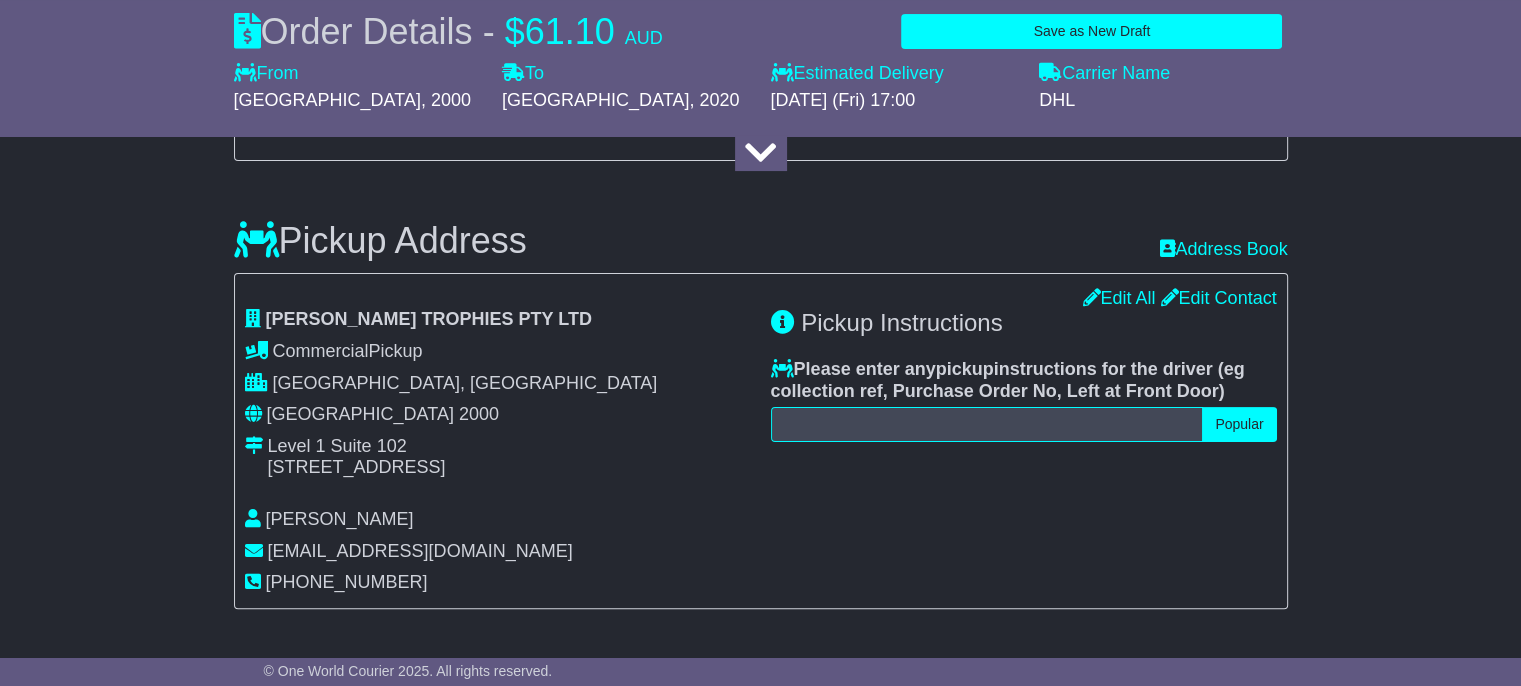 scroll, scrollTop: 438, scrollLeft: 0, axis: vertical 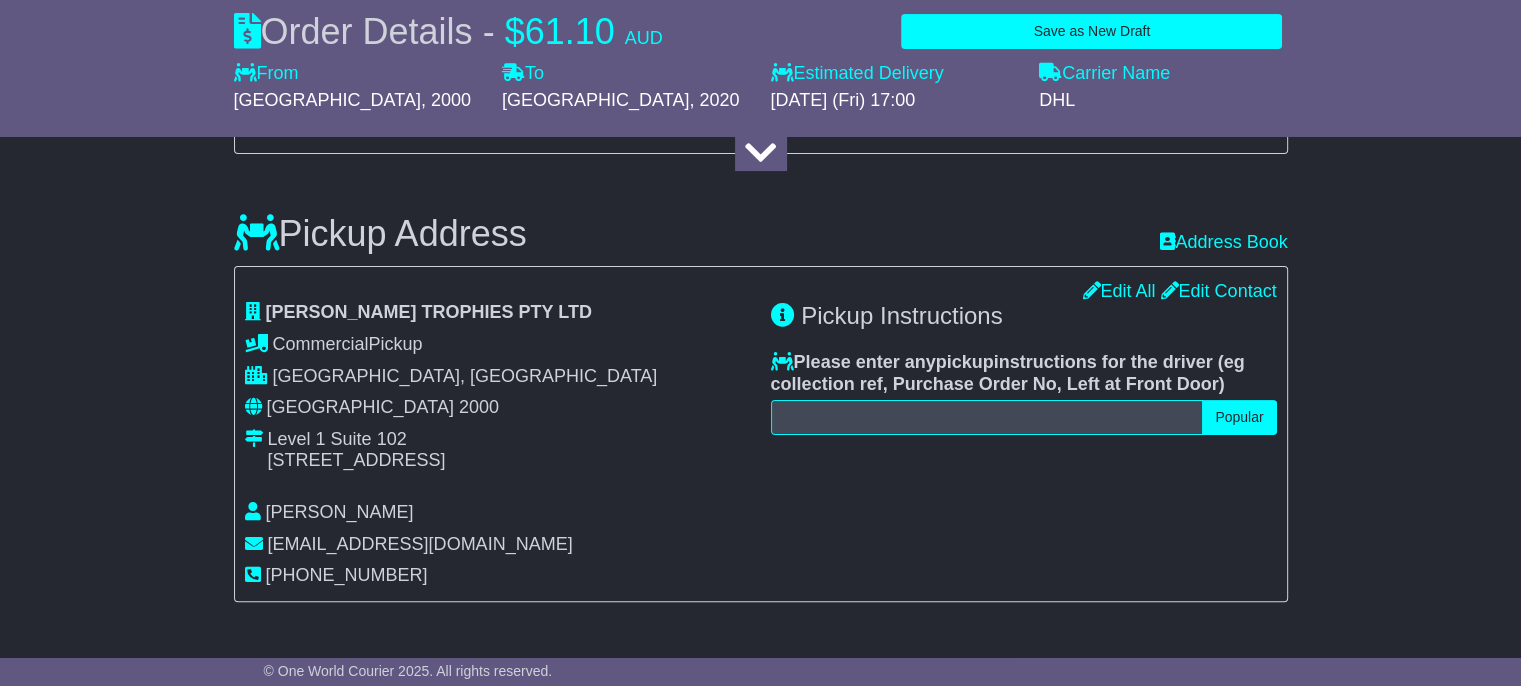 type on "*****" 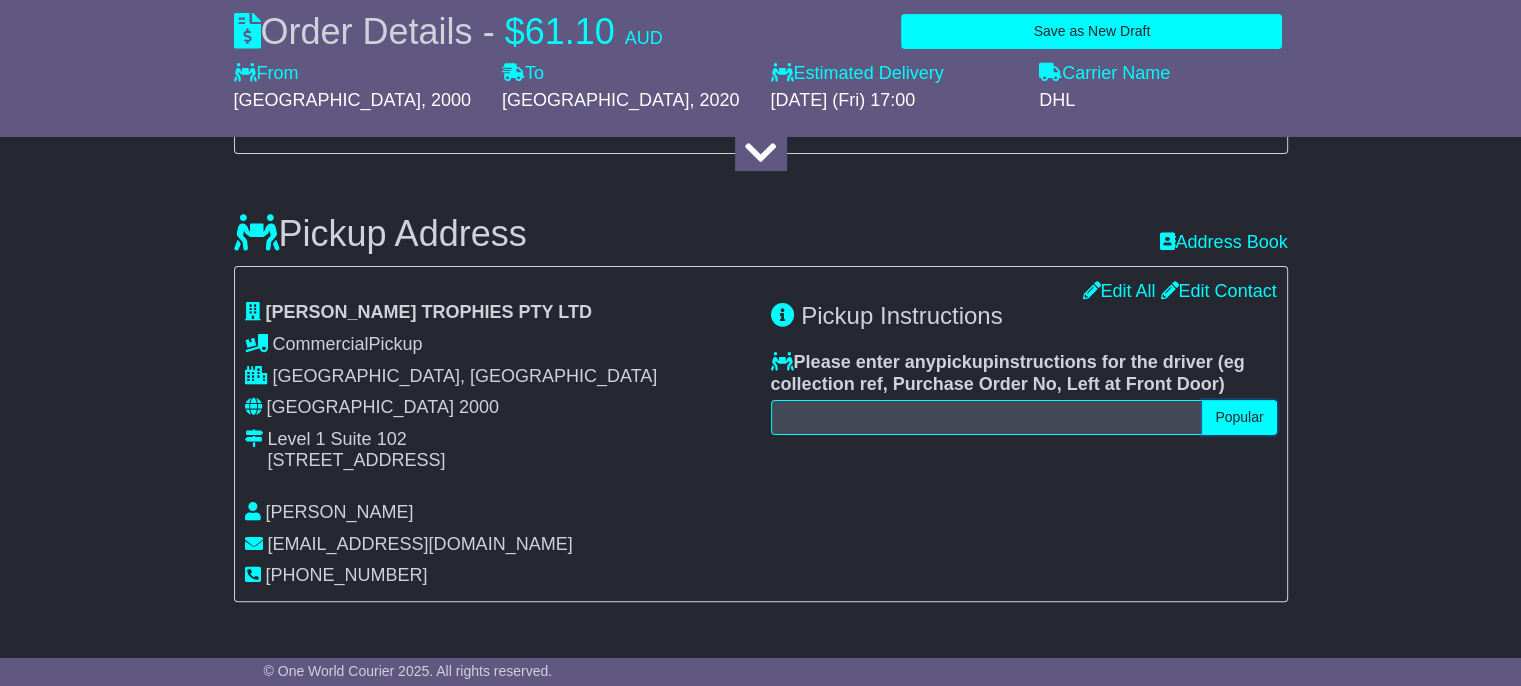 click on "Popular" at bounding box center [1239, 417] 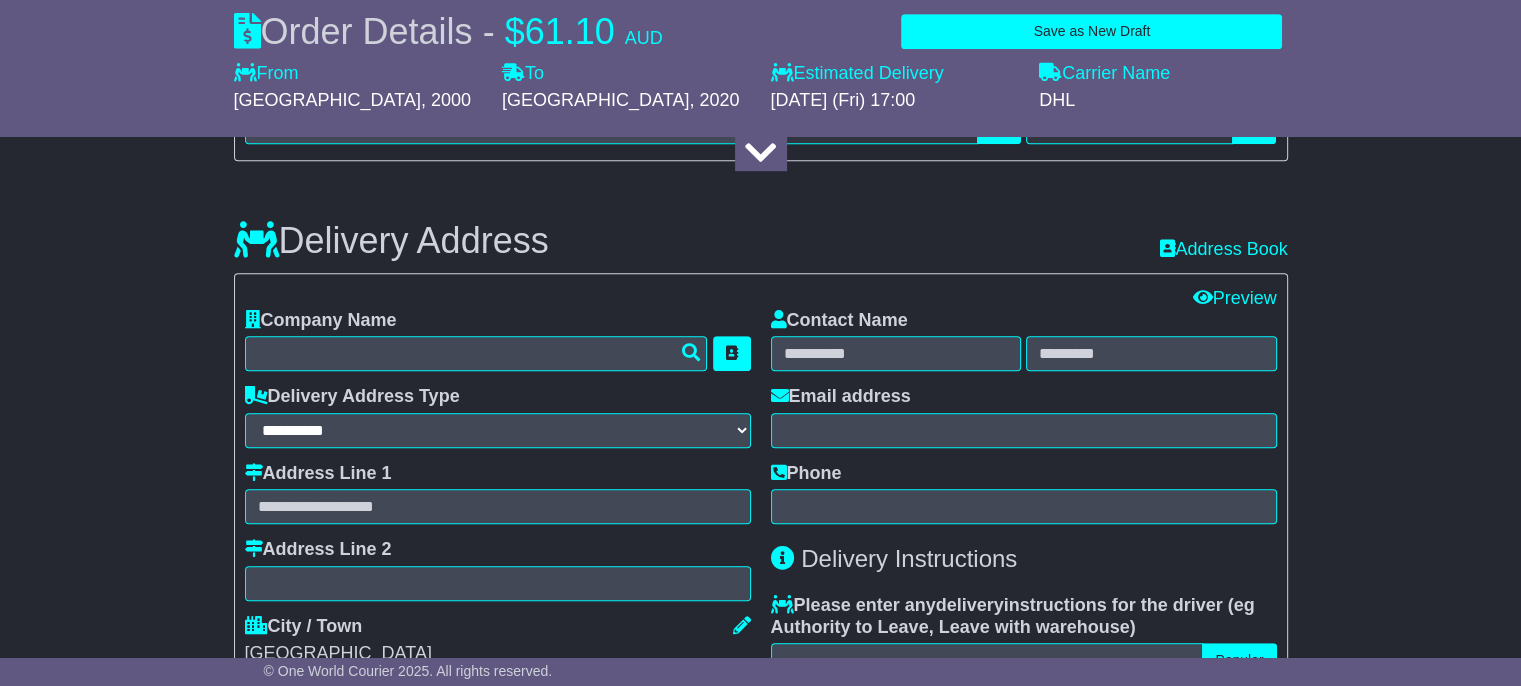 scroll, scrollTop: 1092, scrollLeft: 0, axis: vertical 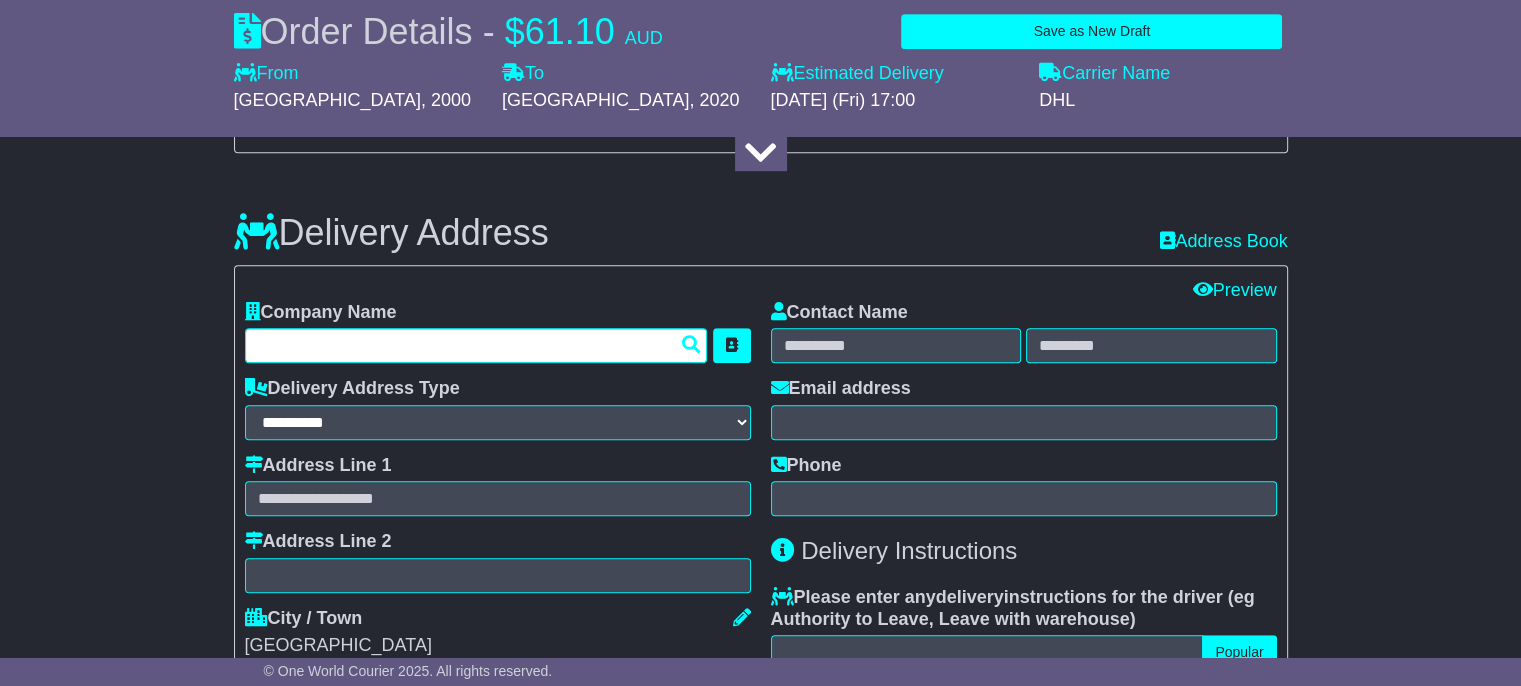 click at bounding box center (476, 345) 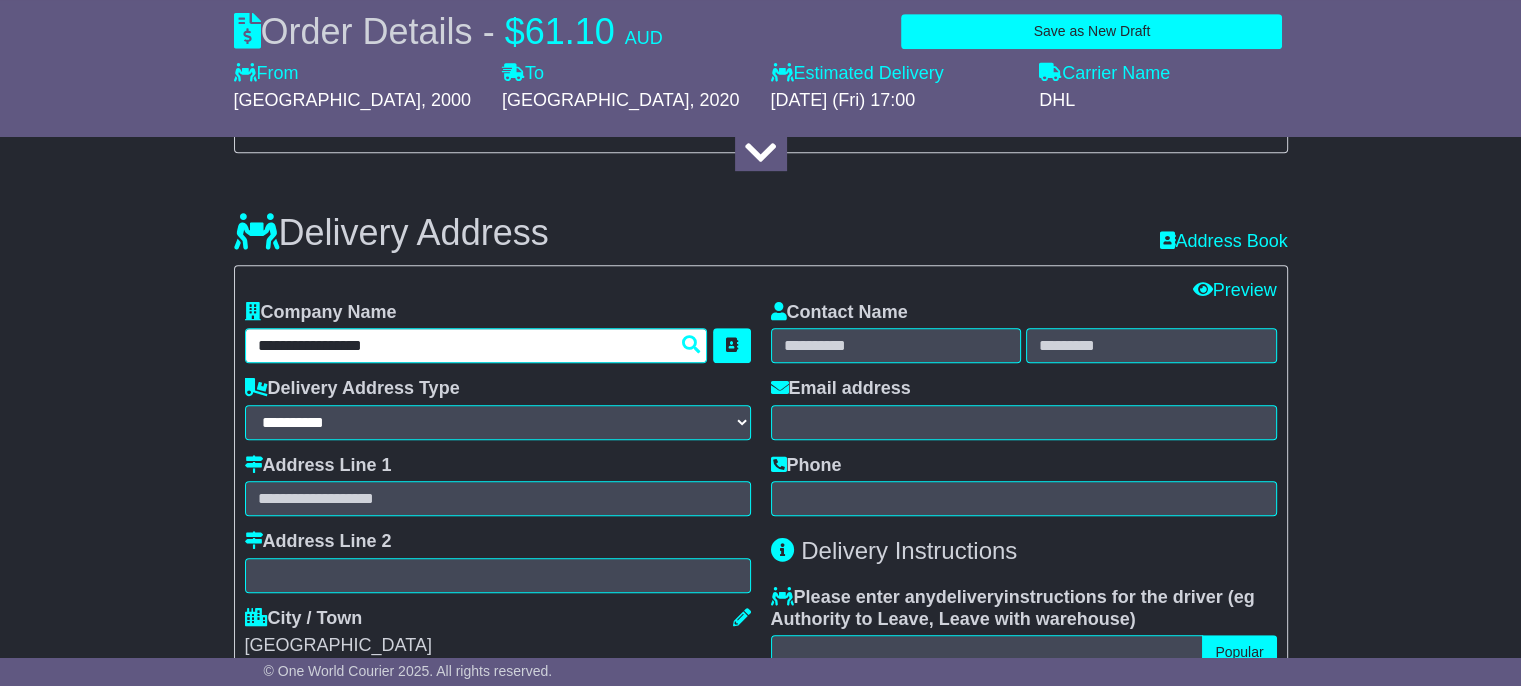 type on "**********" 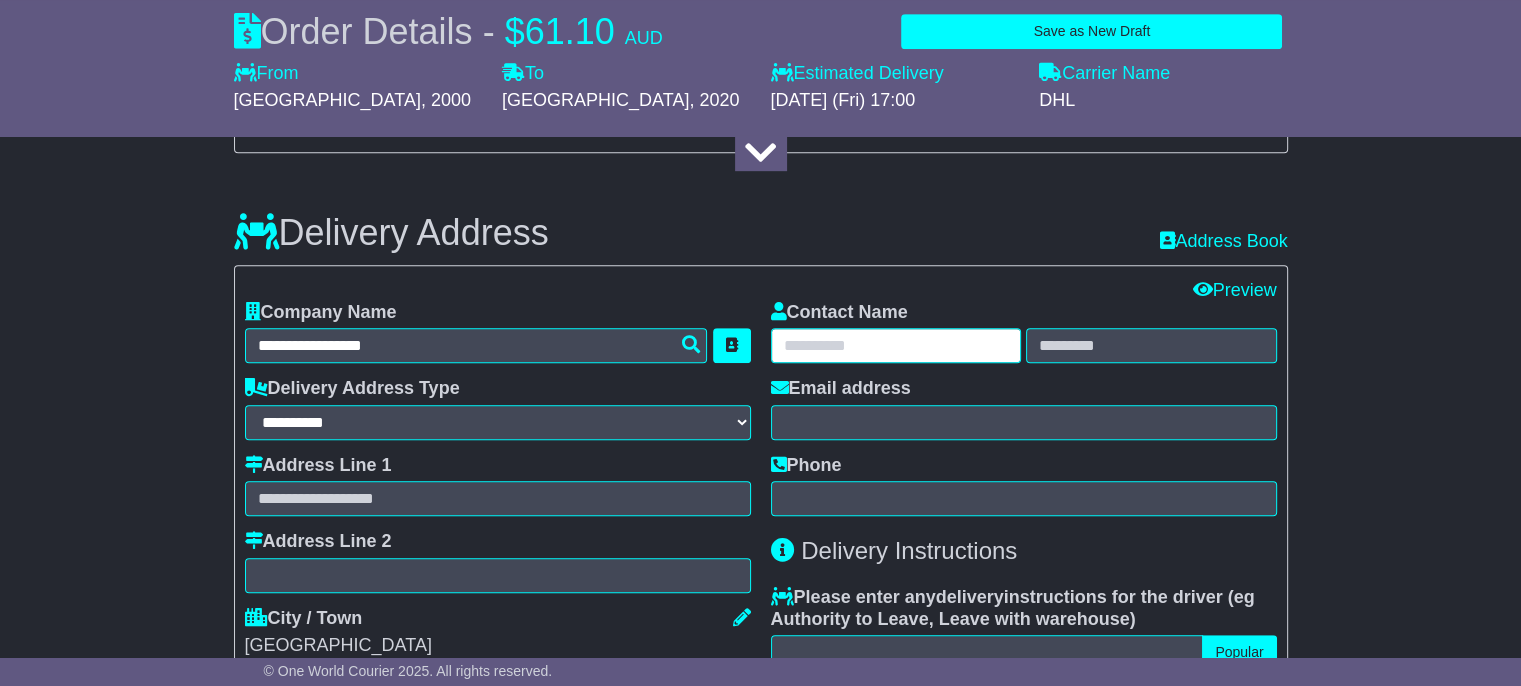 click at bounding box center (896, 345) 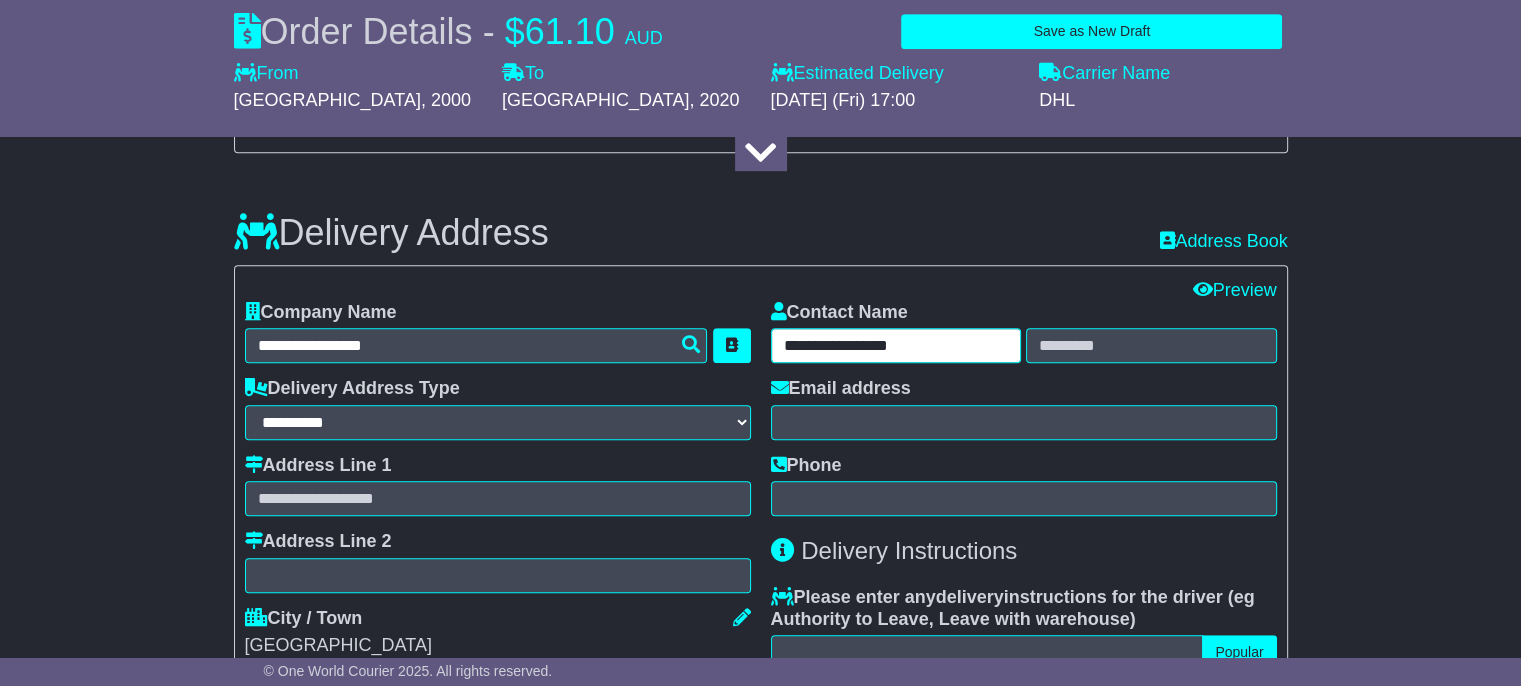 type on "**********" 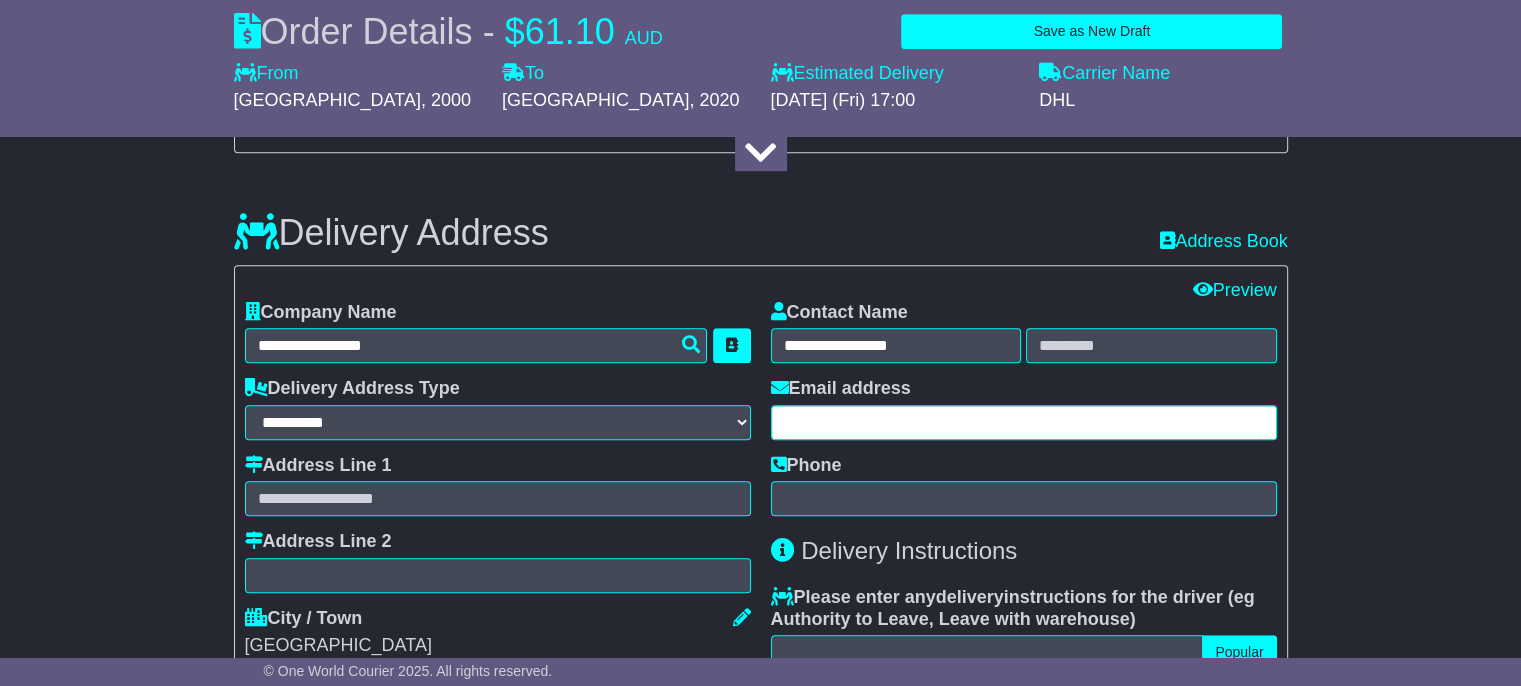 click at bounding box center [1024, 422] 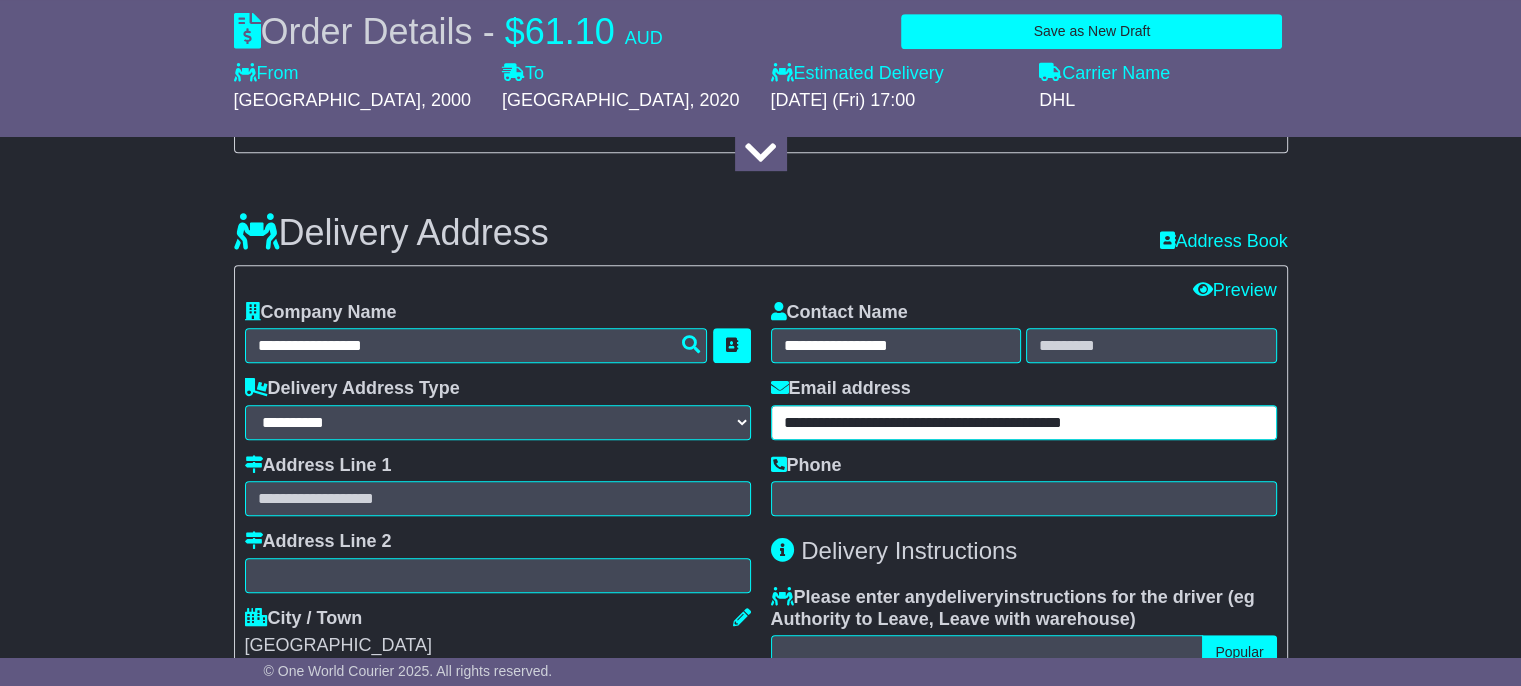 type on "**********" 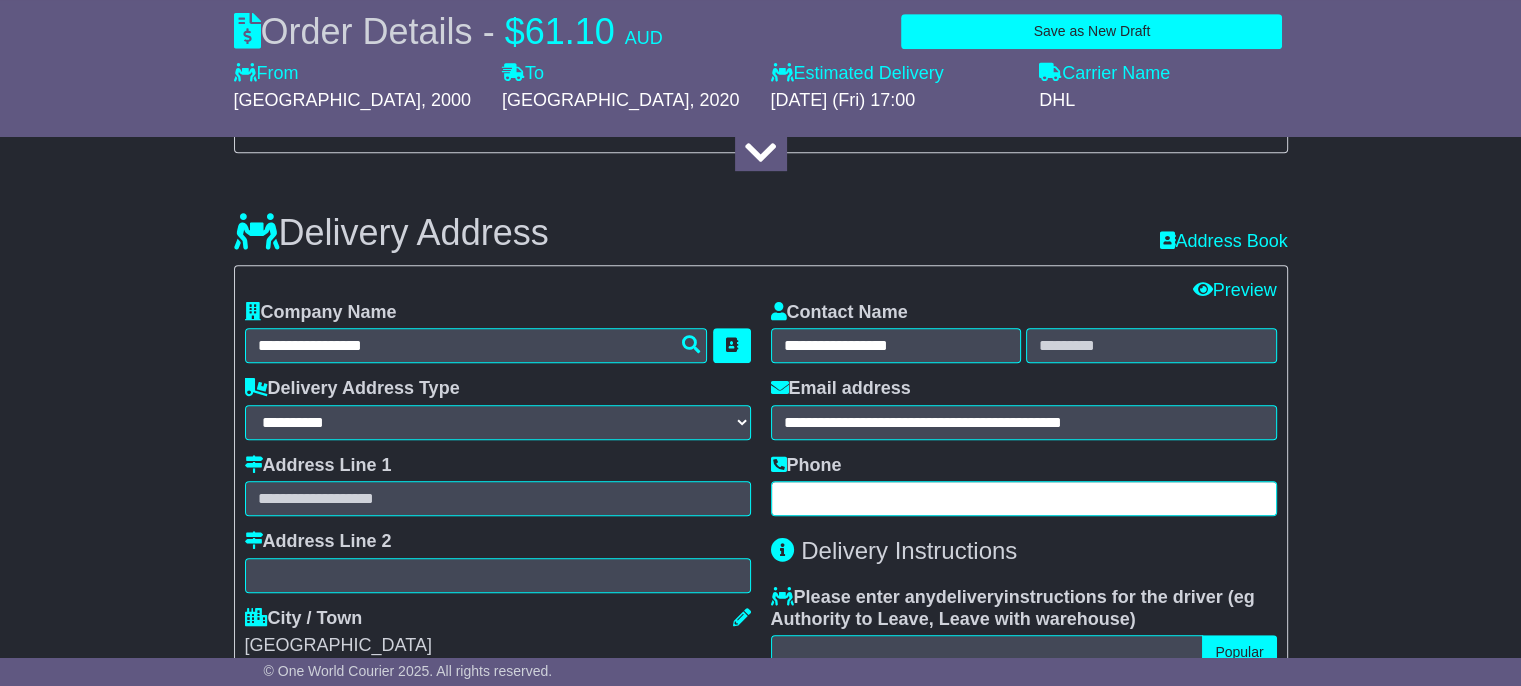 click at bounding box center [1024, 498] 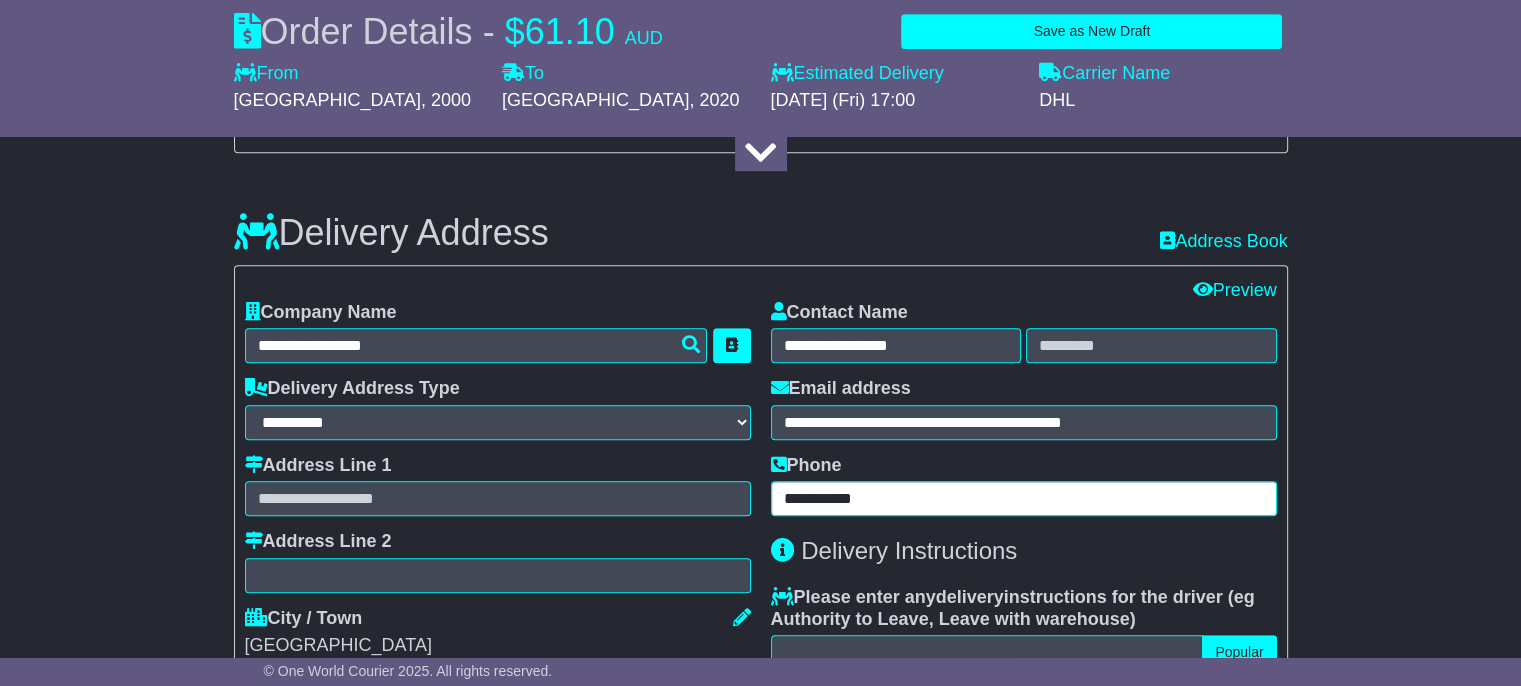 type on "**********" 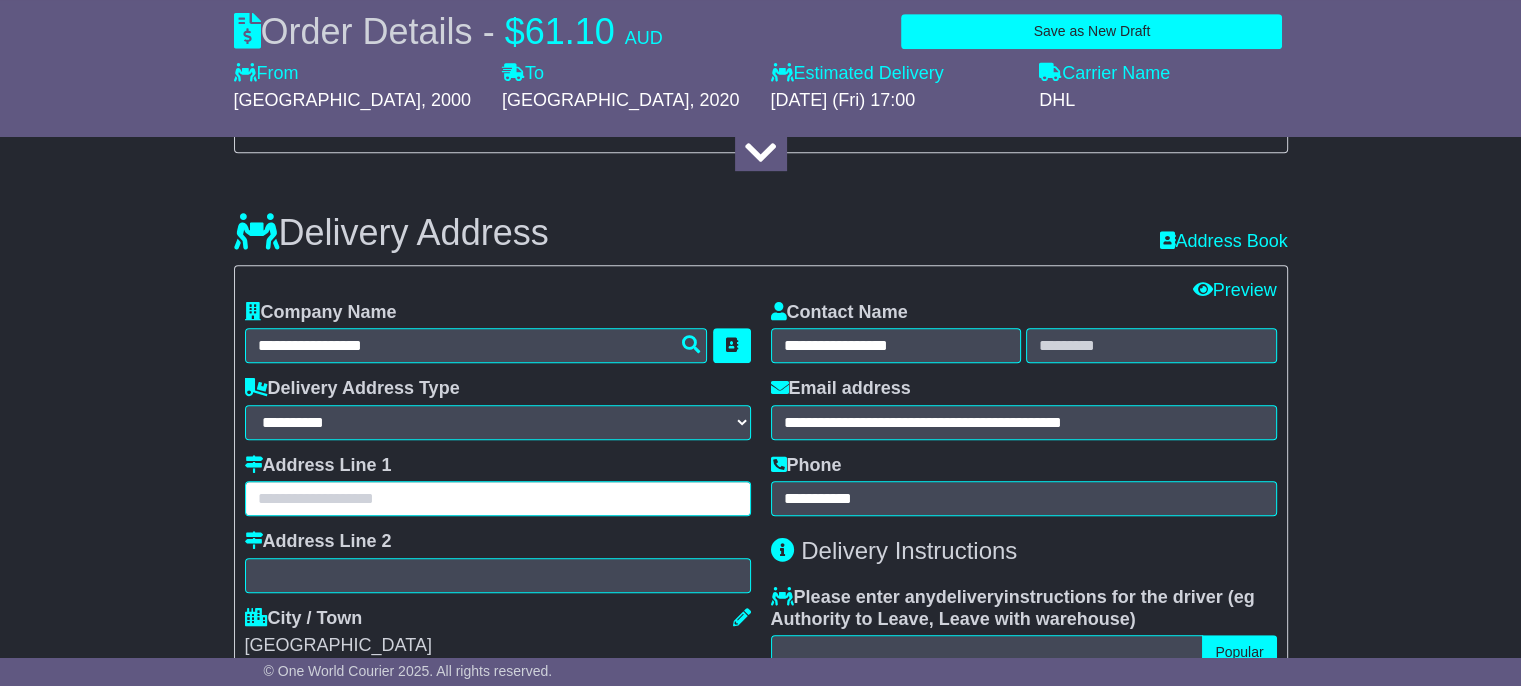 click at bounding box center (498, 498) 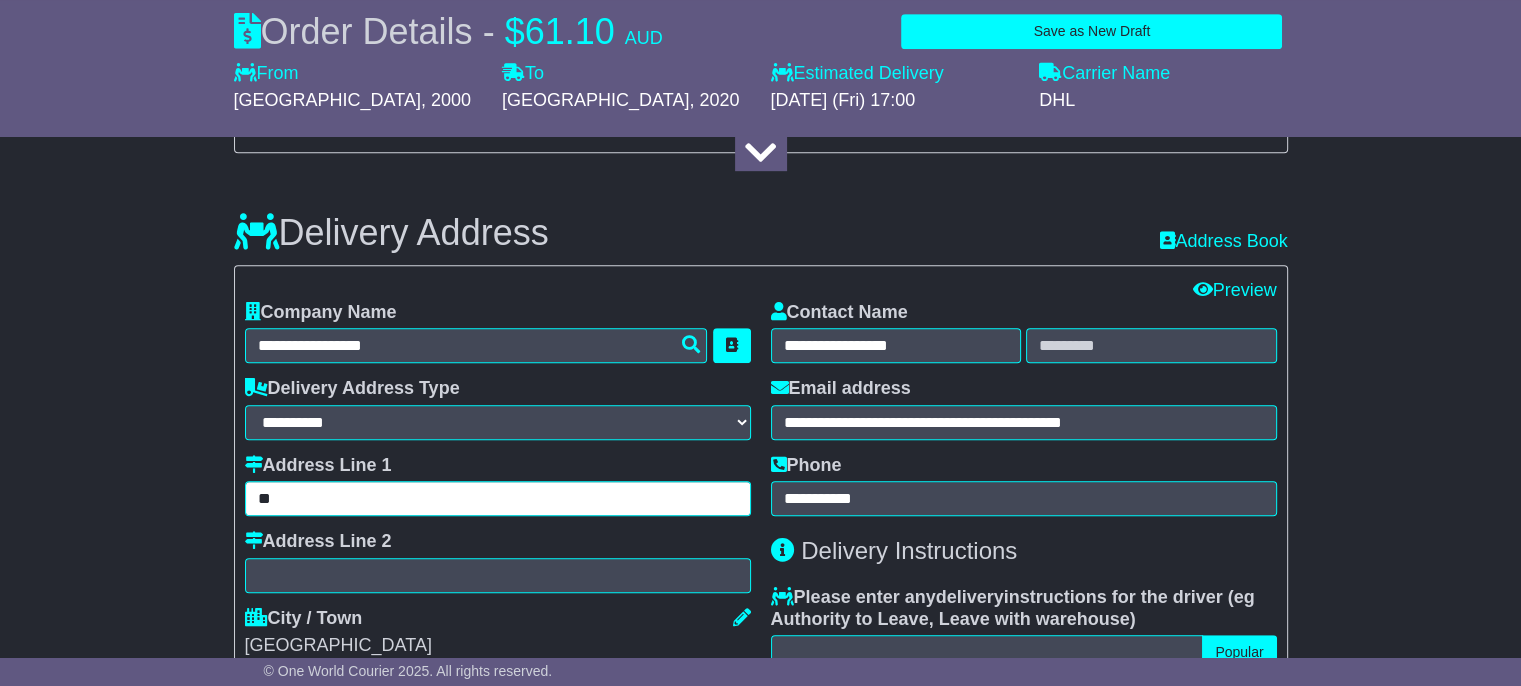 type on "*" 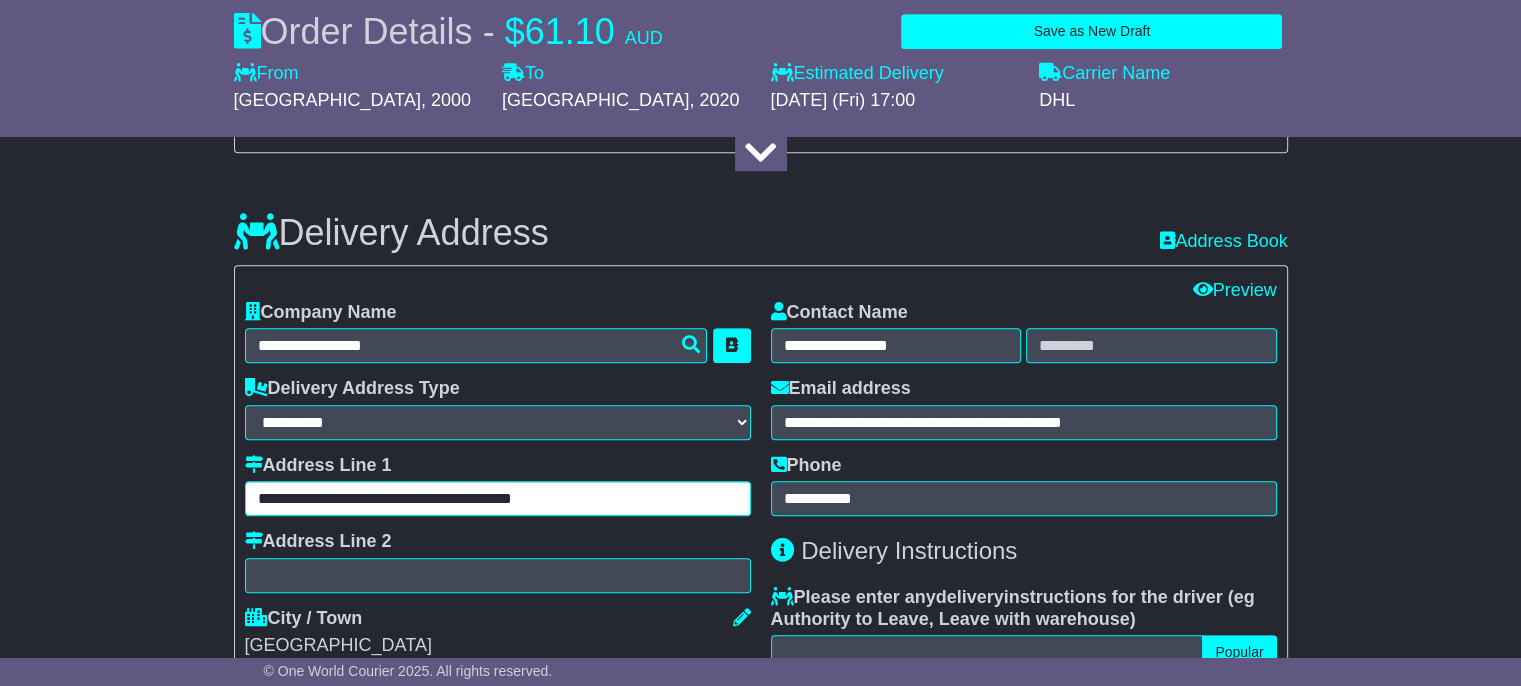 type on "**********" 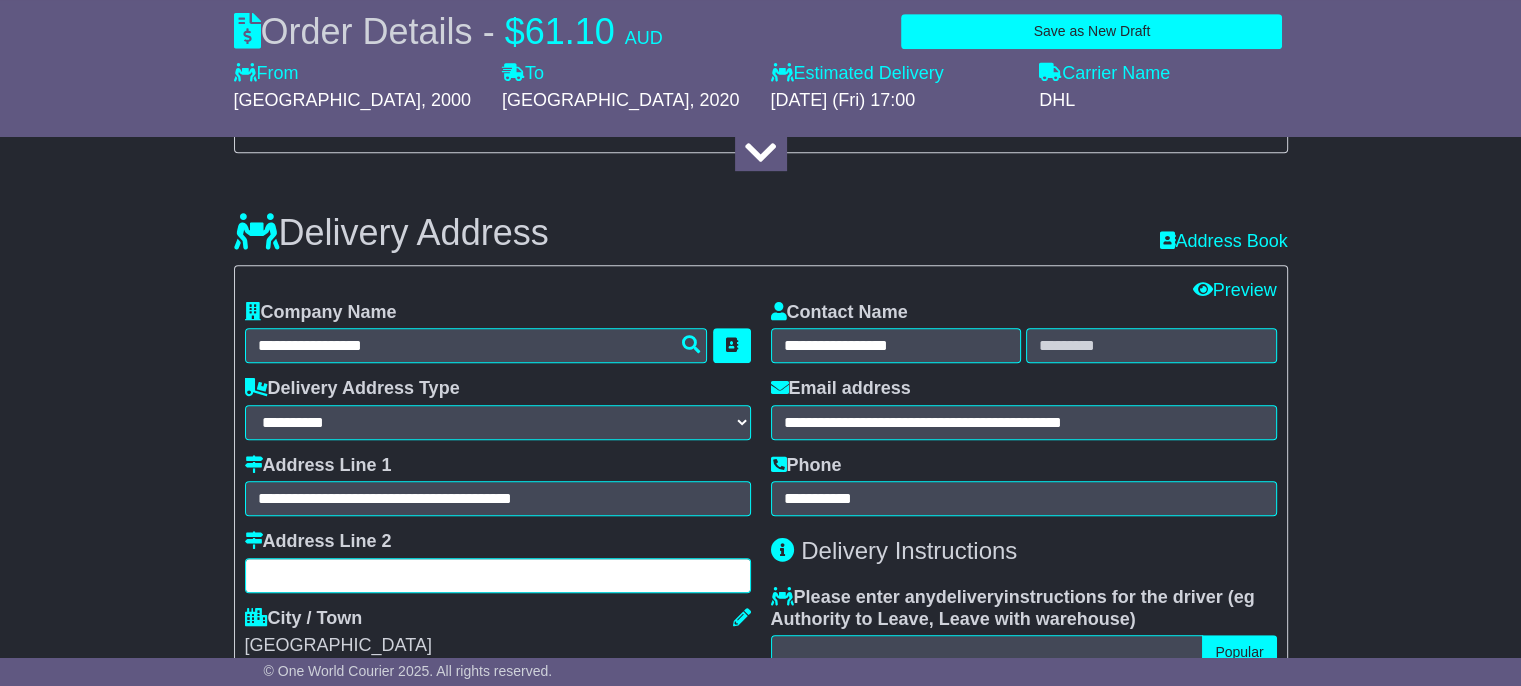 click at bounding box center (498, 575) 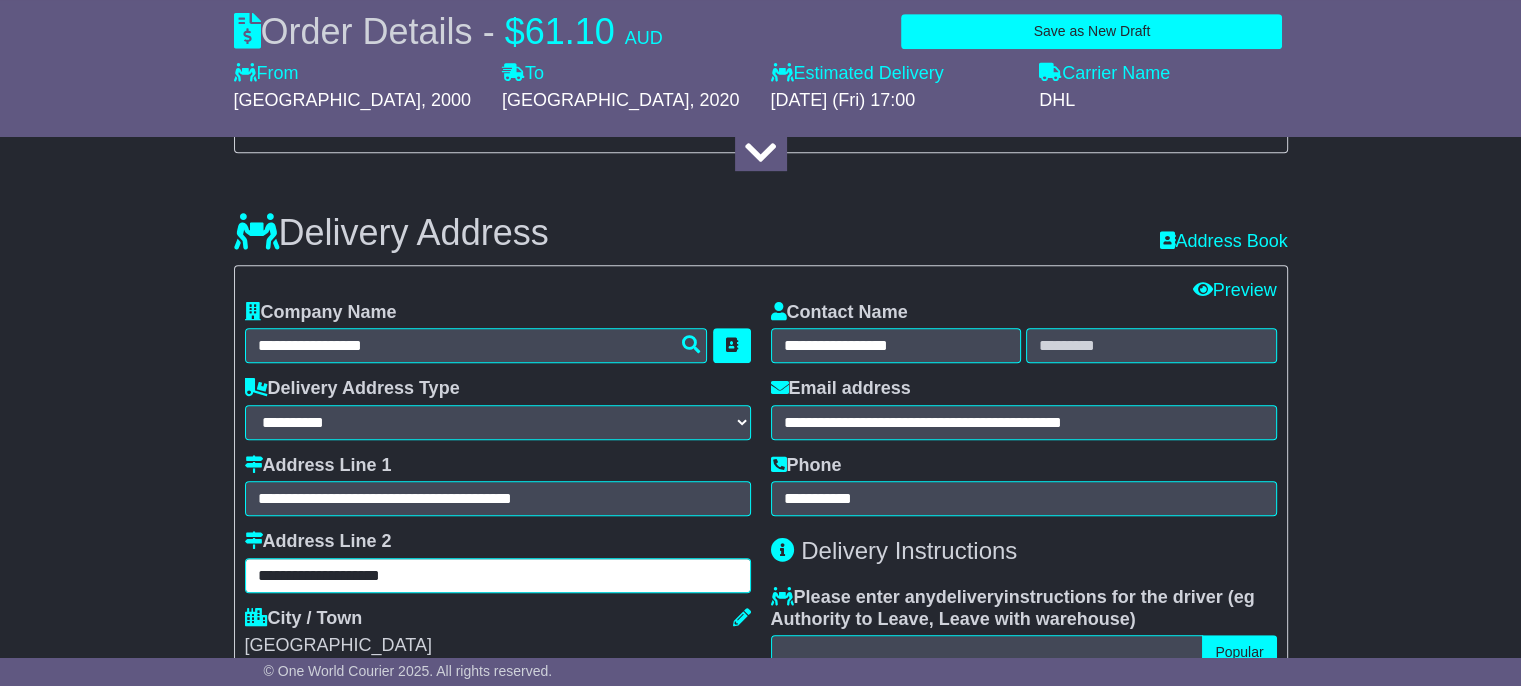 click on "**********" at bounding box center (498, 575) 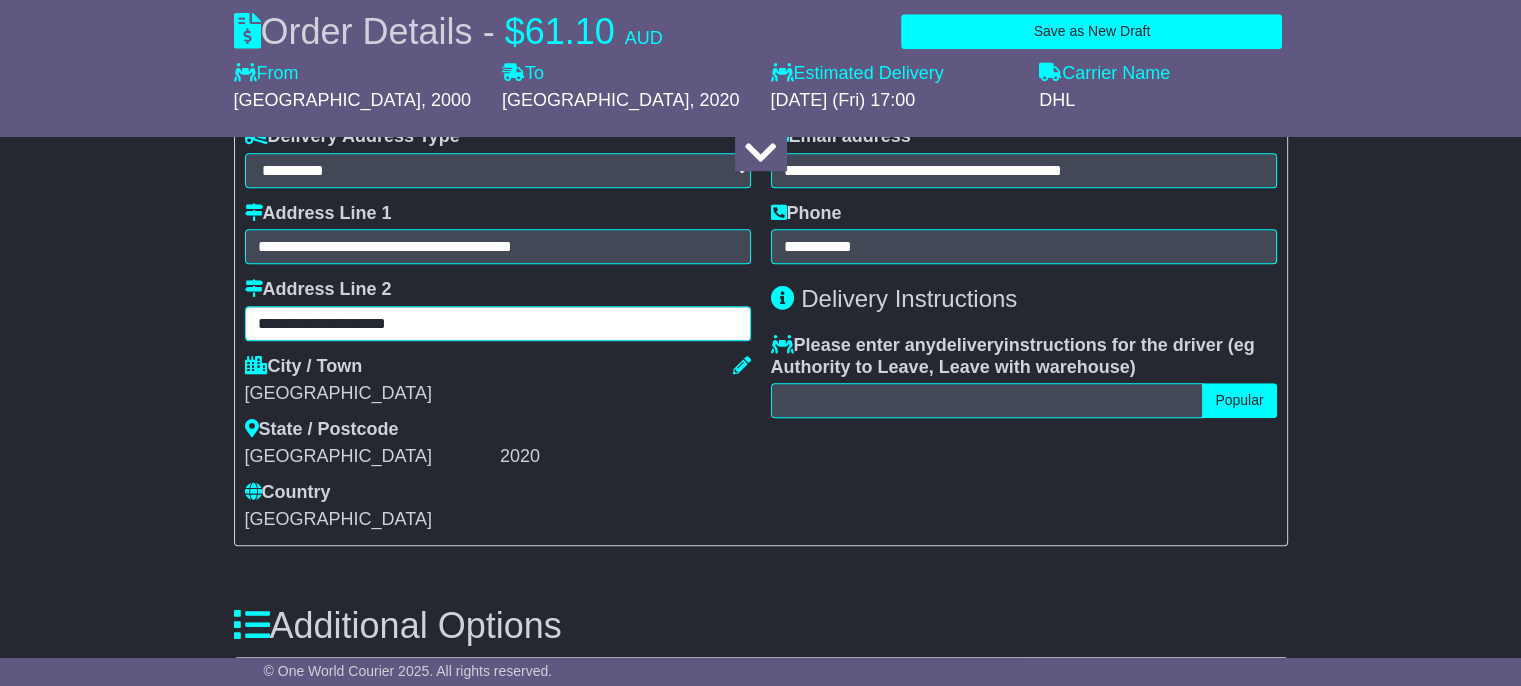 scroll, scrollTop: 1356, scrollLeft: 0, axis: vertical 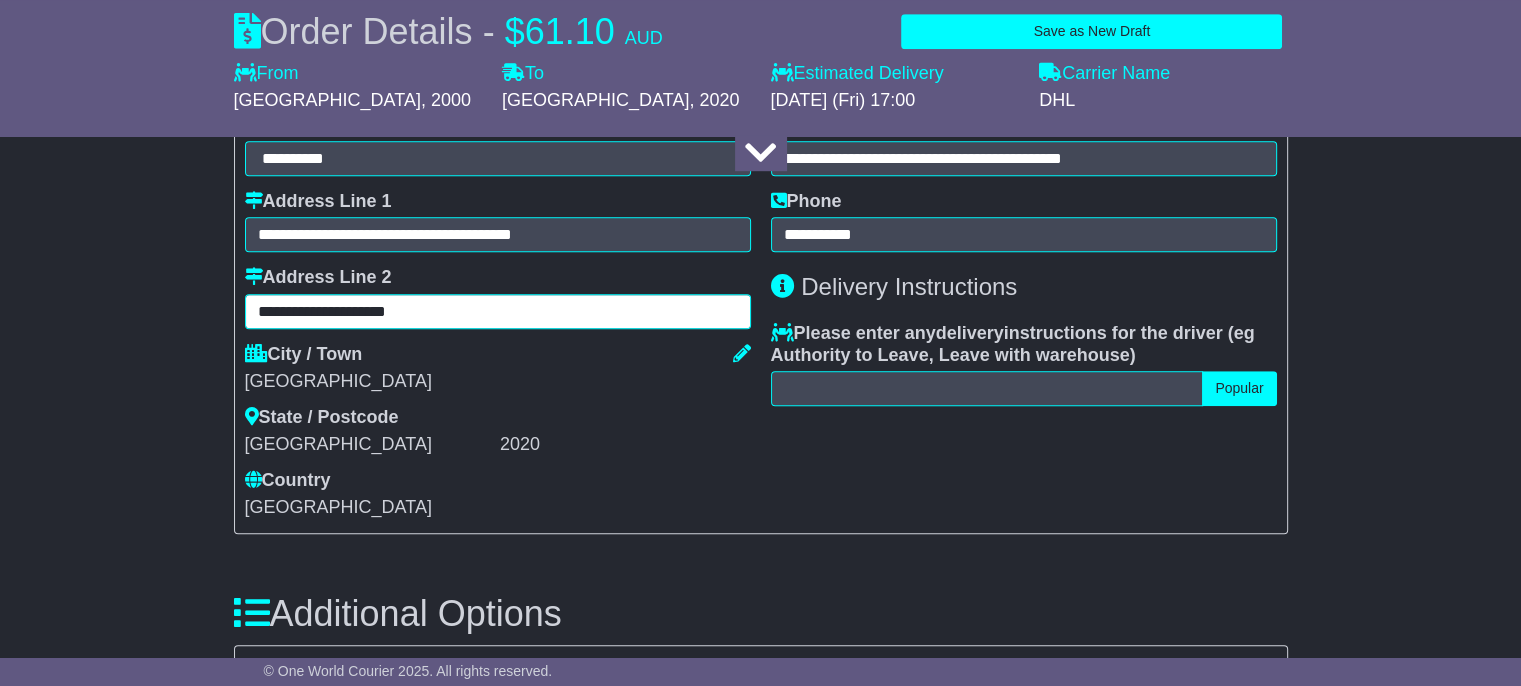 type on "**********" 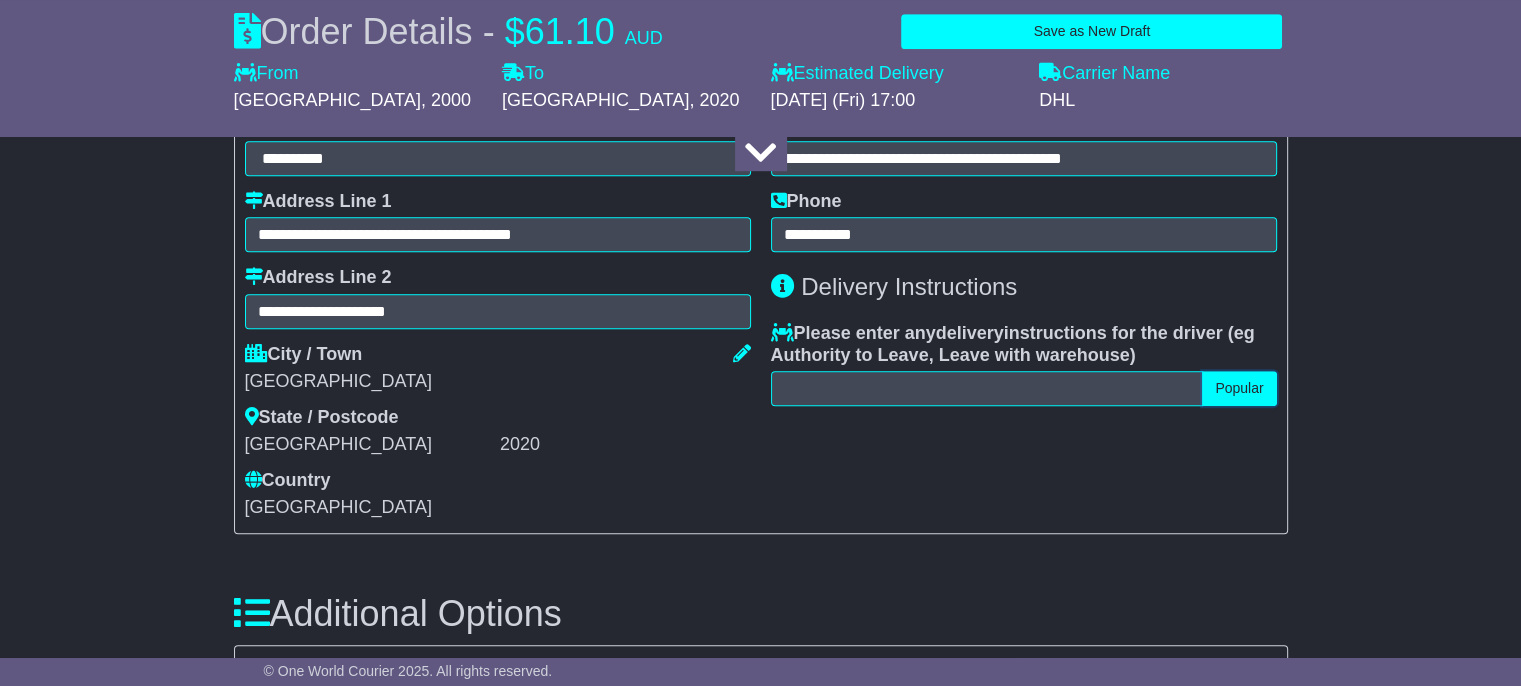 click on "Popular" at bounding box center (1239, 388) 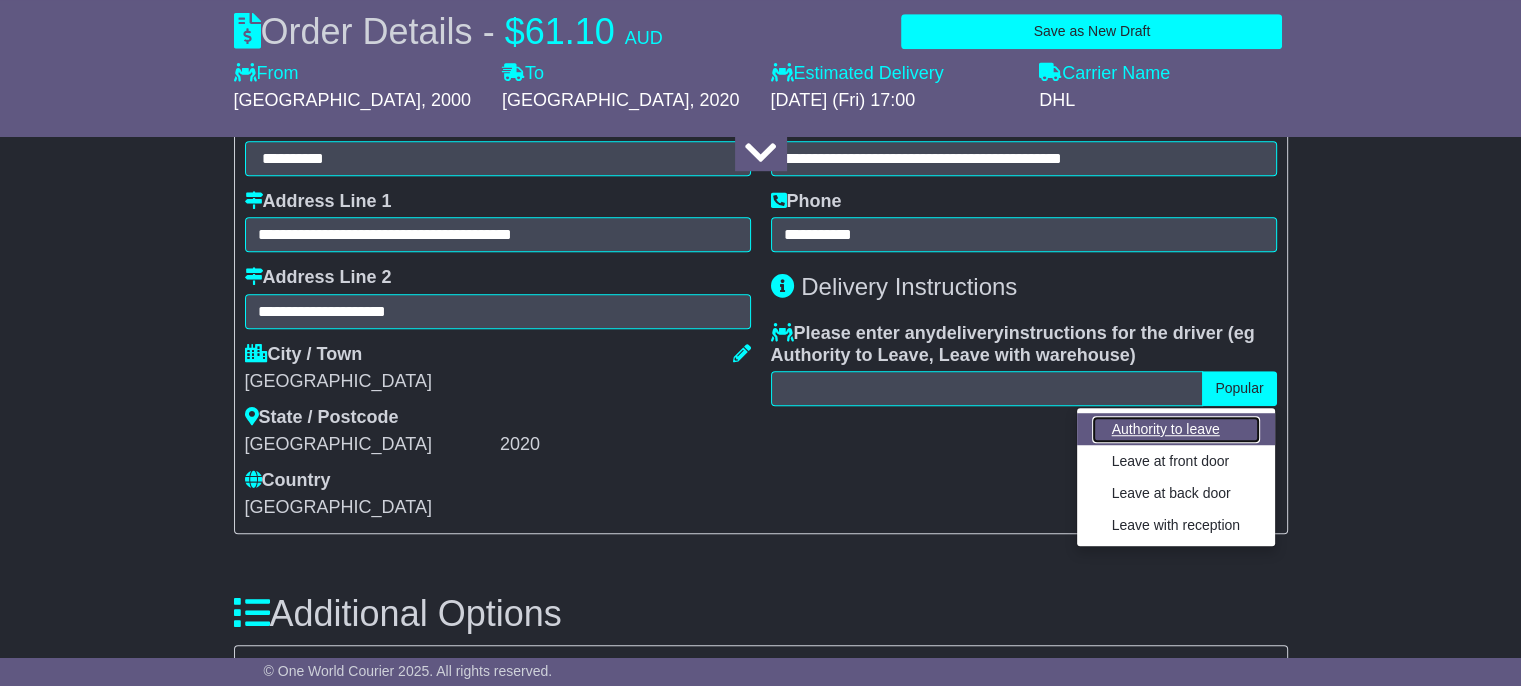 click on "Authority to leave" at bounding box center (1176, 429) 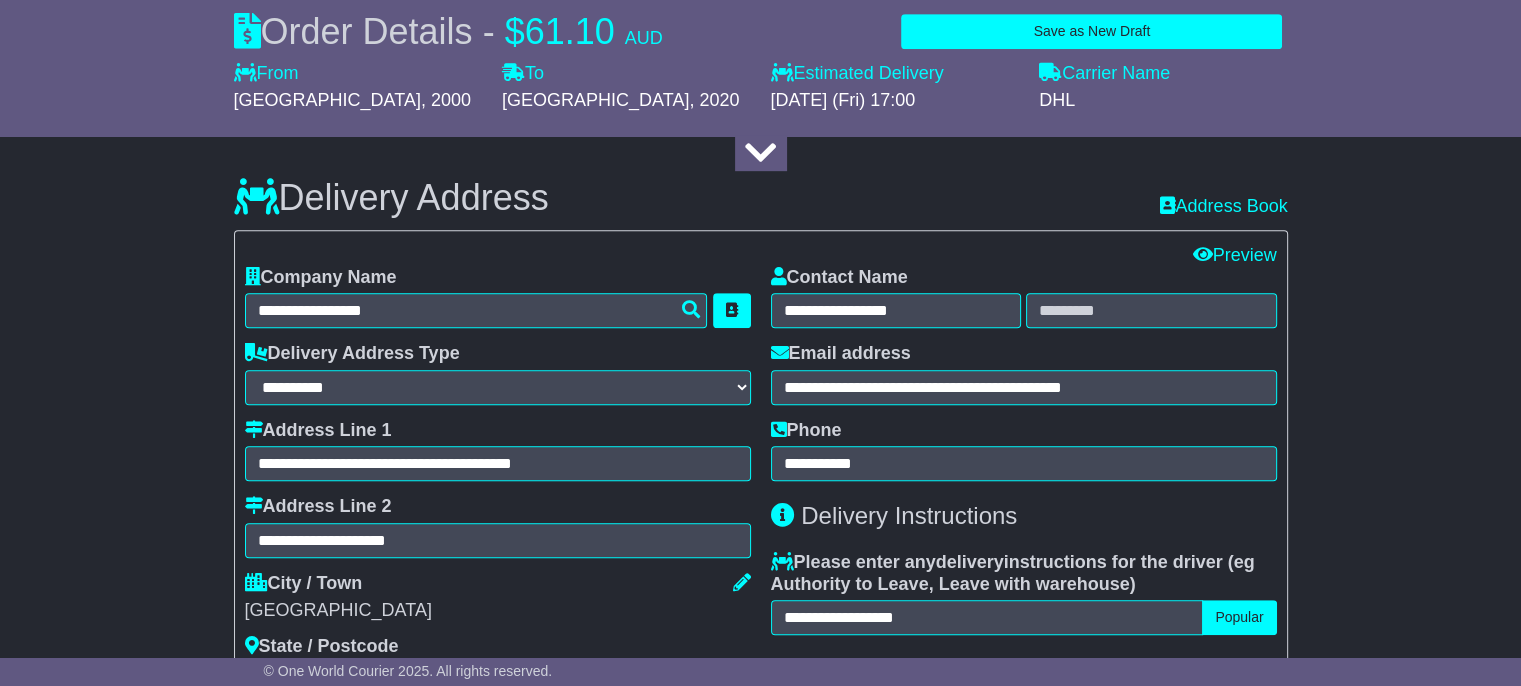scroll, scrollTop: 1104, scrollLeft: 0, axis: vertical 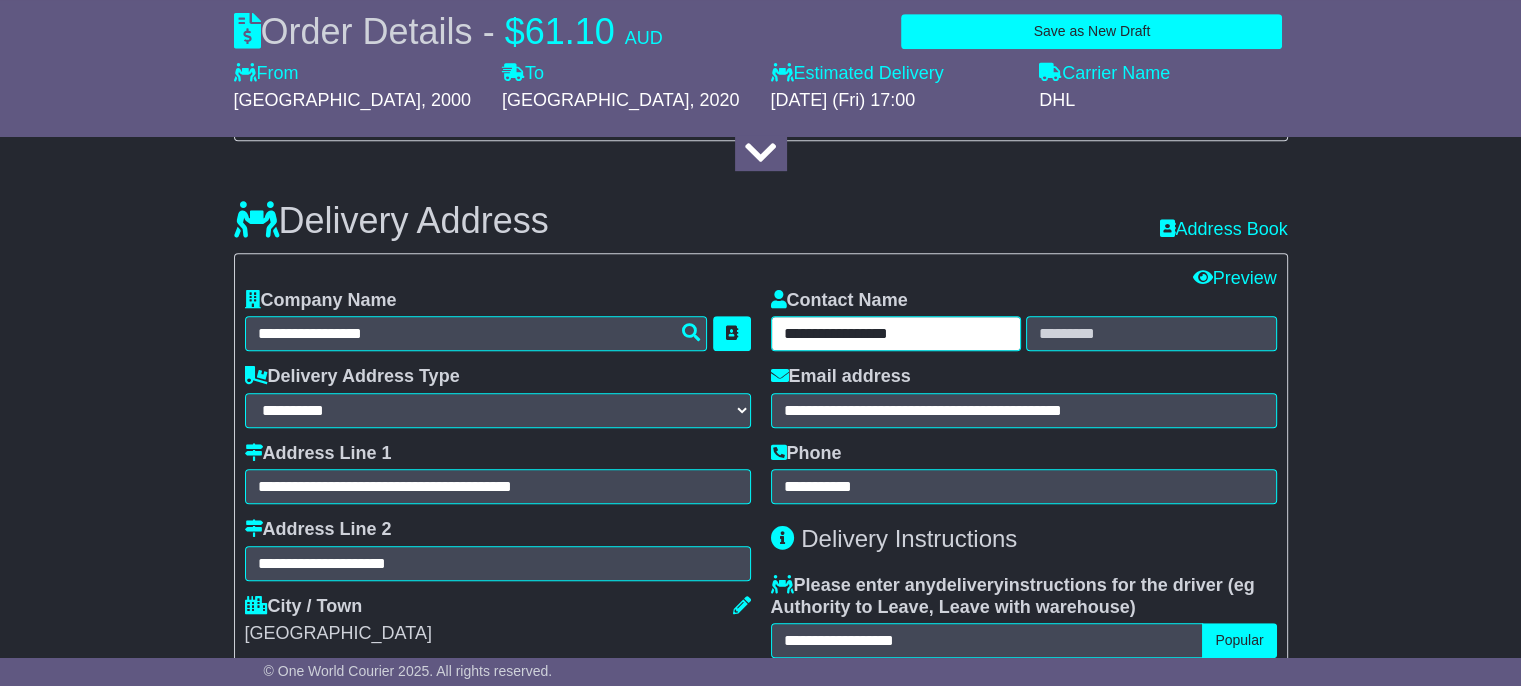 drag, startPoint x: 940, startPoint y: 343, endPoint x: 752, endPoint y: 342, distance: 188.00266 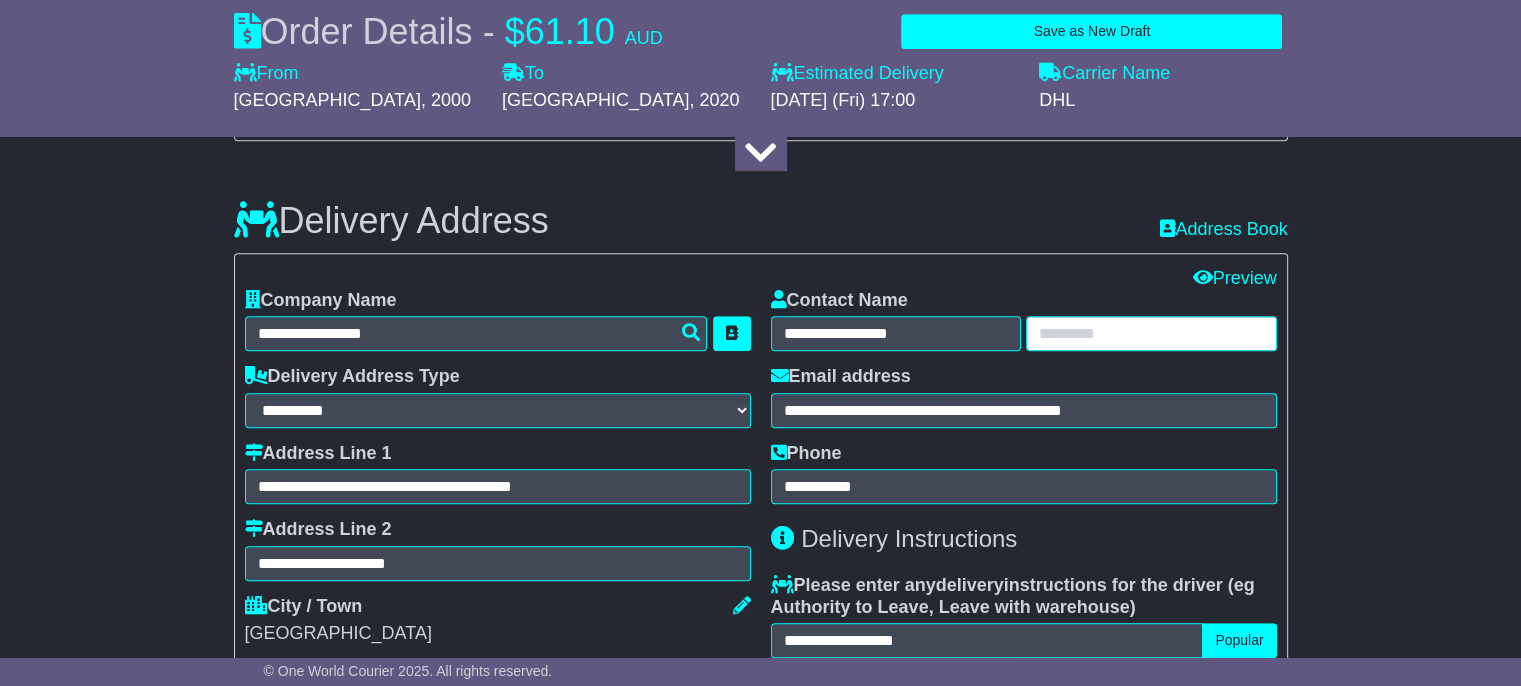 click at bounding box center (1151, 333) 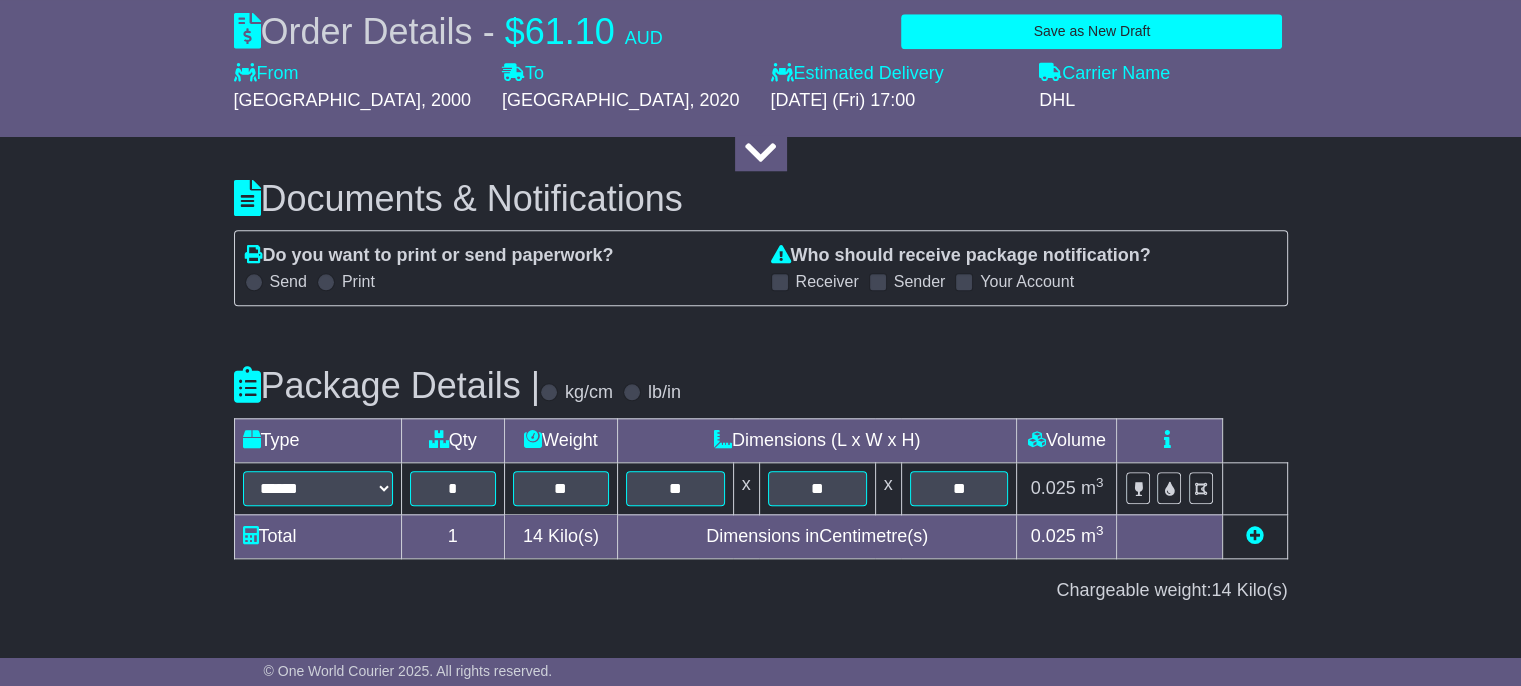scroll, scrollTop: 1857, scrollLeft: 0, axis: vertical 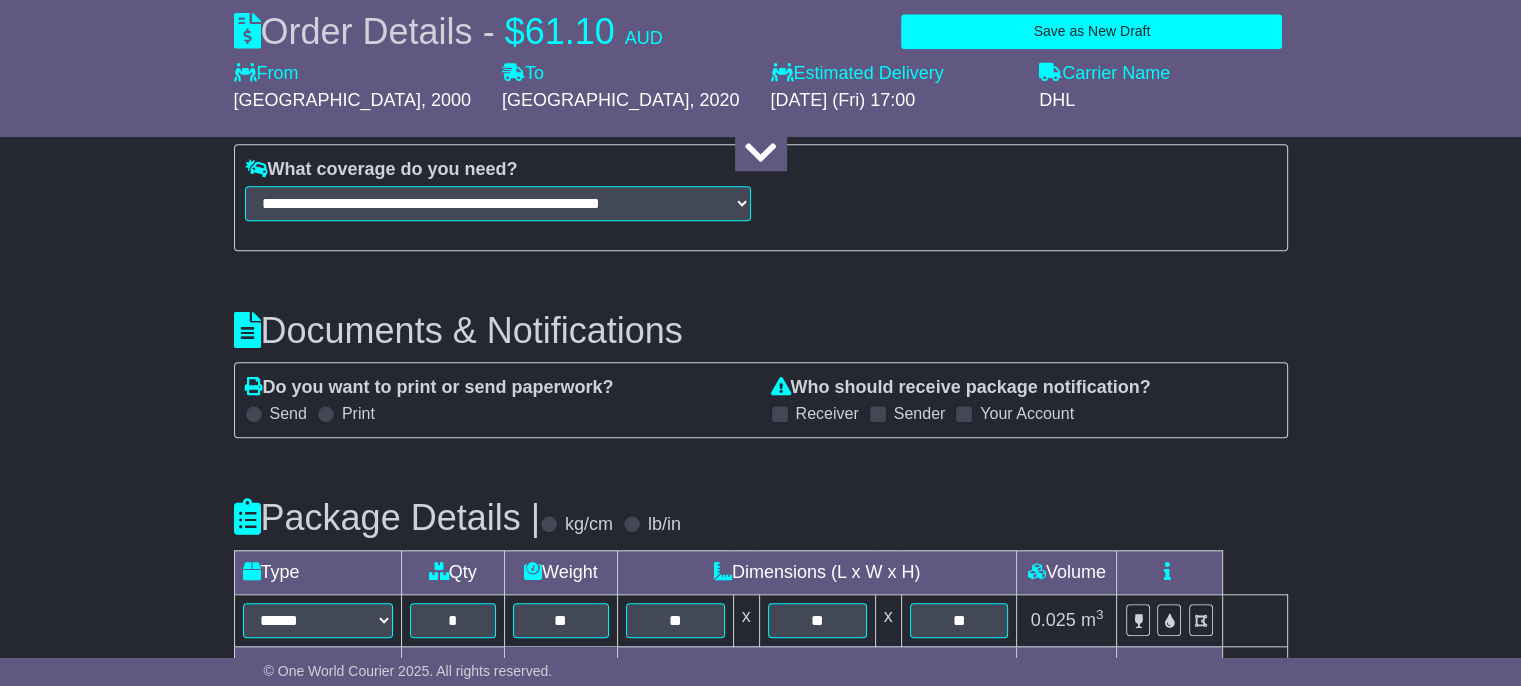 type on "**********" 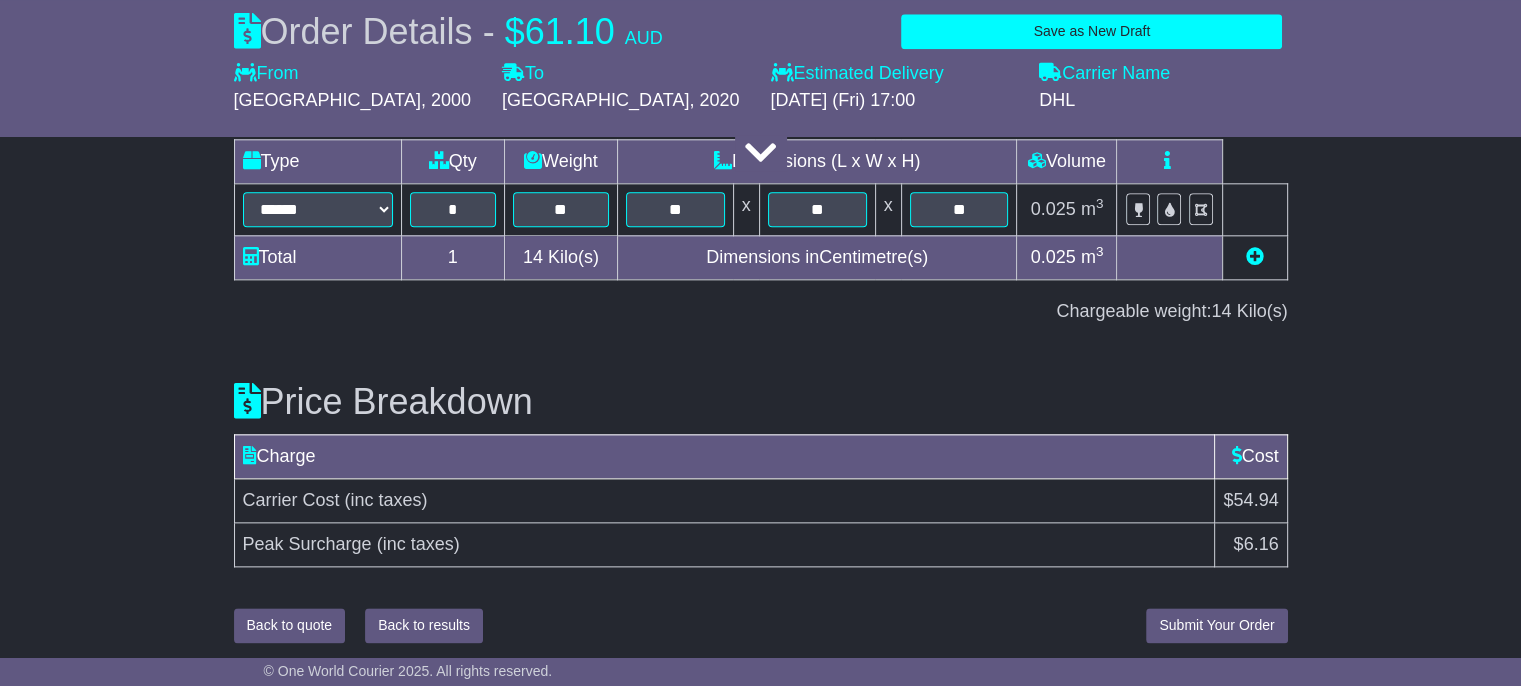 scroll, scrollTop: 2293, scrollLeft: 0, axis: vertical 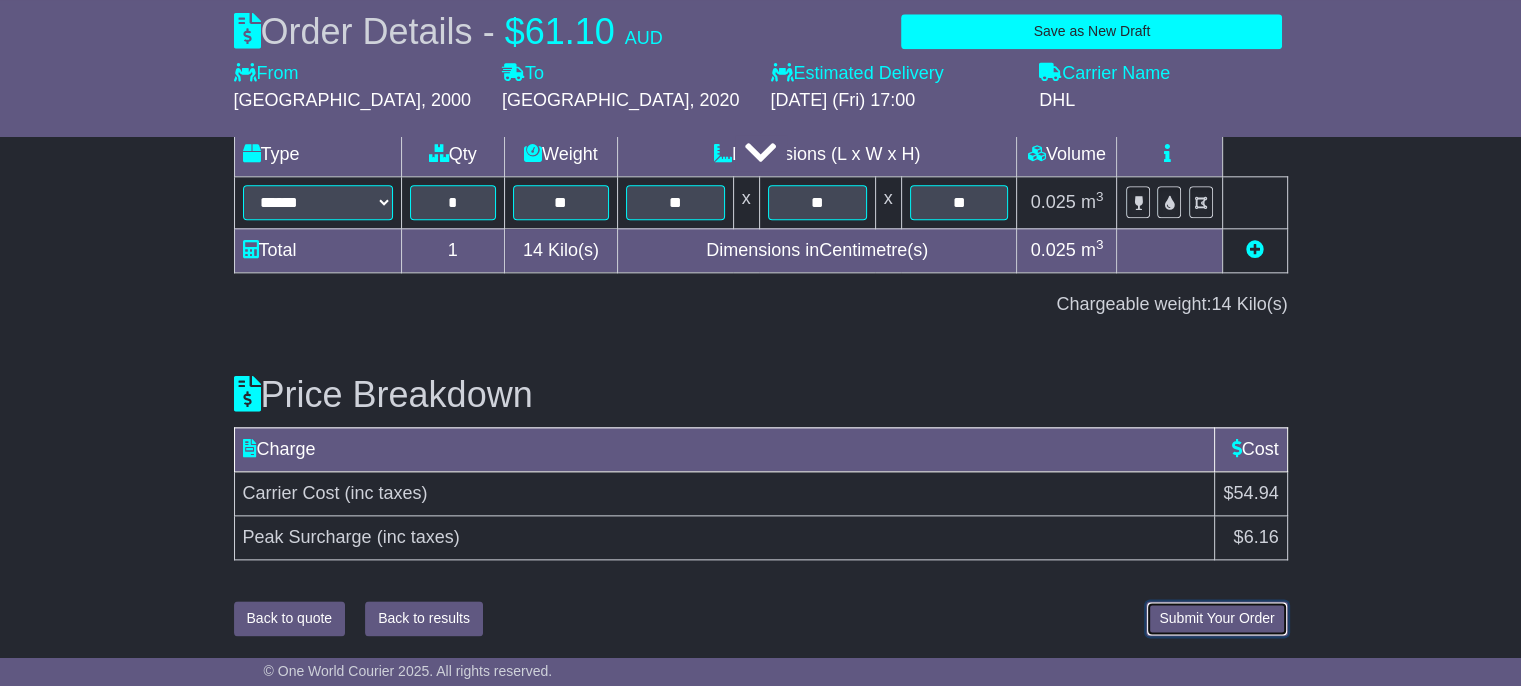 click on "Submit Your Order" at bounding box center [1216, 618] 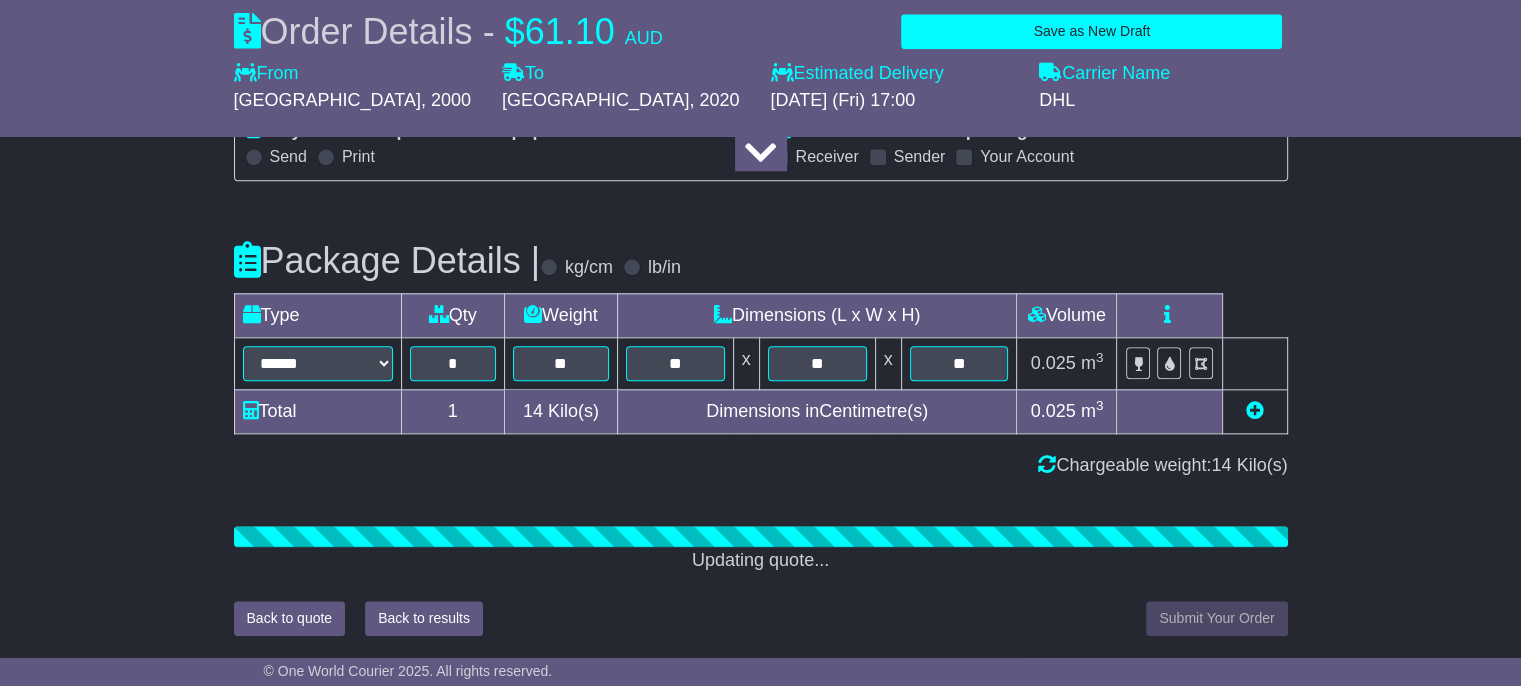 scroll, scrollTop: 2293, scrollLeft: 0, axis: vertical 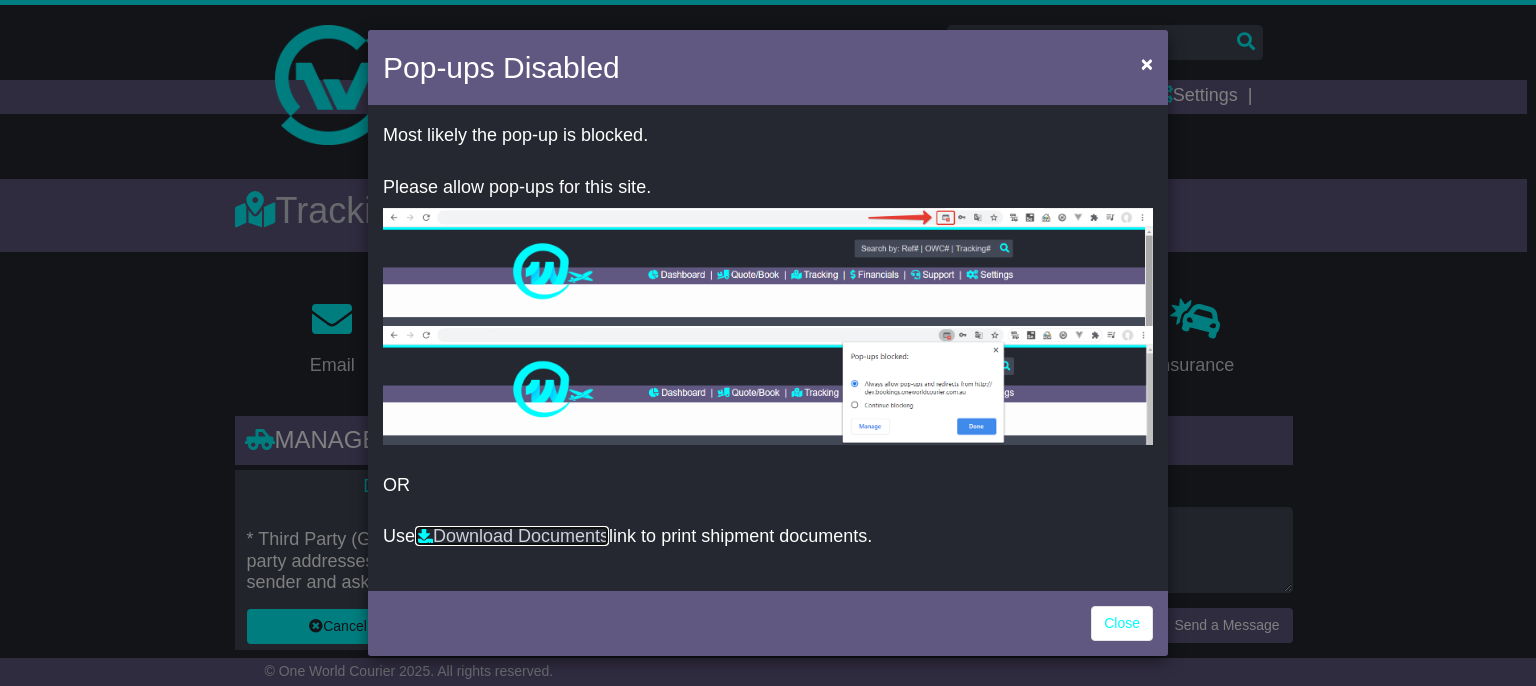 click on "Download Documents" at bounding box center [512, 536] 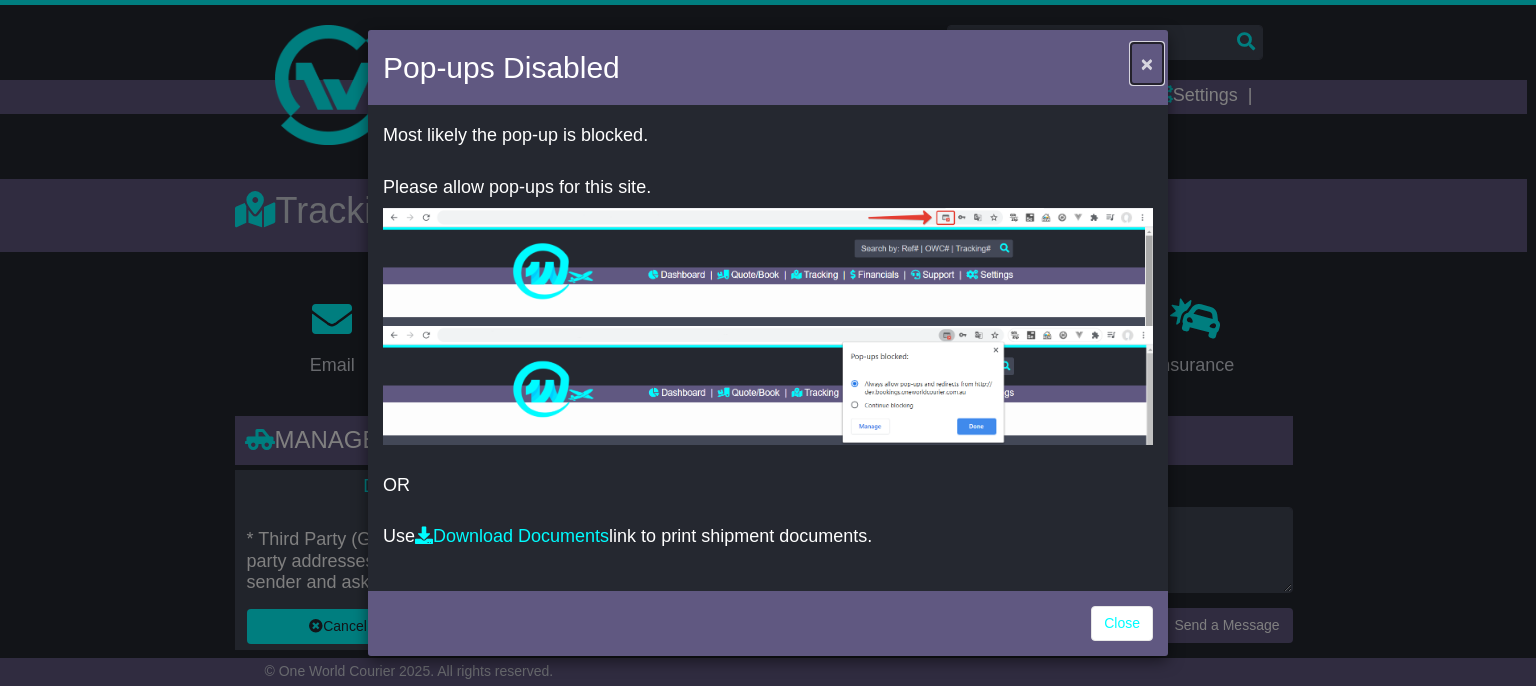 click on "×" at bounding box center [1147, 63] 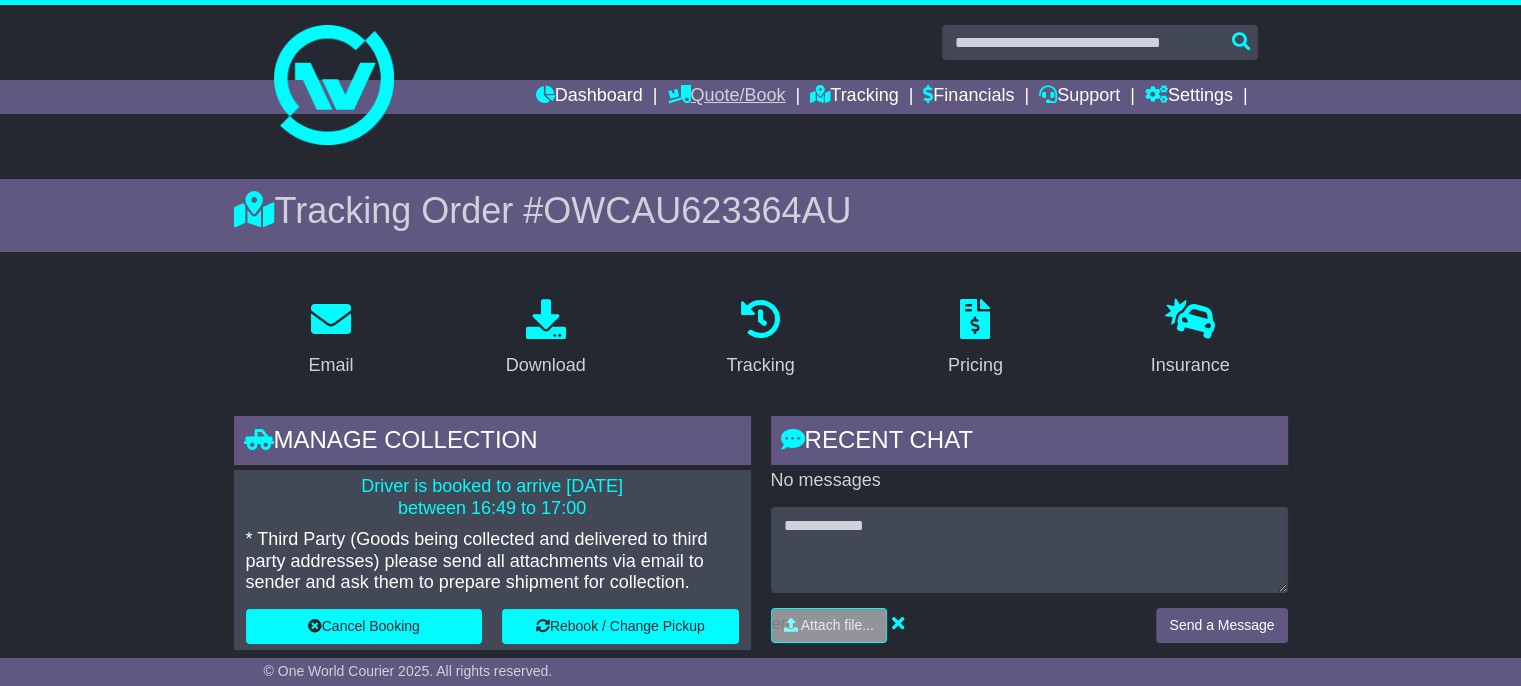 click on "Quote/Book" at bounding box center (726, 97) 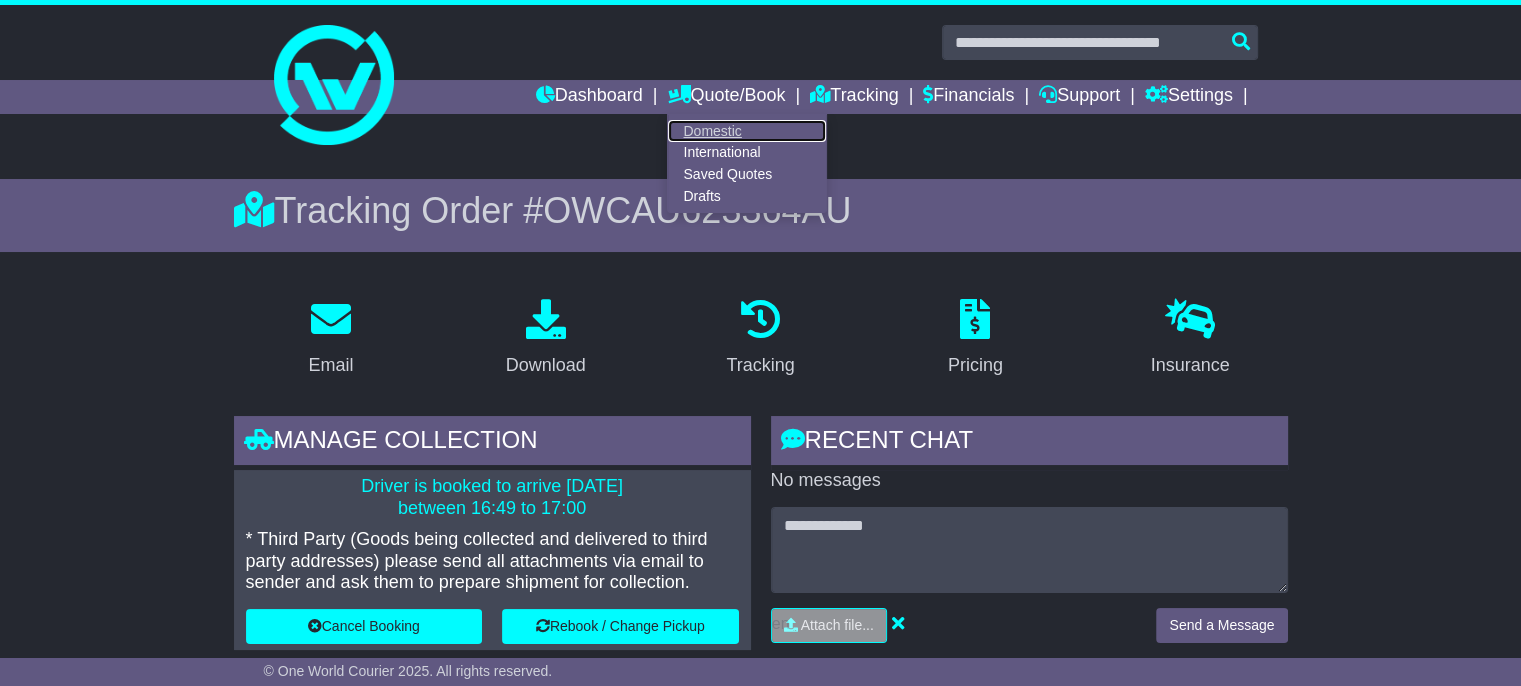 click on "Domestic" at bounding box center (747, 131) 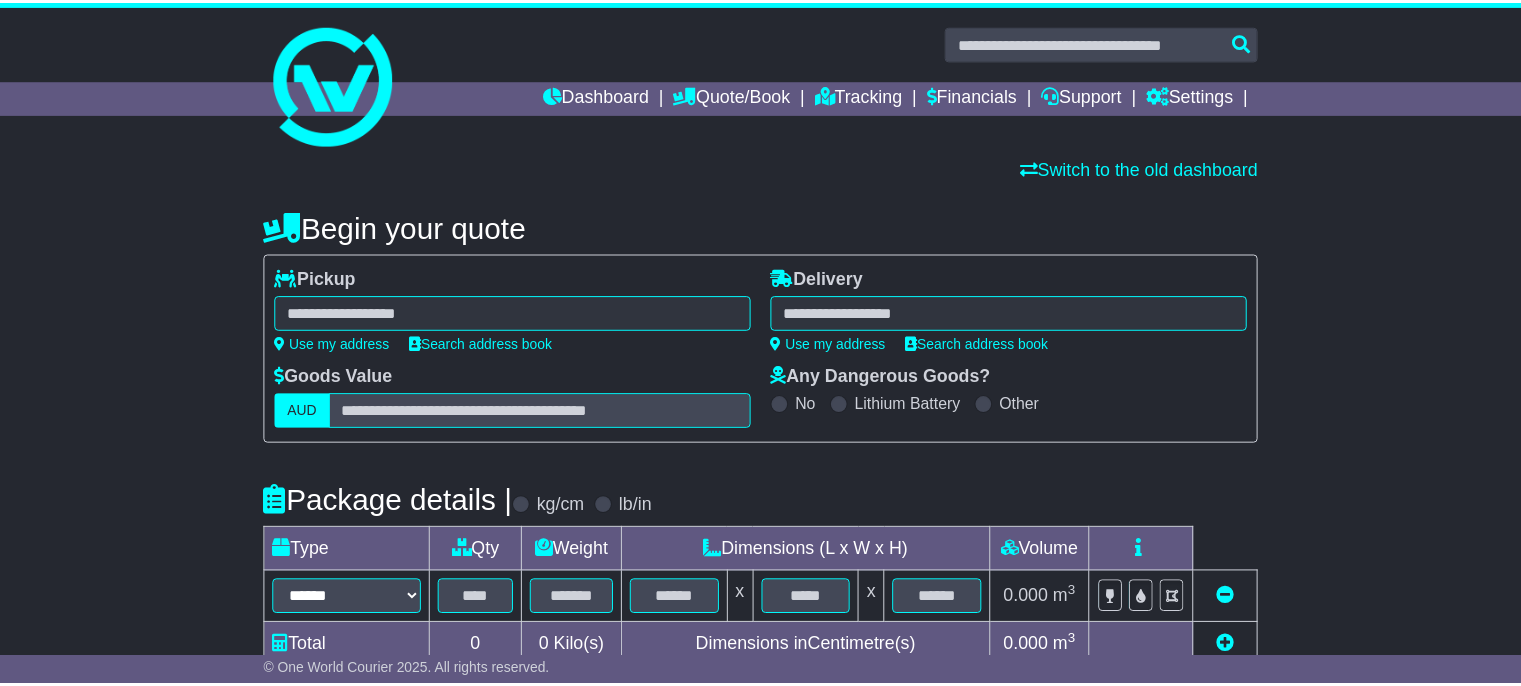 scroll, scrollTop: 0, scrollLeft: 0, axis: both 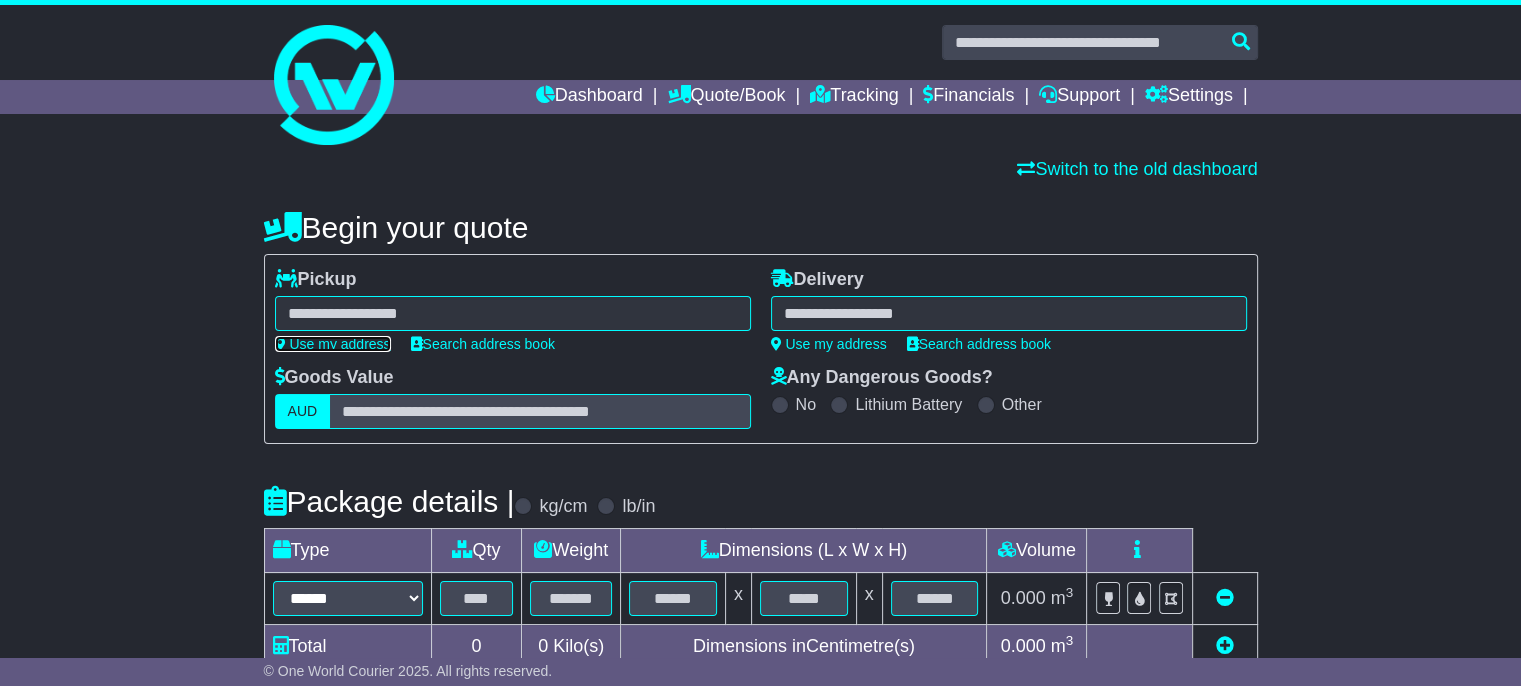 click on "Use my address" at bounding box center (333, 344) 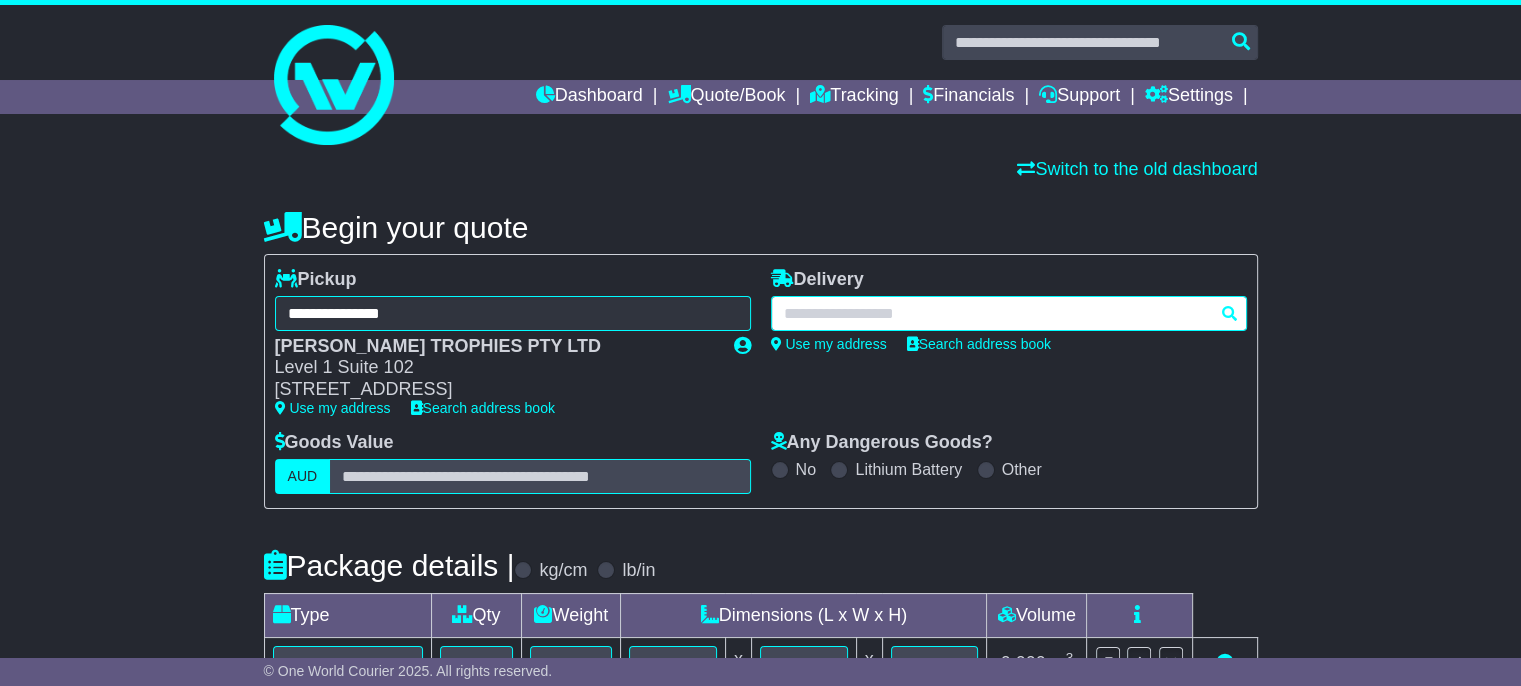 click at bounding box center (1009, 313) 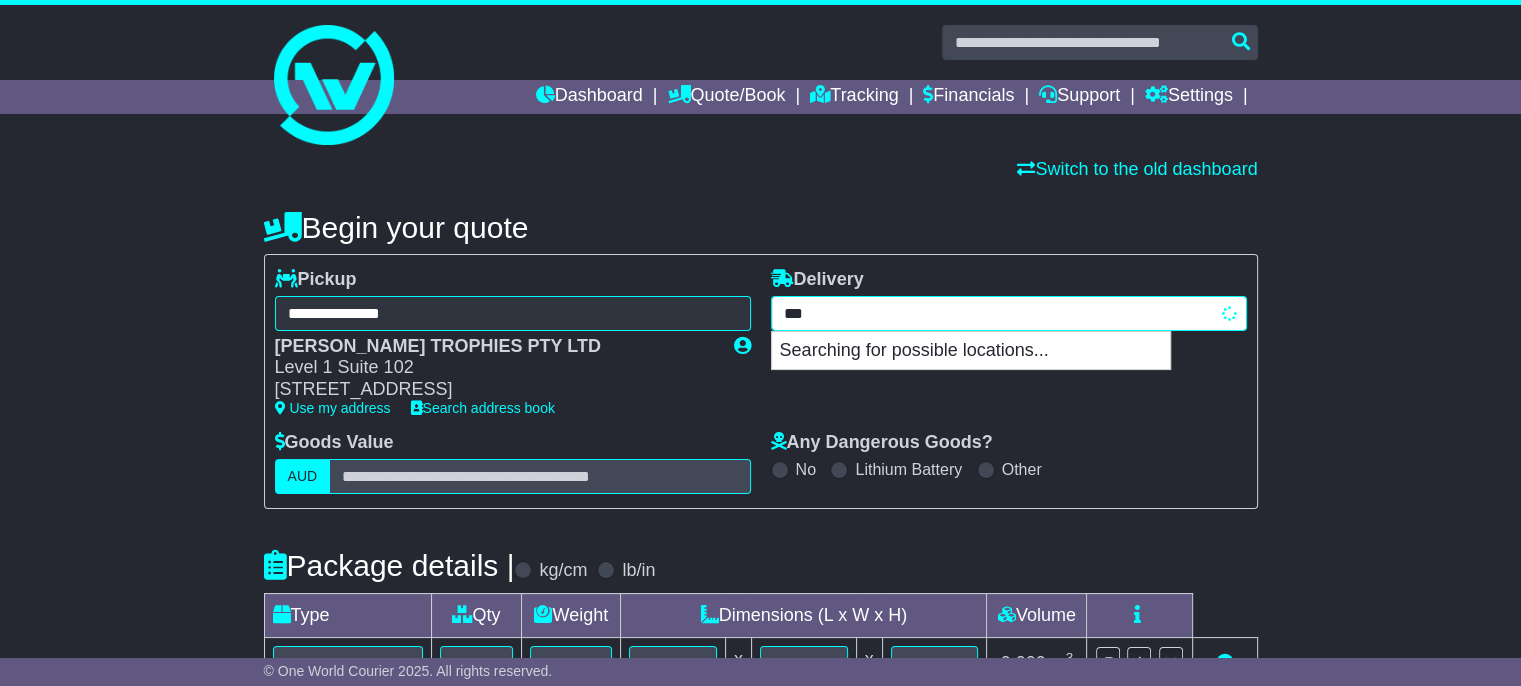 type on "****" 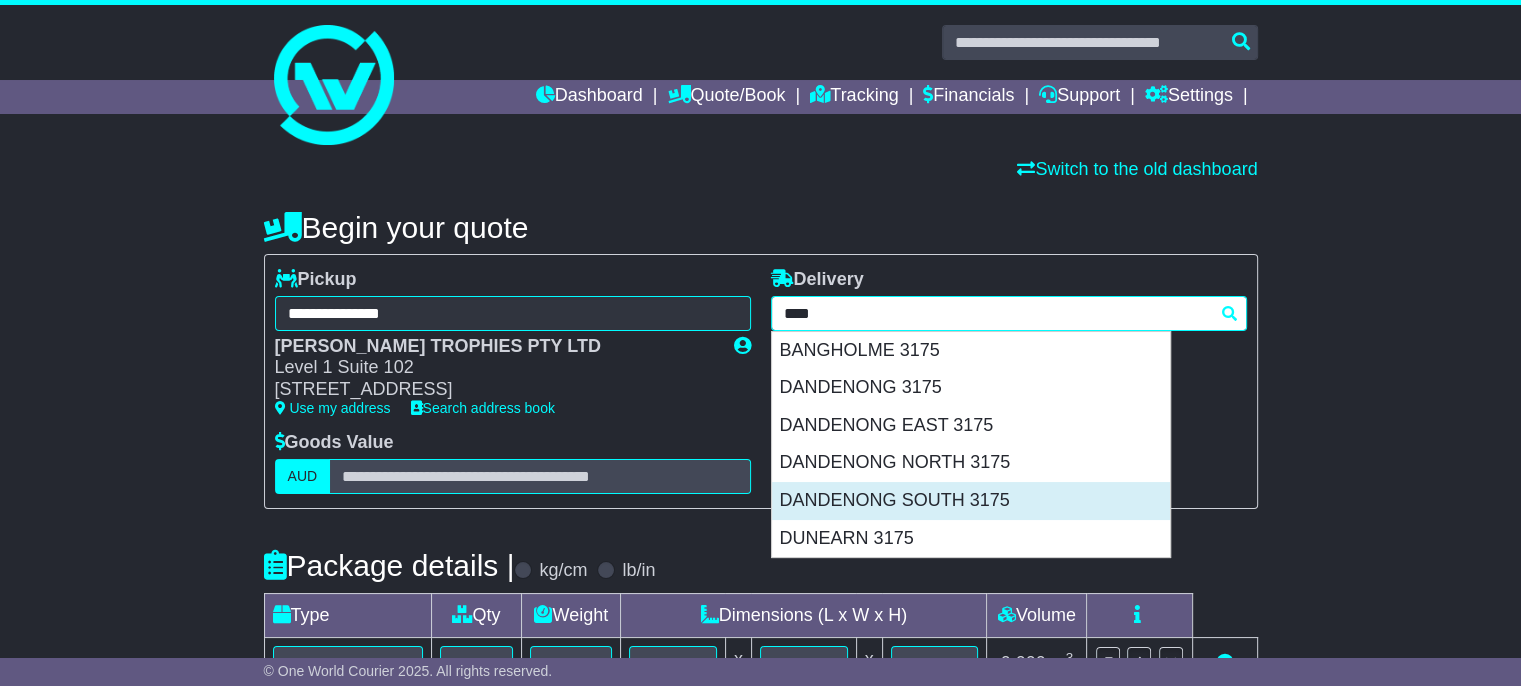 click on "DANDENONG SOUTH 3175" at bounding box center (971, 501) 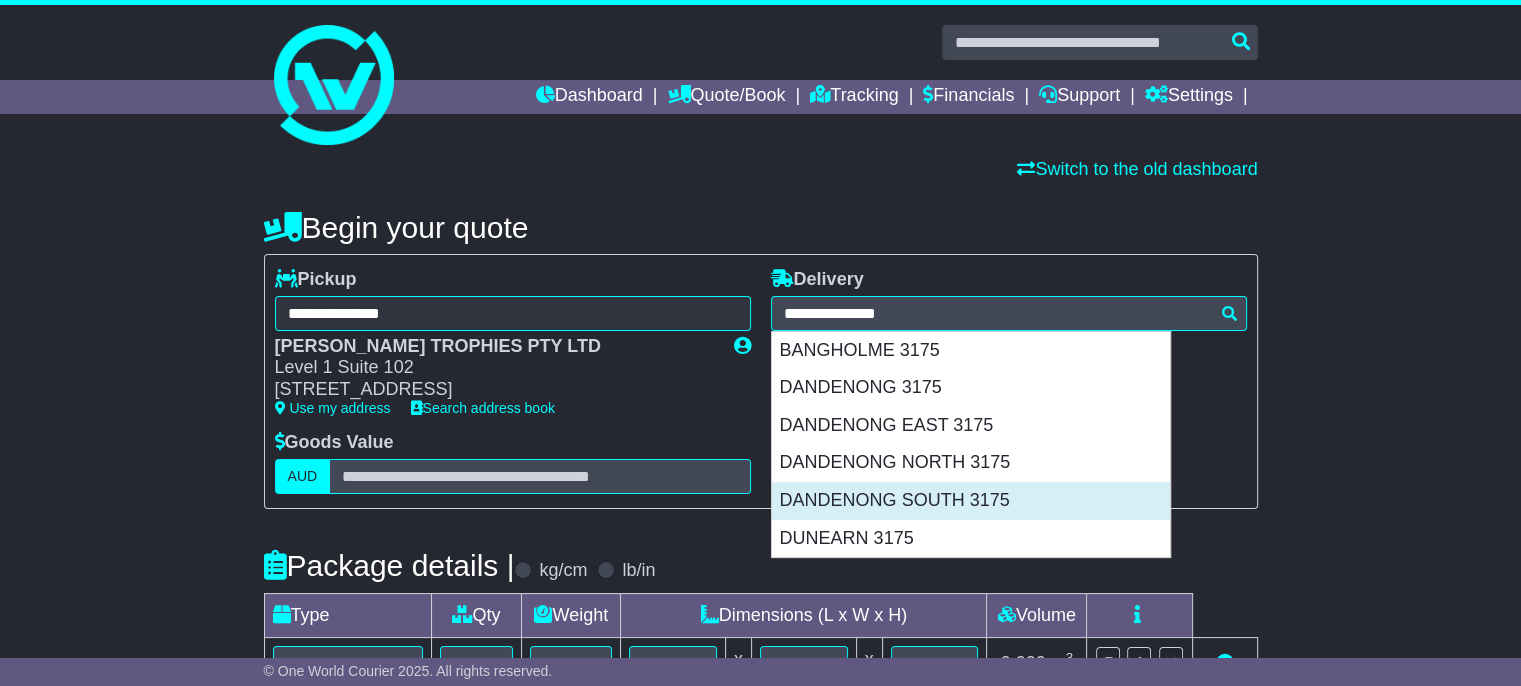 type on "**********" 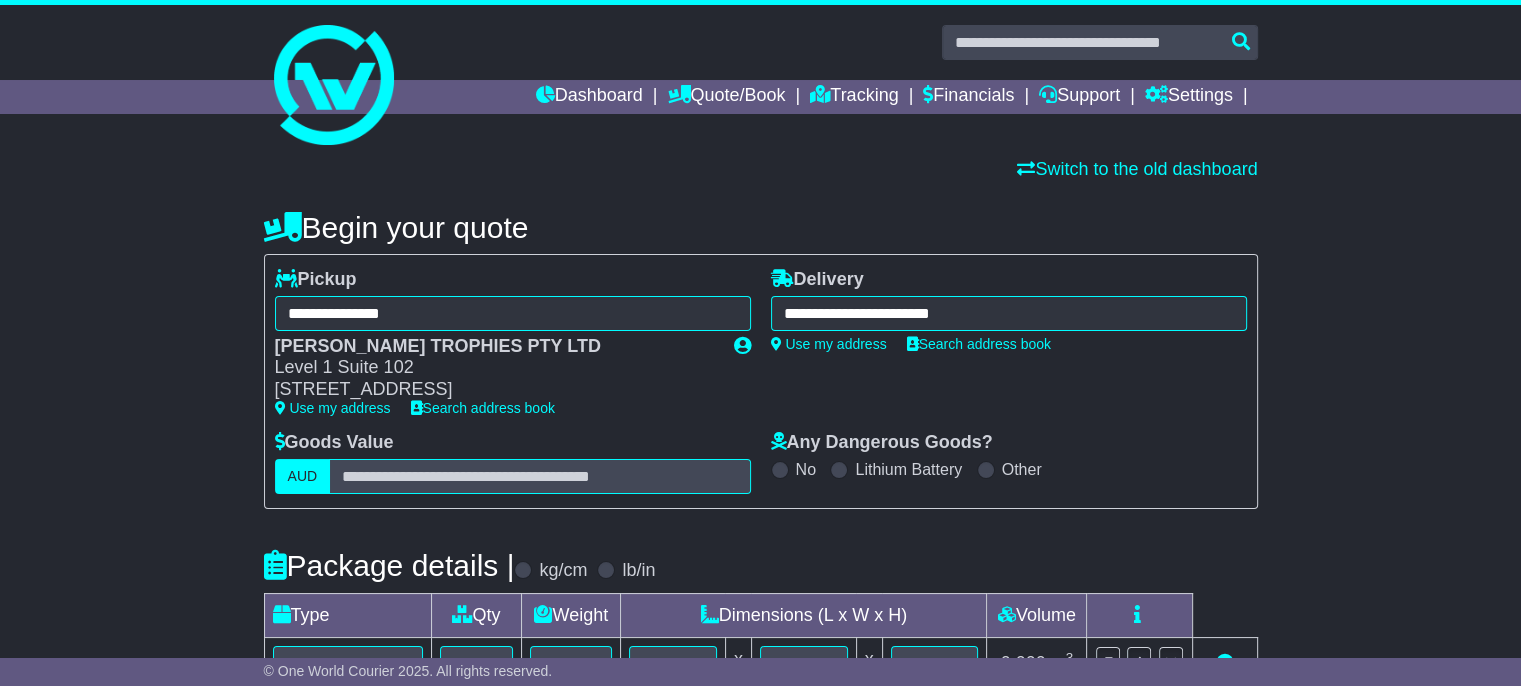 scroll, scrollTop: 181, scrollLeft: 0, axis: vertical 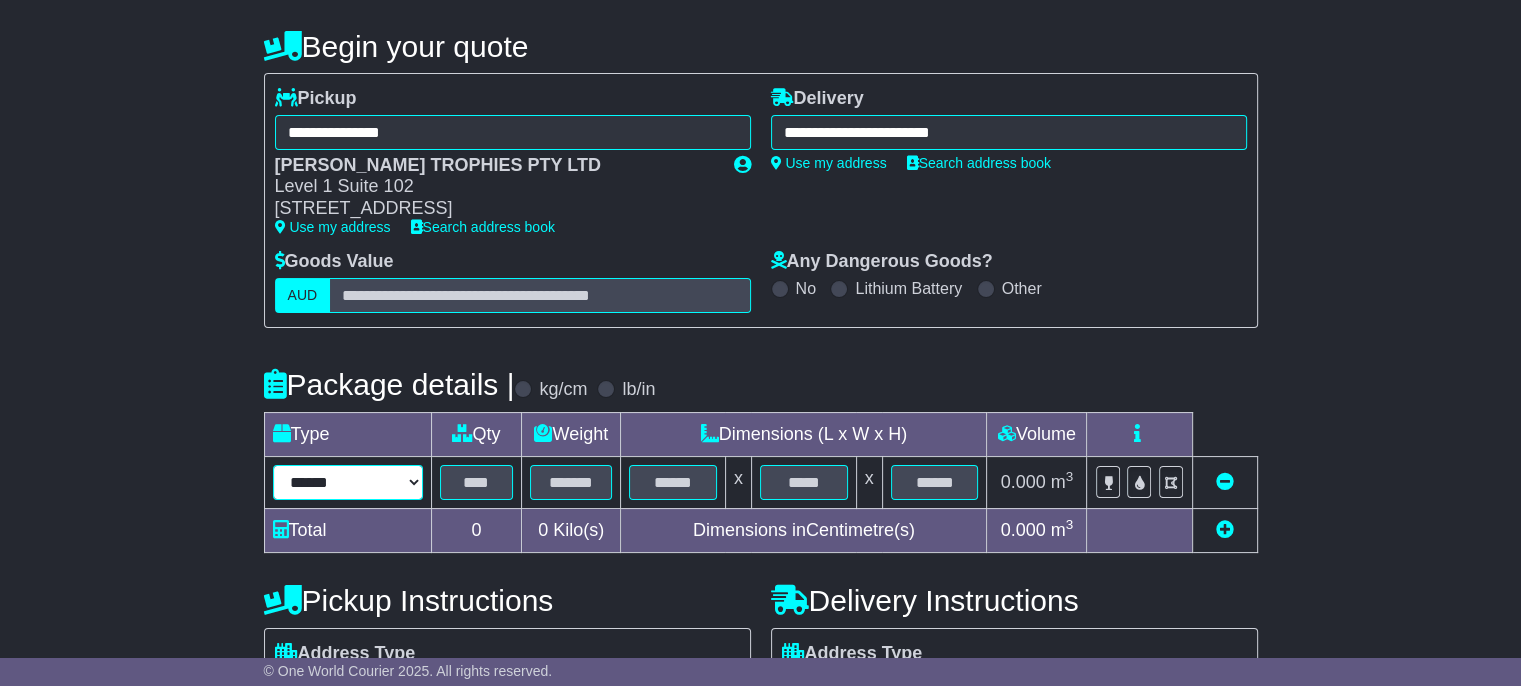 click on "****** ****** *** ******** ***** **** **** ****** *** *******" at bounding box center [348, 482] 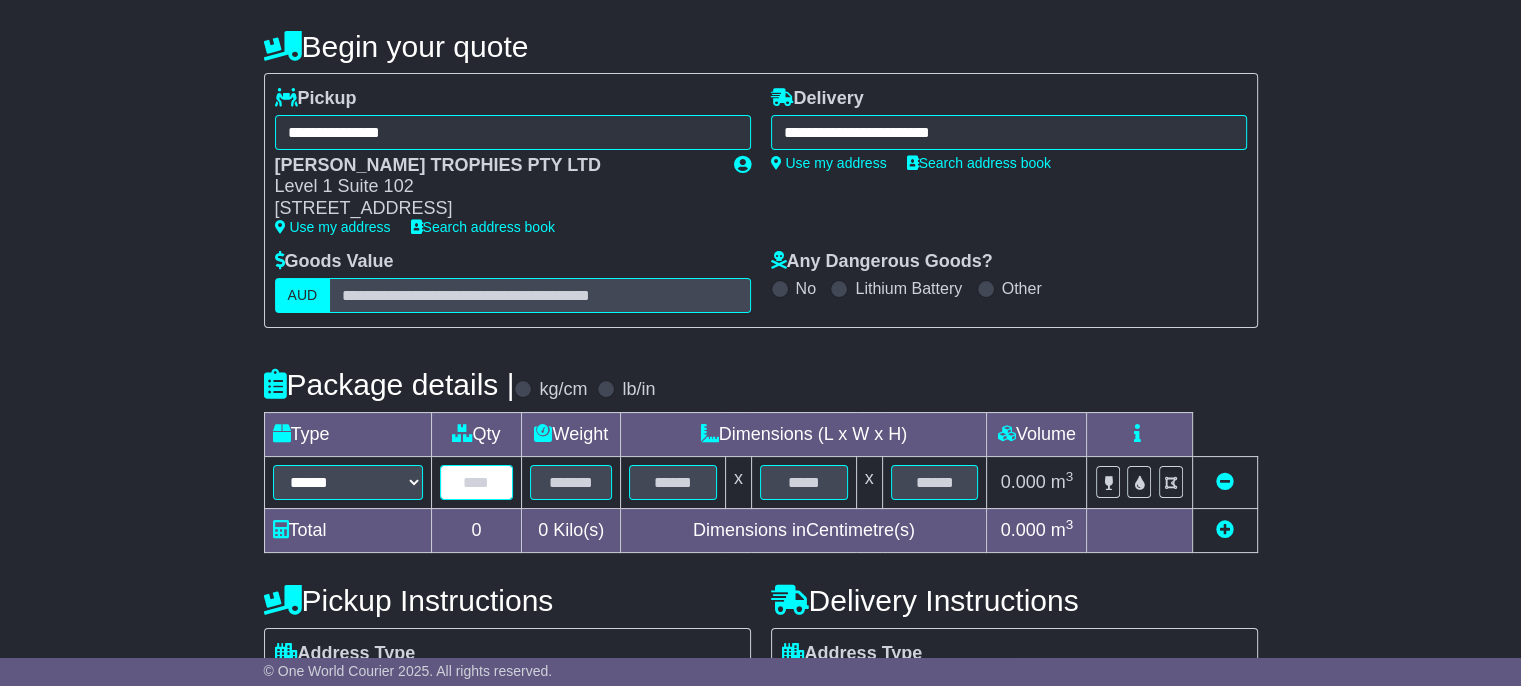 click at bounding box center [477, 482] 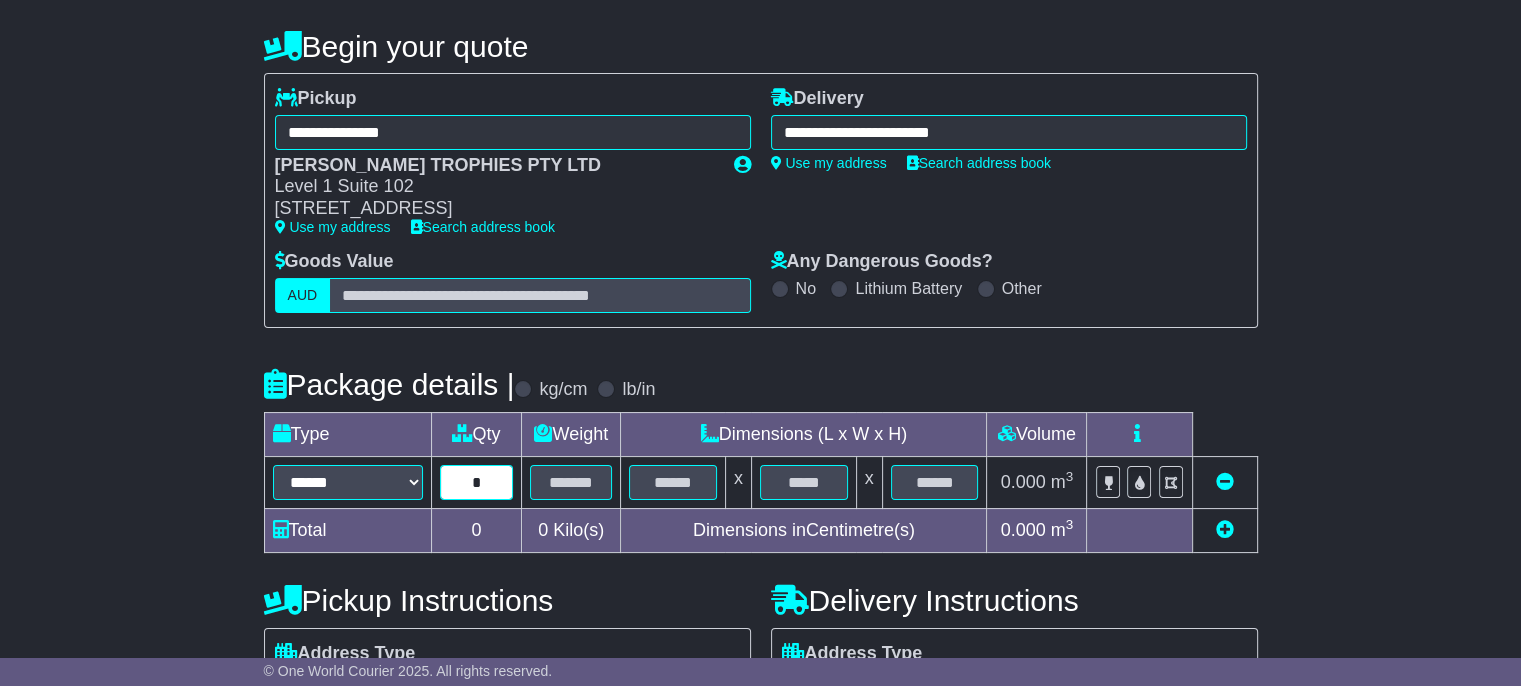 type on "*" 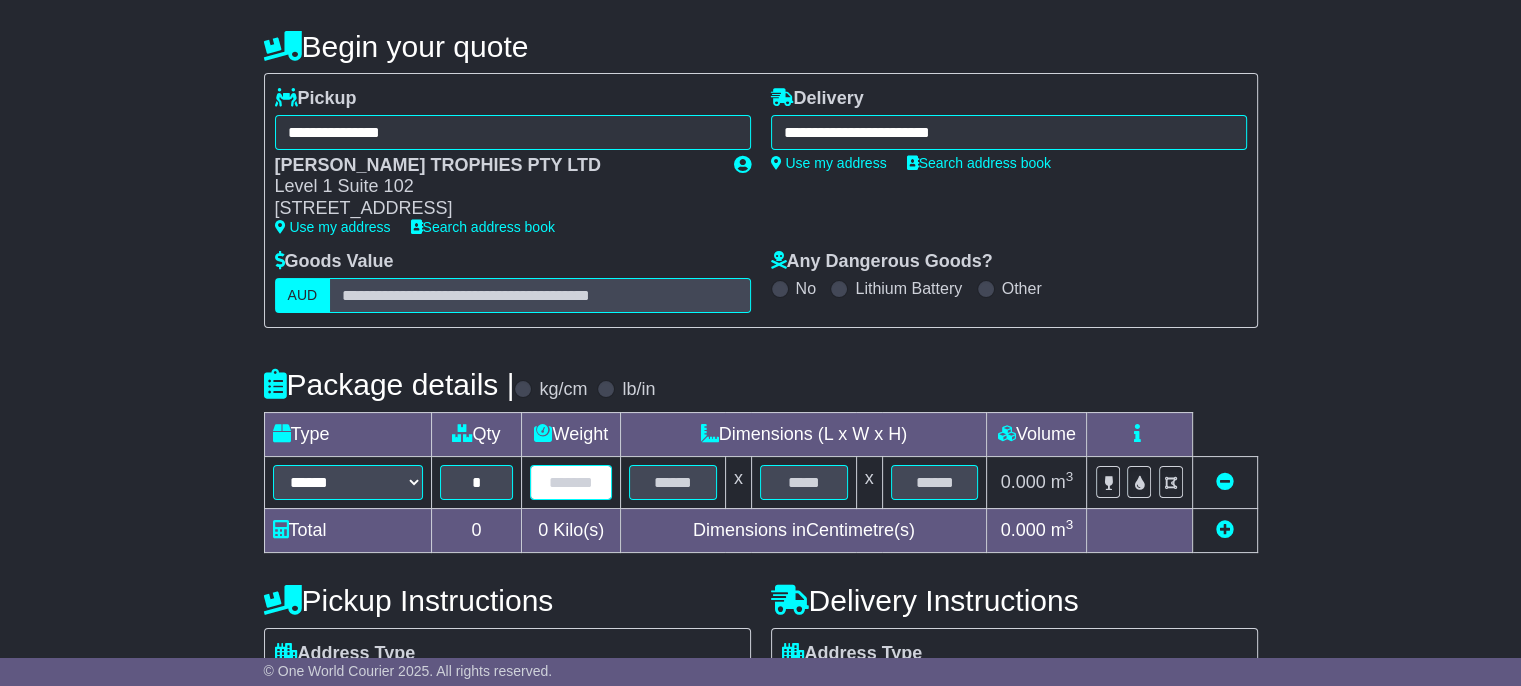 click at bounding box center [571, 482] 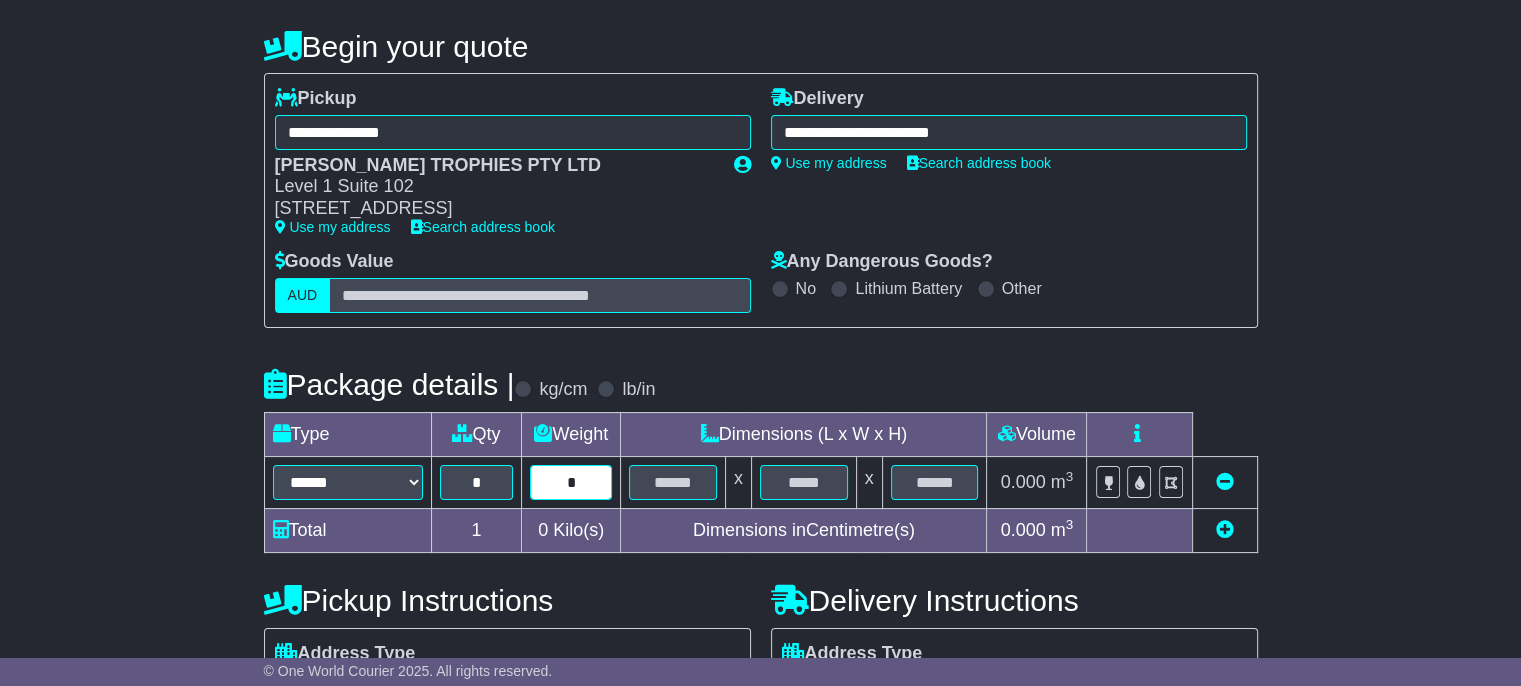 type on "*" 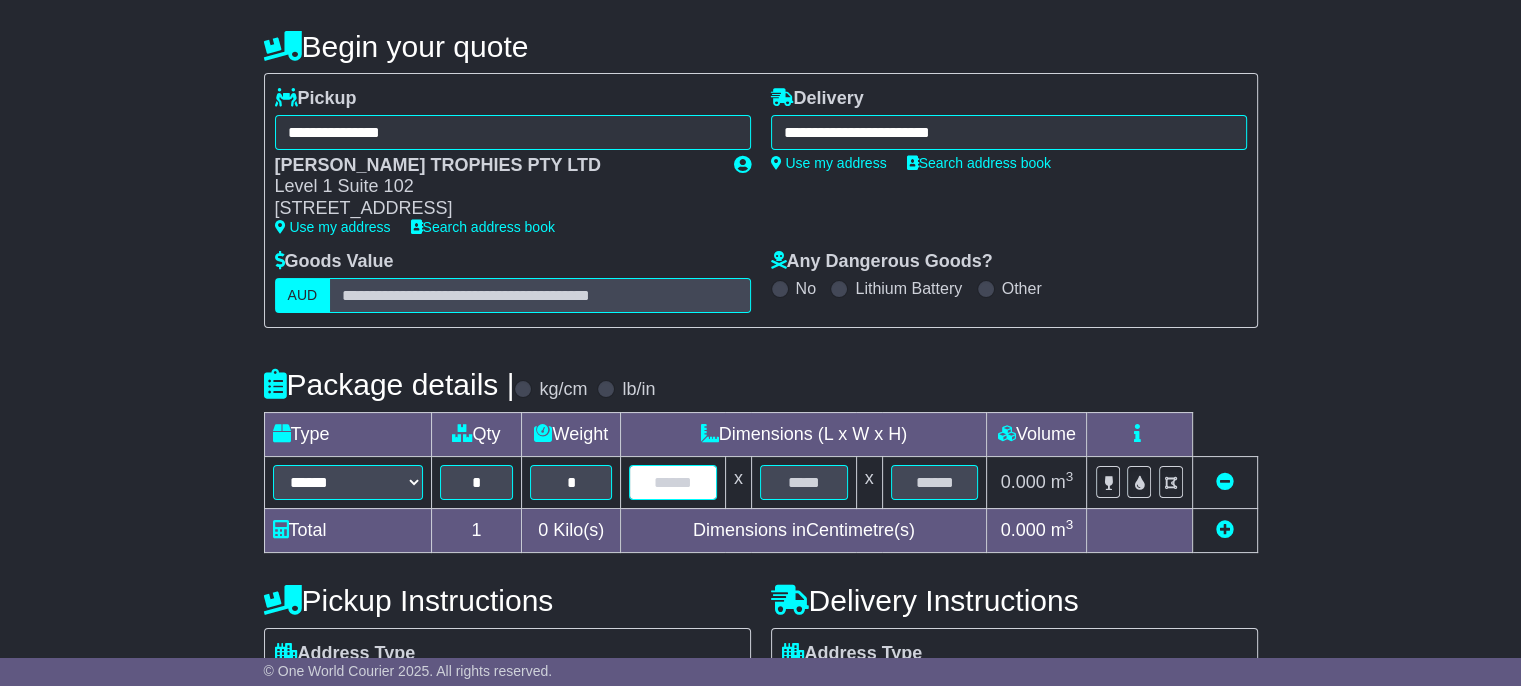 click at bounding box center [673, 482] 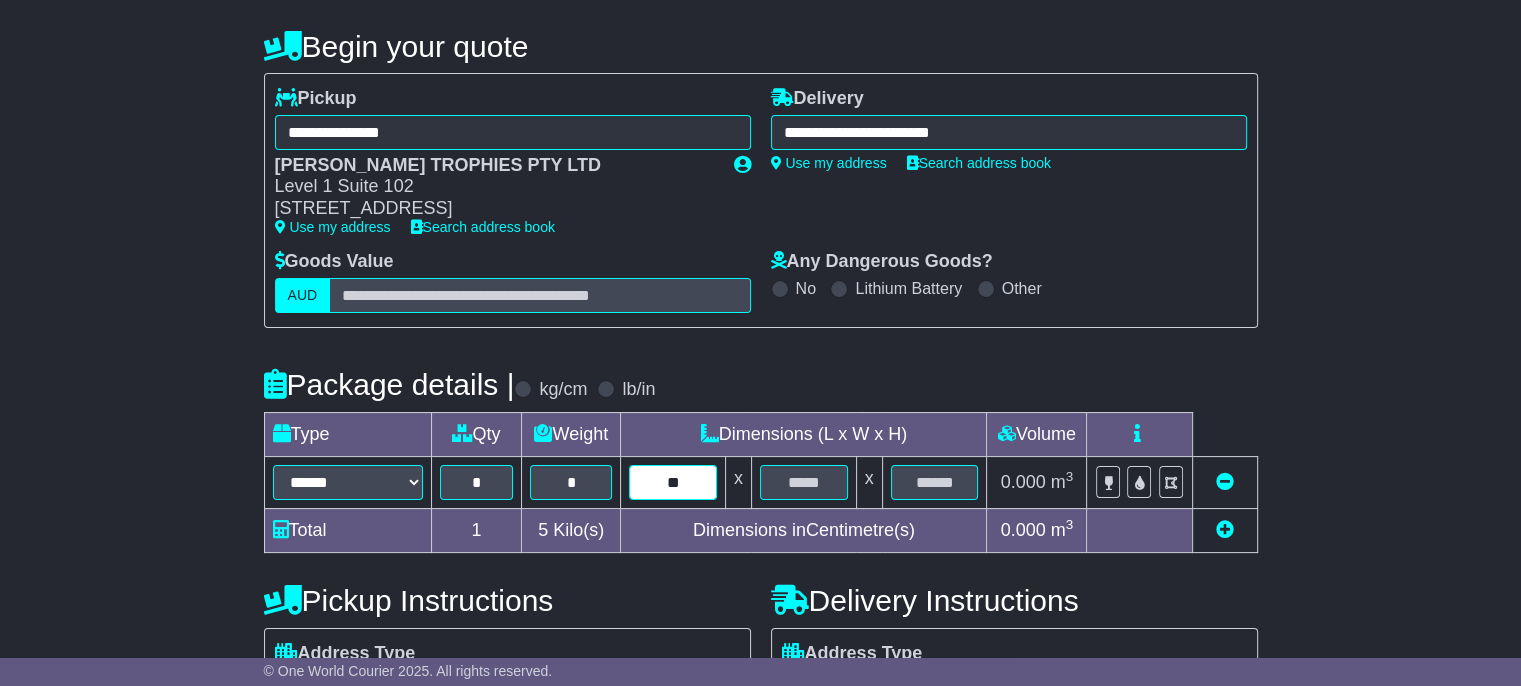 type on "**" 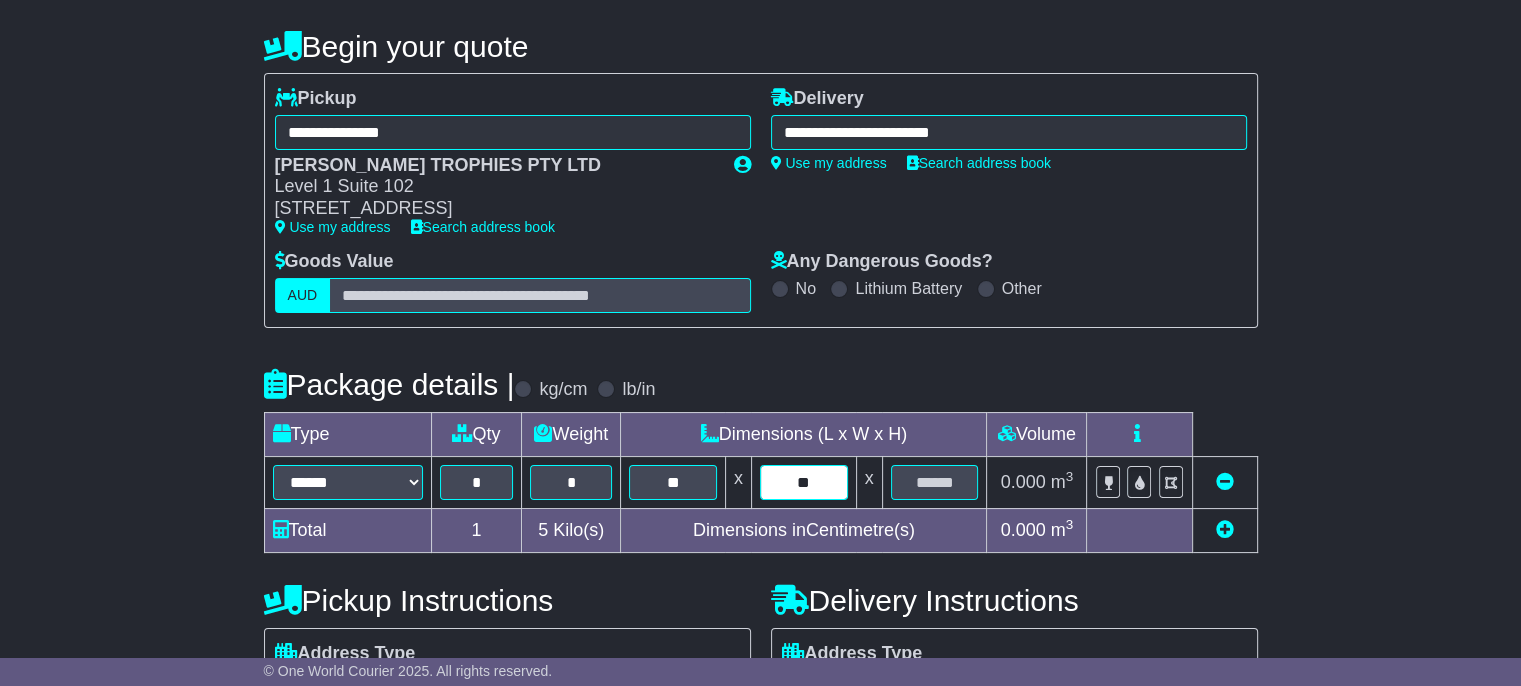 type on "**" 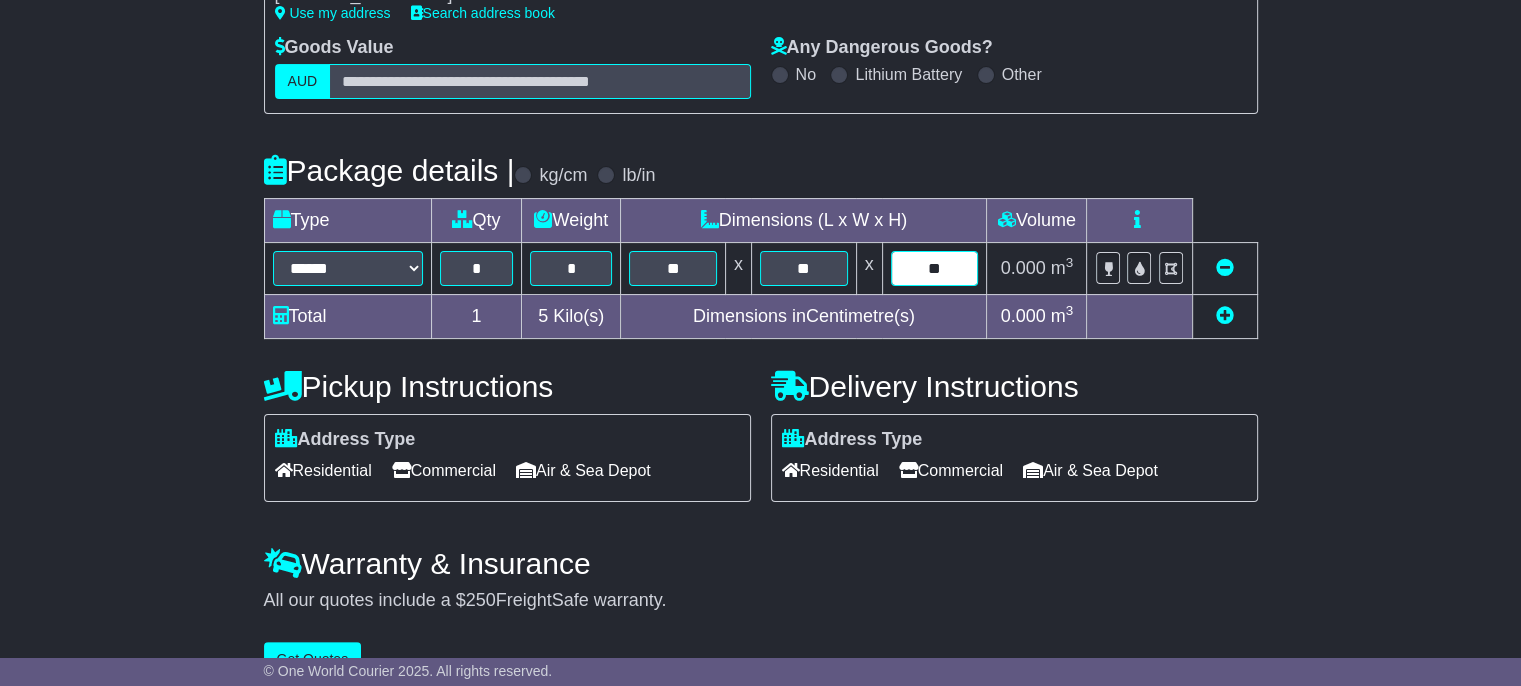 scroll, scrollTop: 434, scrollLeft: 0, axis: vertical 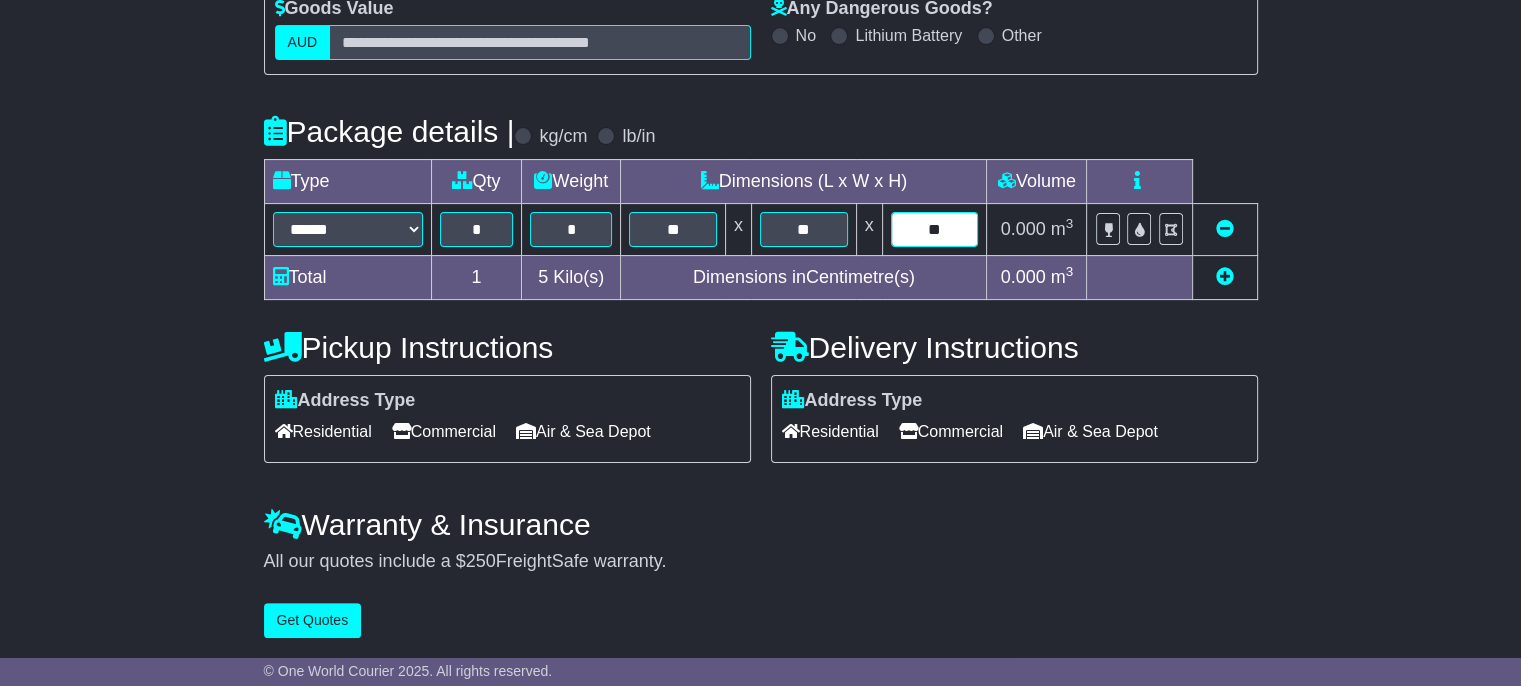 type on "**" 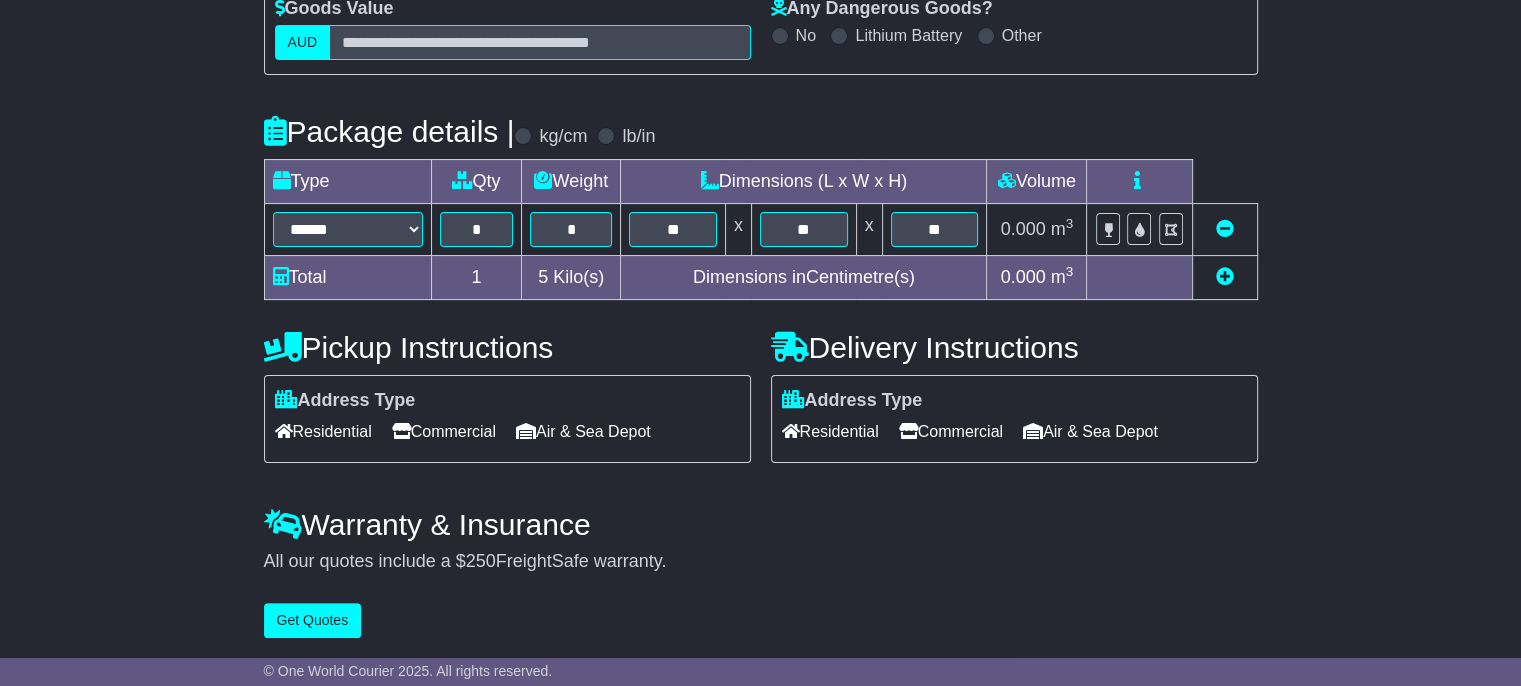 click on "Commercial" at bounding box center (951, 431) 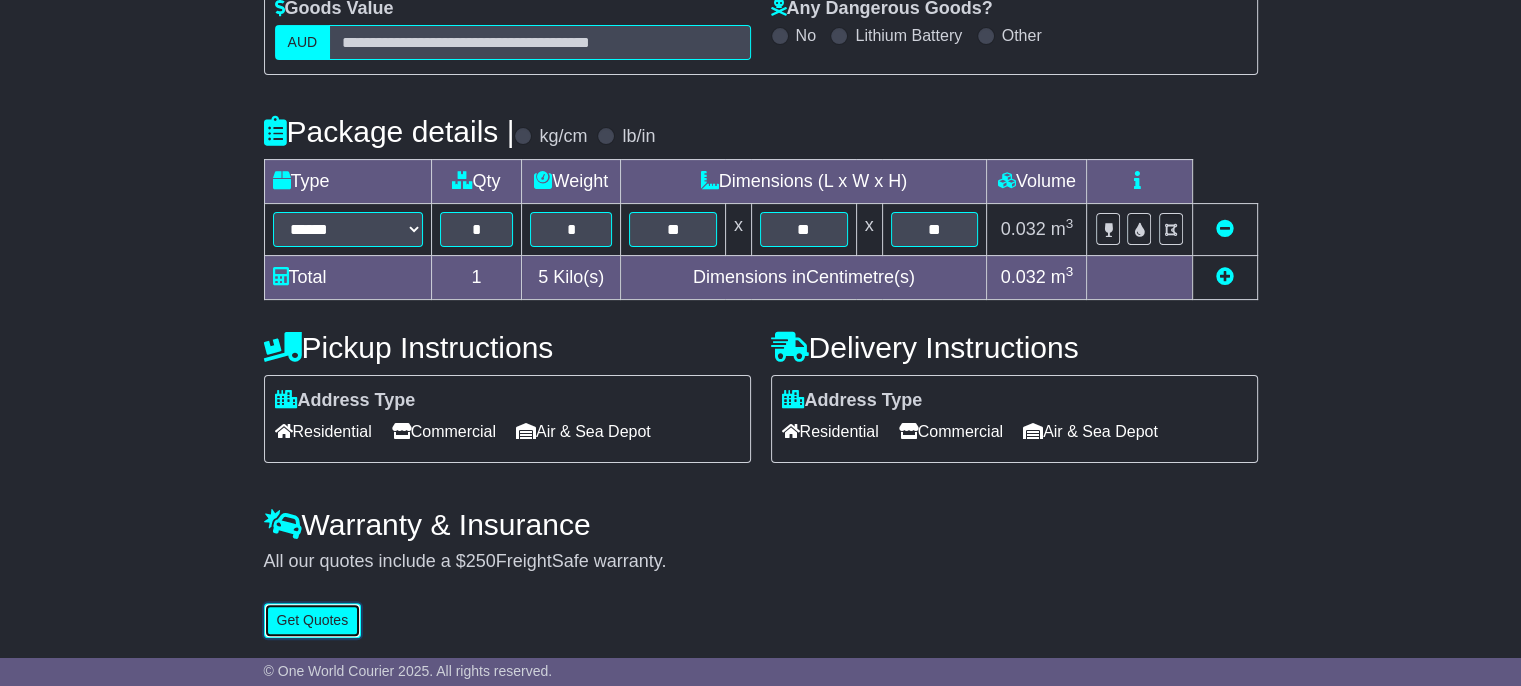 click on "Get Quotes" at bounding box center (313, 620) 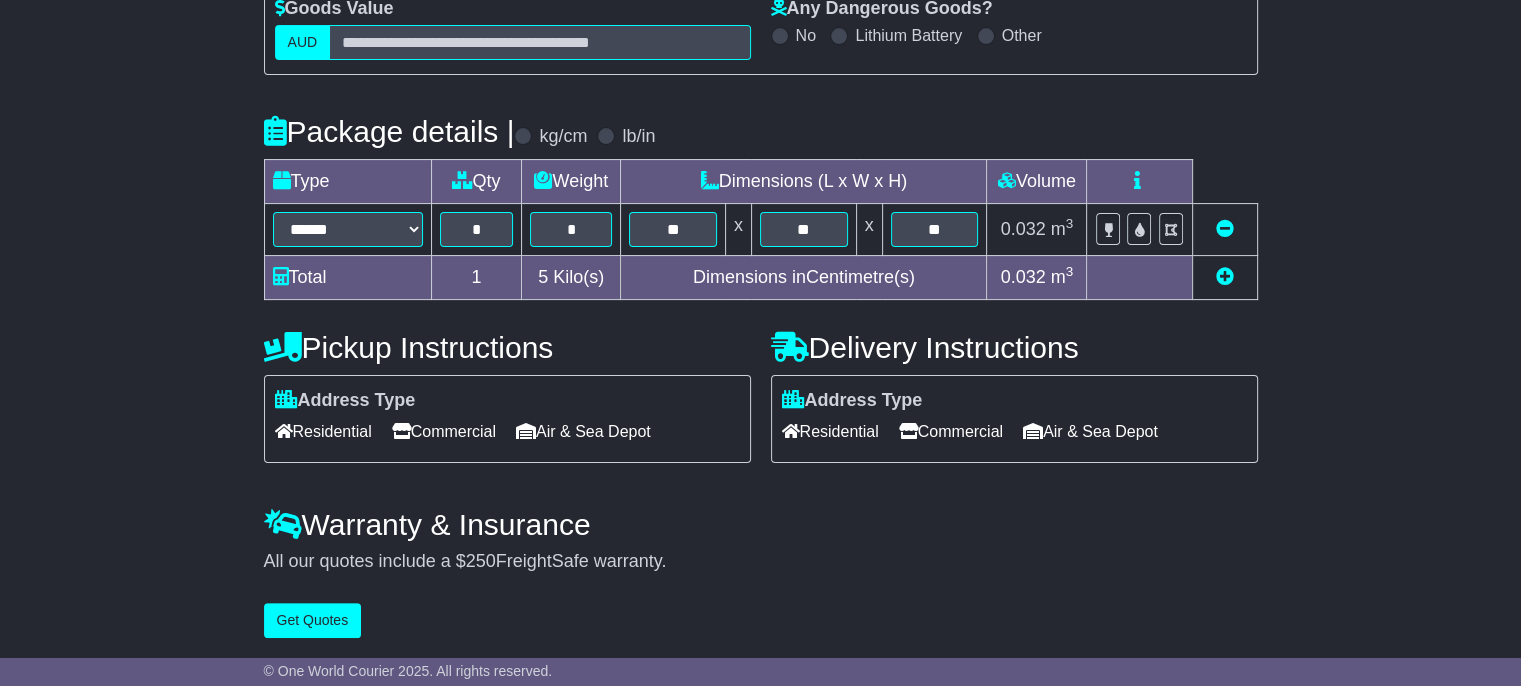 scroll, scrollTop: 0, scrollLeft: 0, axis: both 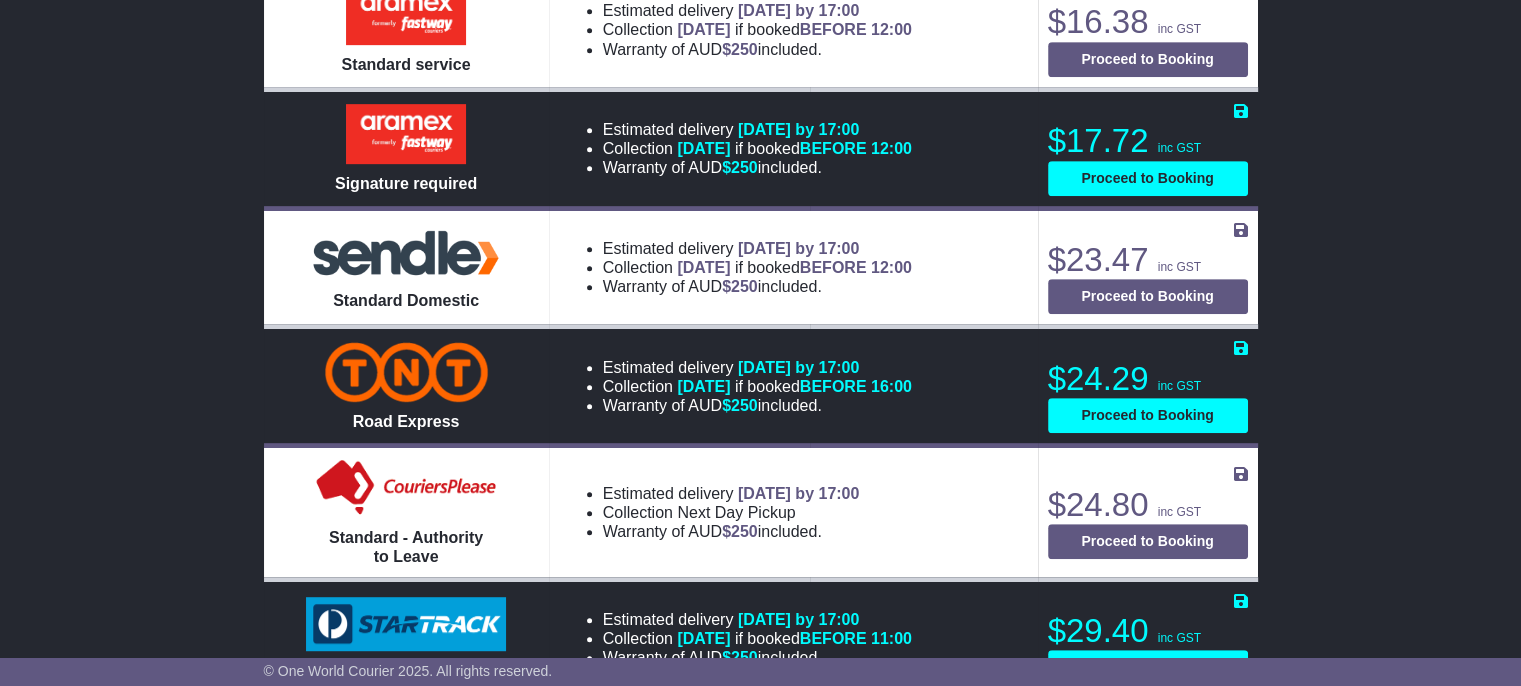 click on "SYDNEY , 2000
DANDENONG SOUTH , 3175
1   item
0.03192
m 3
in 3
5  kg(s)  lb(s) Edit quote" at bounding box center [760, 979] 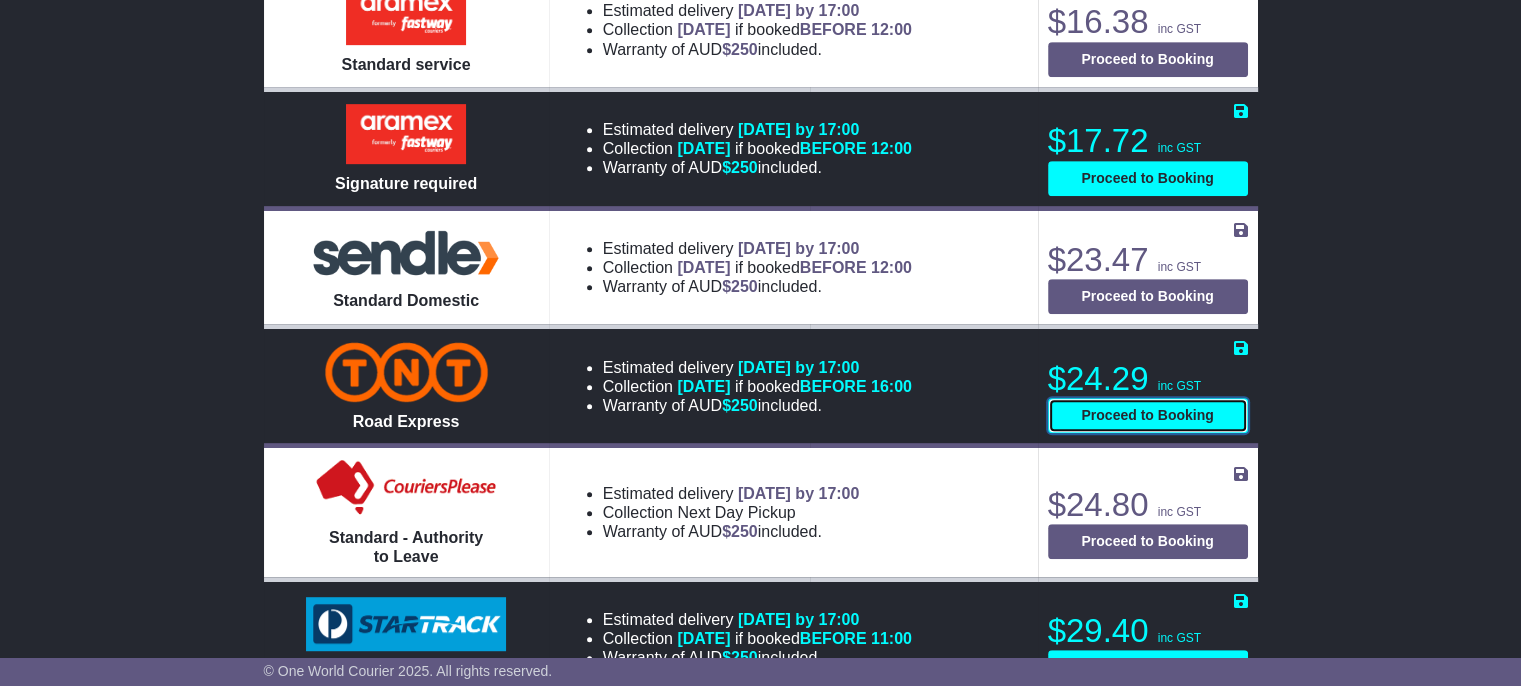 click on "Proceed to Booking" at bounding box center (1148, 415) 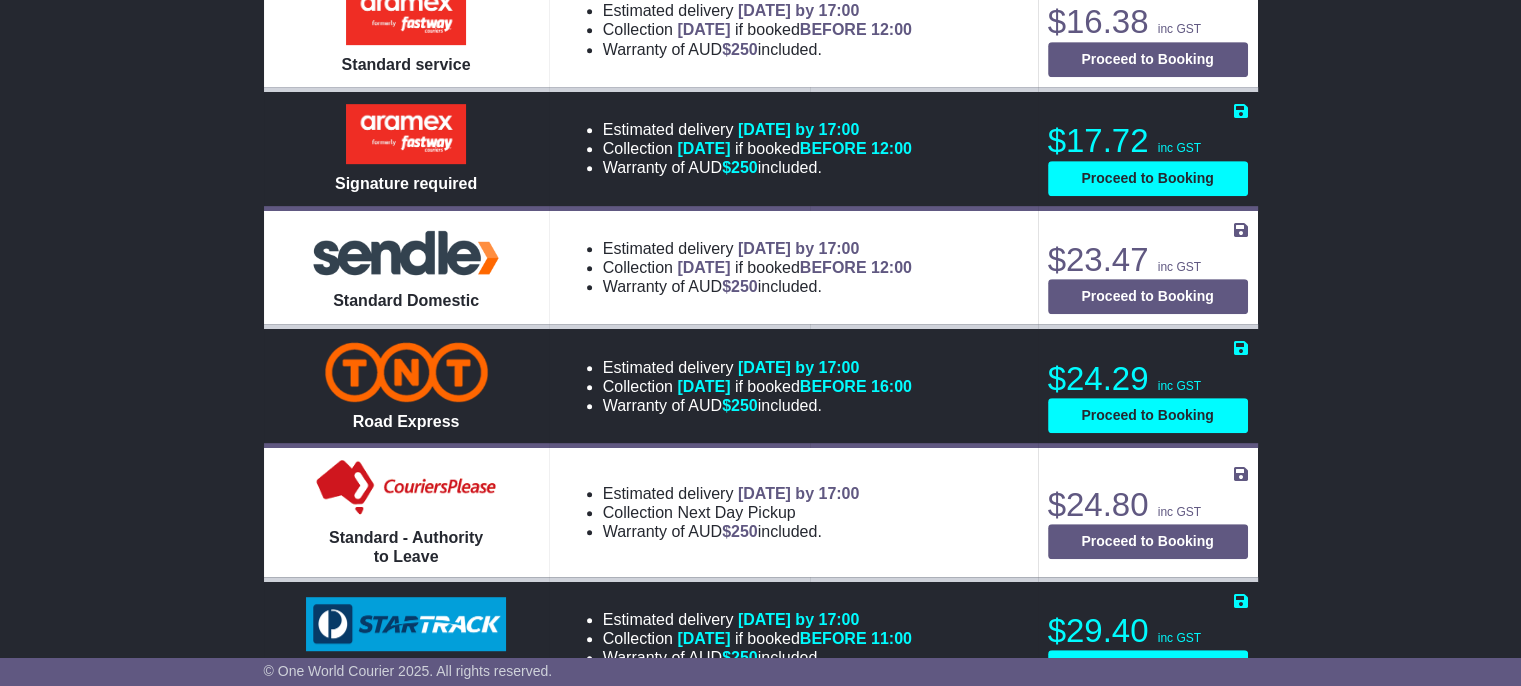 select on "*****" 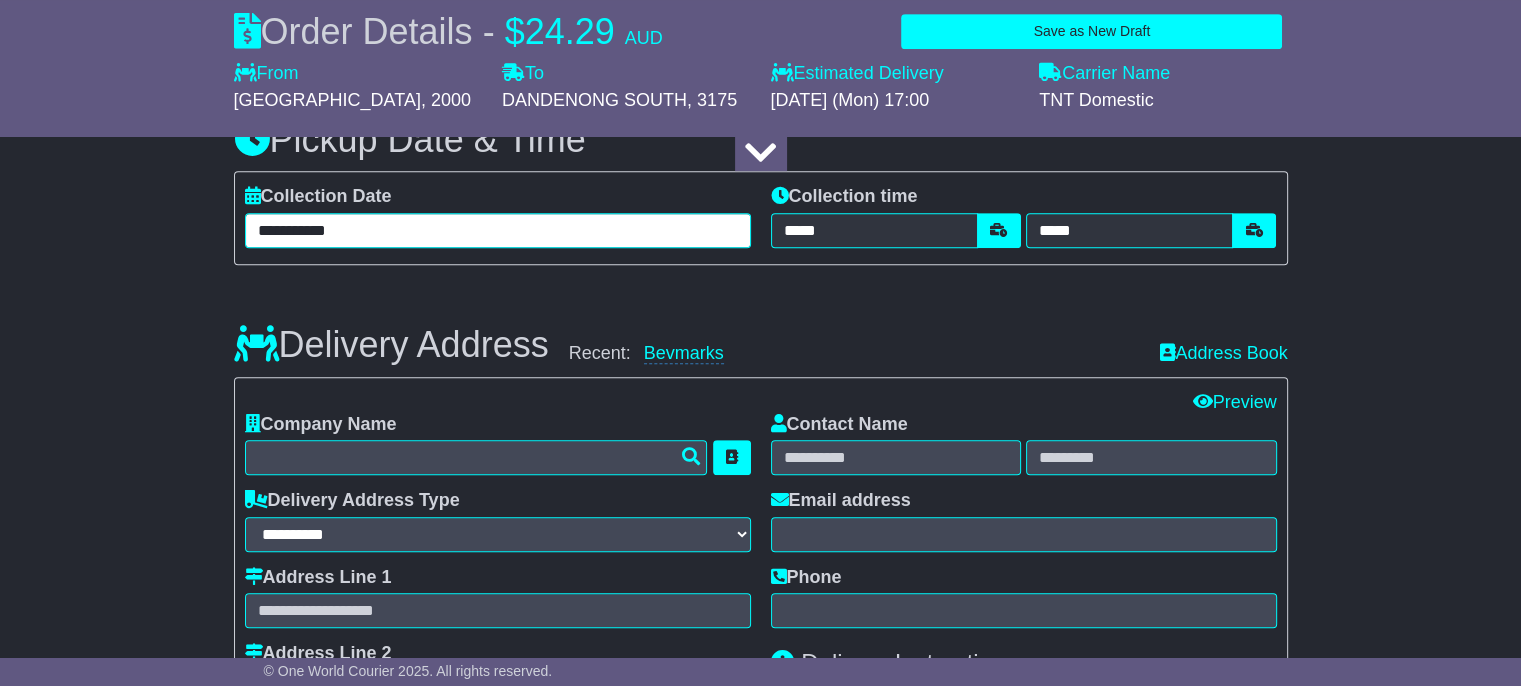 click on "**********" at bounding box center [498, 230] 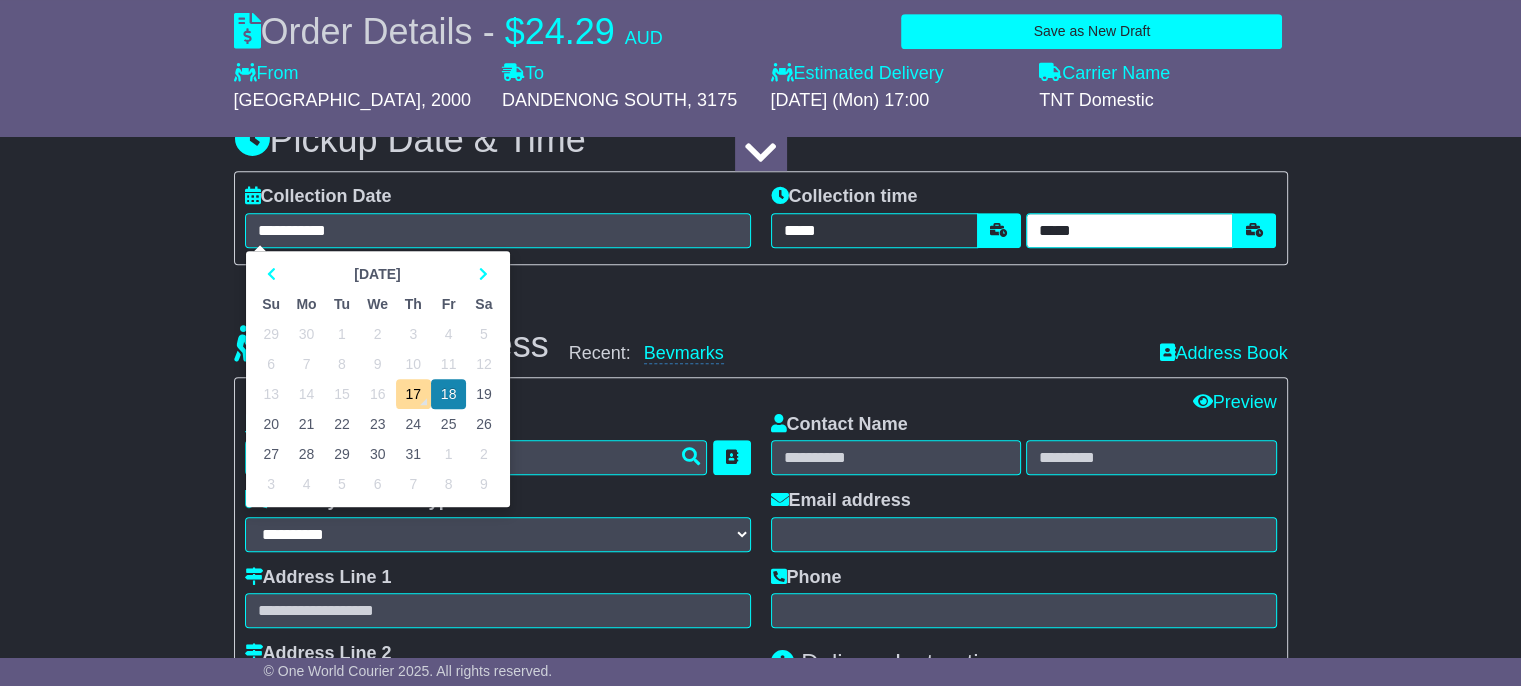 click on "*****" at bounding box center (1129, 230) 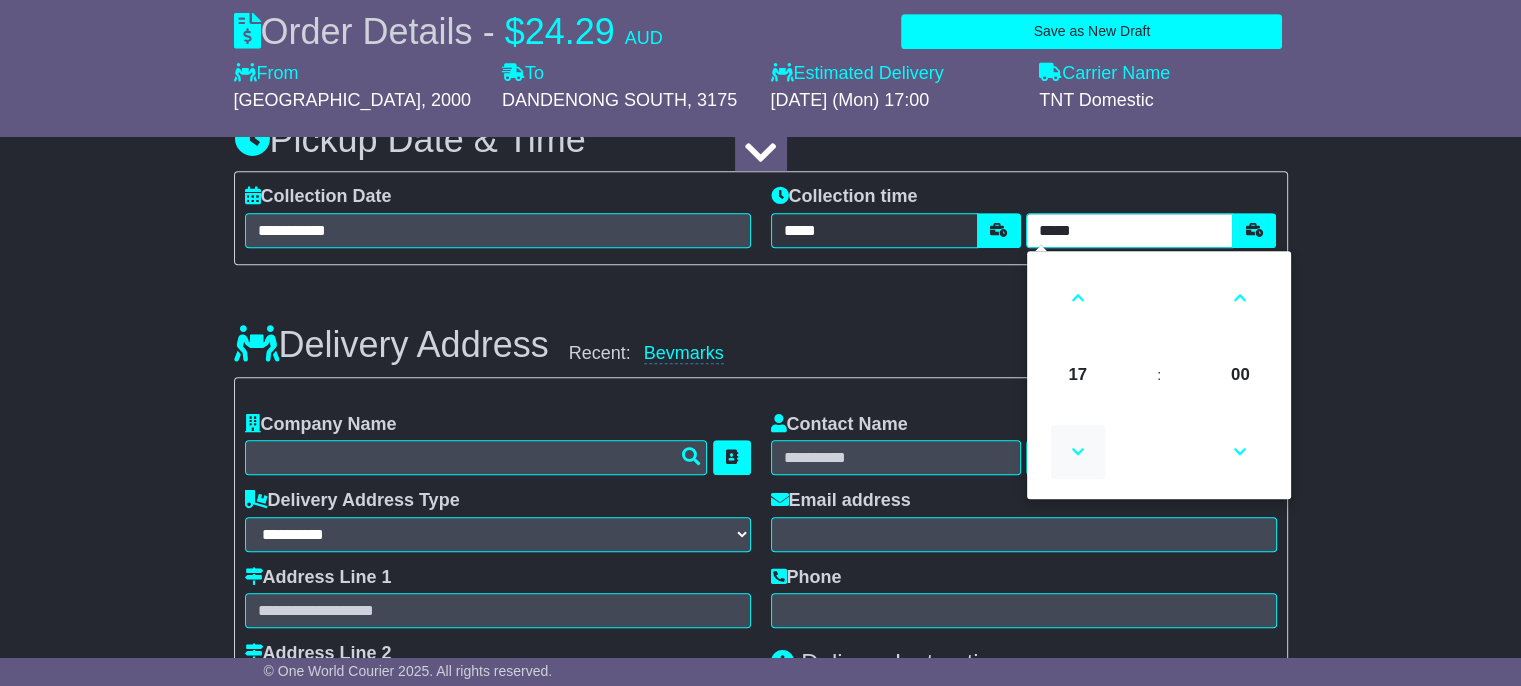 click at bounding box center [1078, 452] 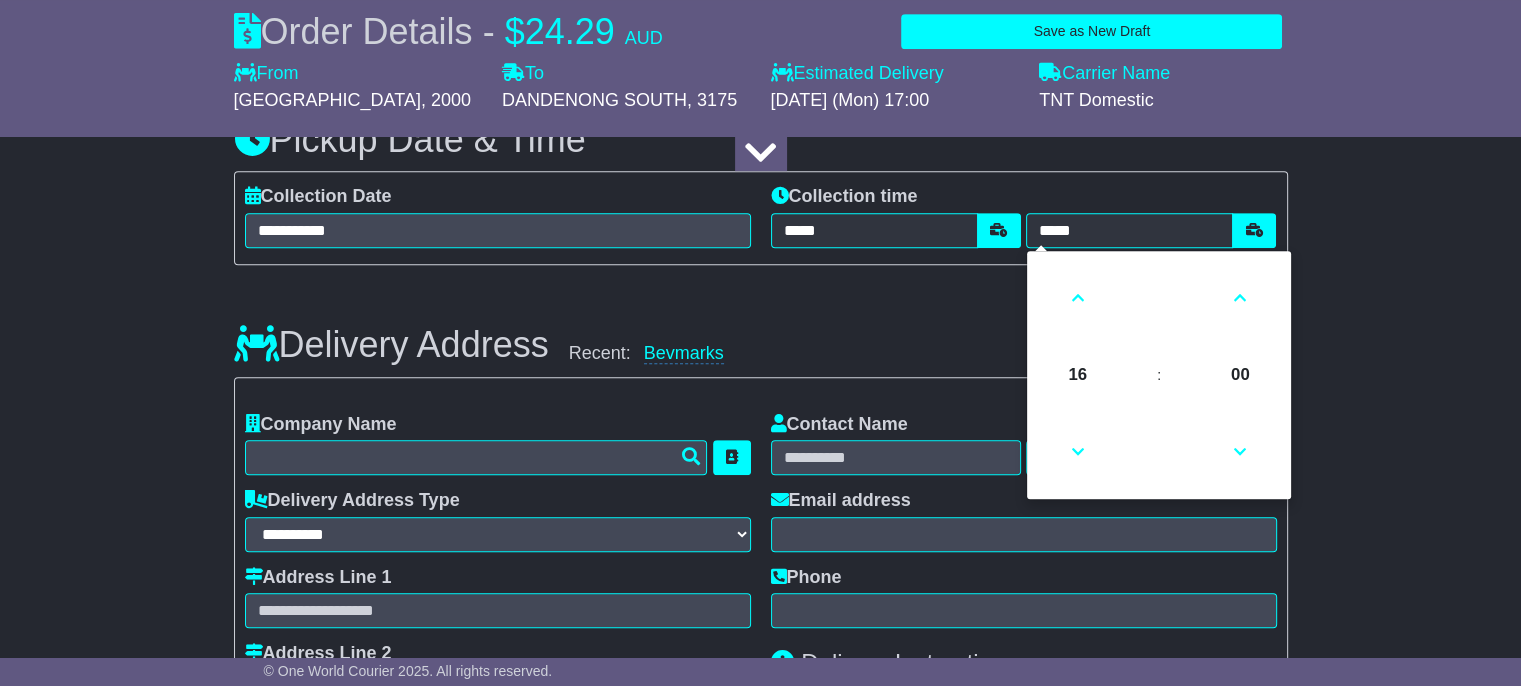 click on "Delivery Address
Recent:
Bevmarks
Address Book" at bounding box center [761, 330] 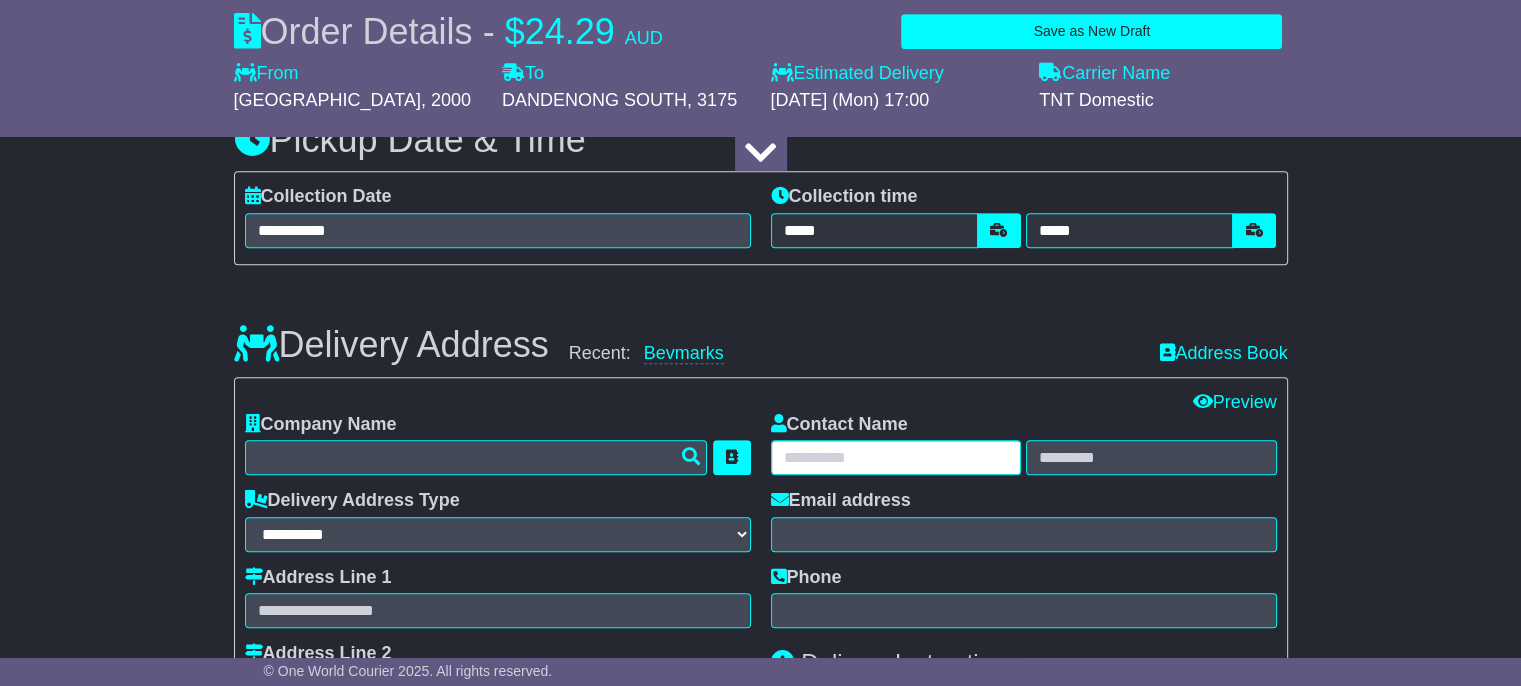 click at bounding box center (896, 457) 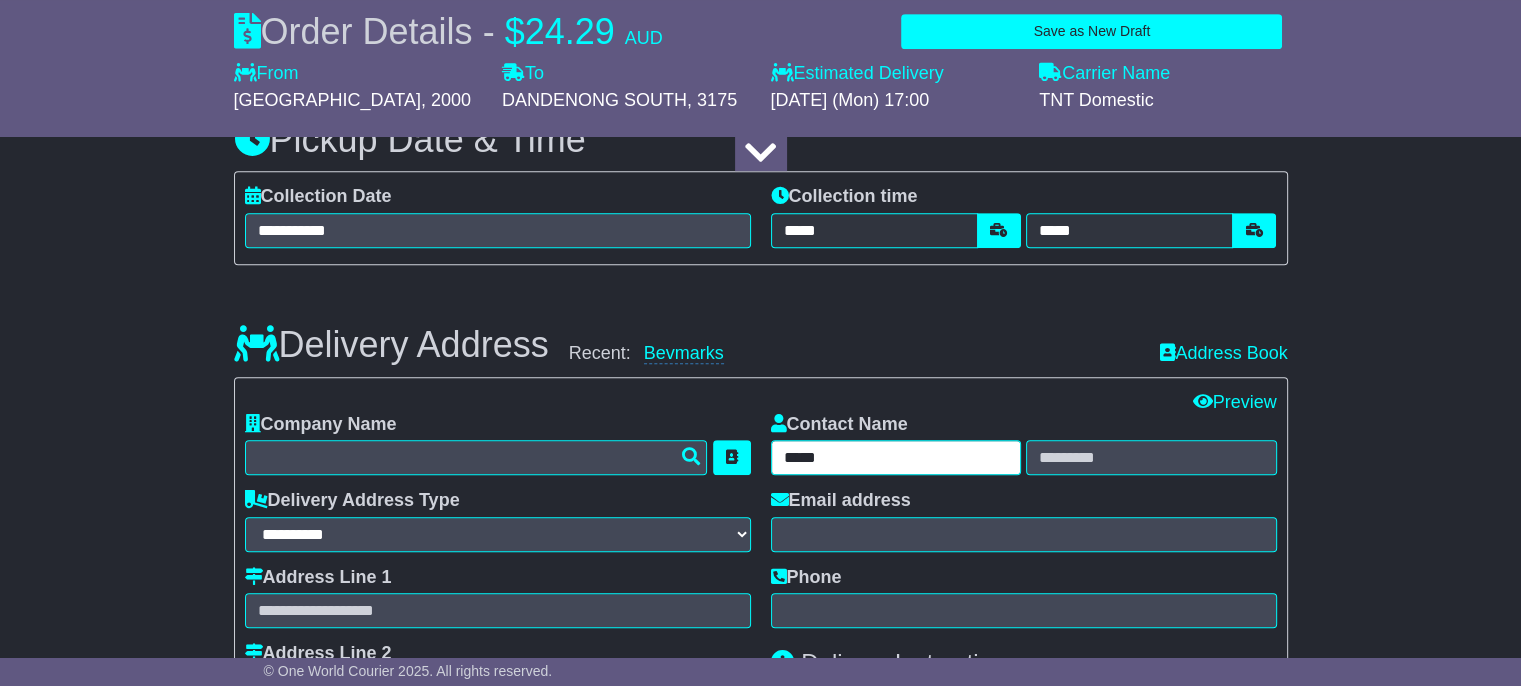 type on "****" 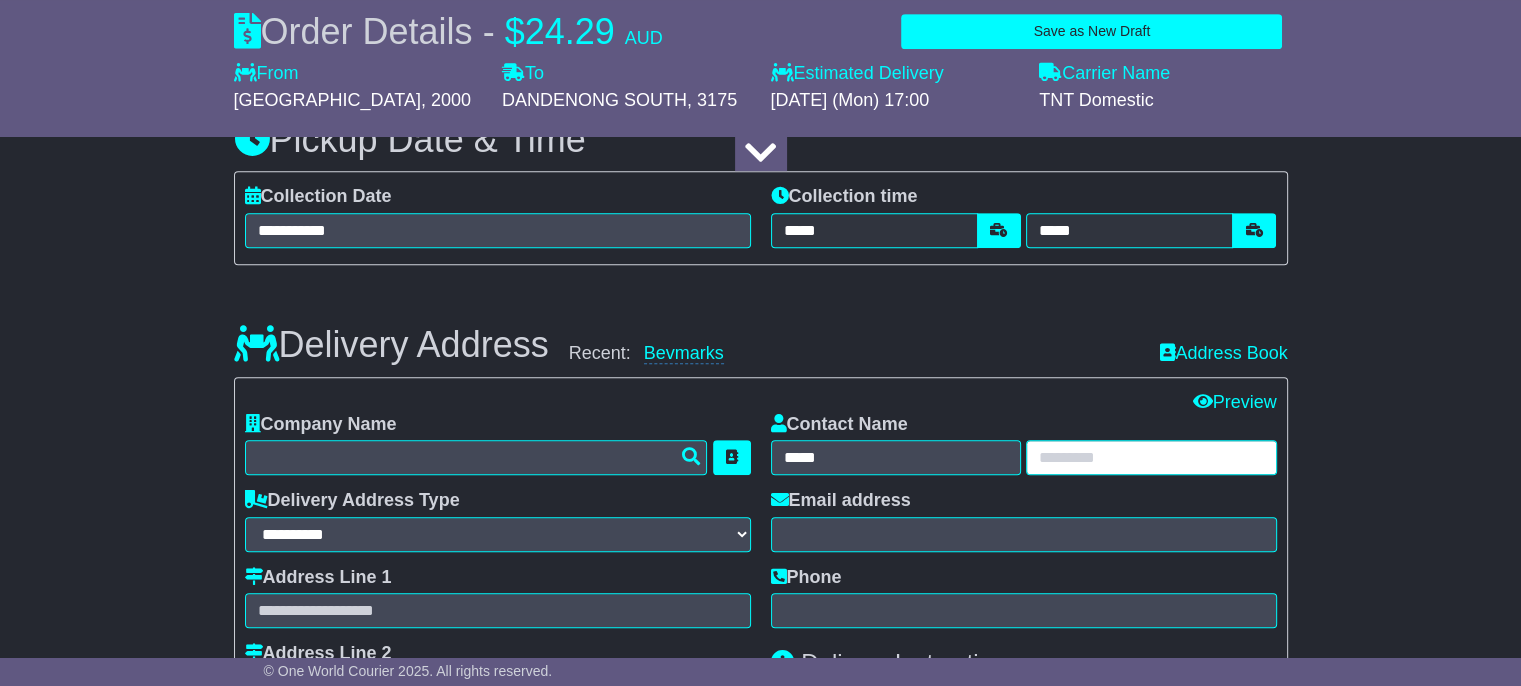 click at bounding box center (1151, 457) 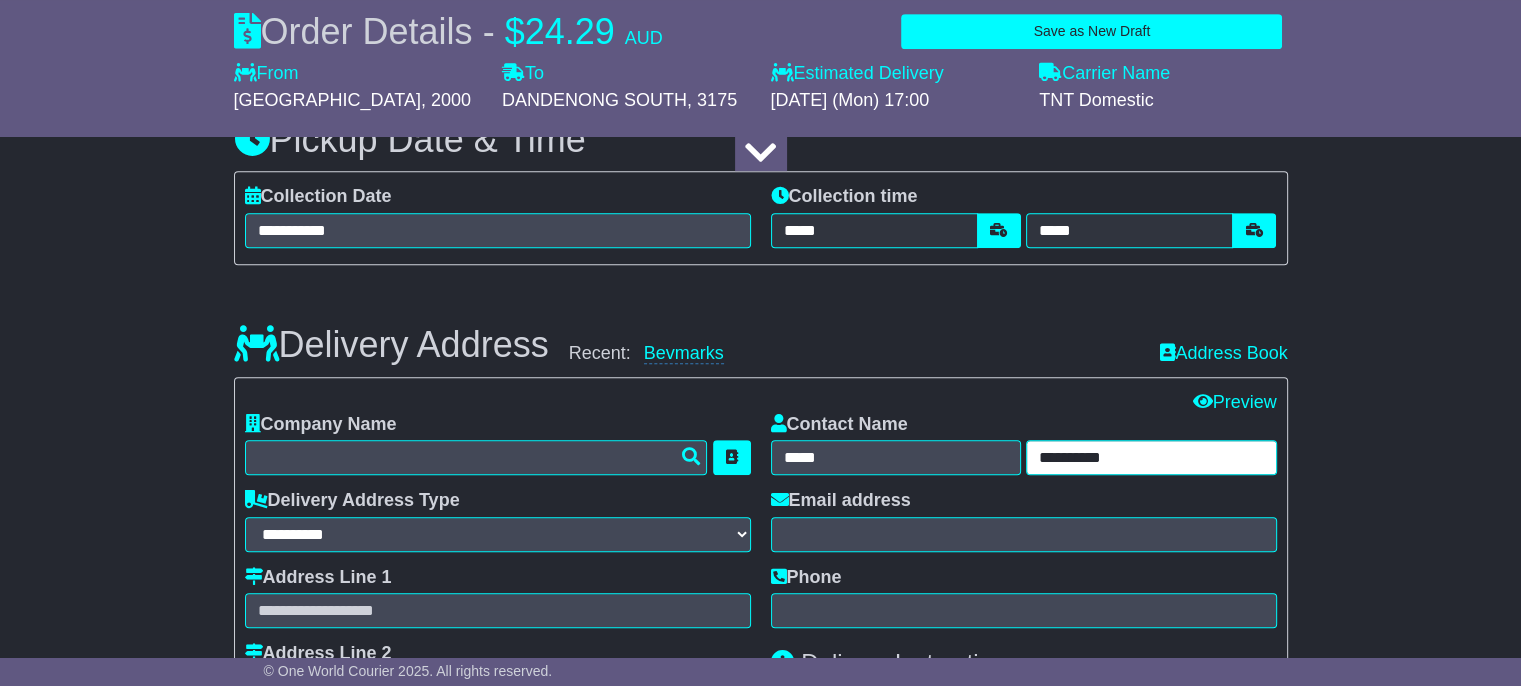 type on "**********" 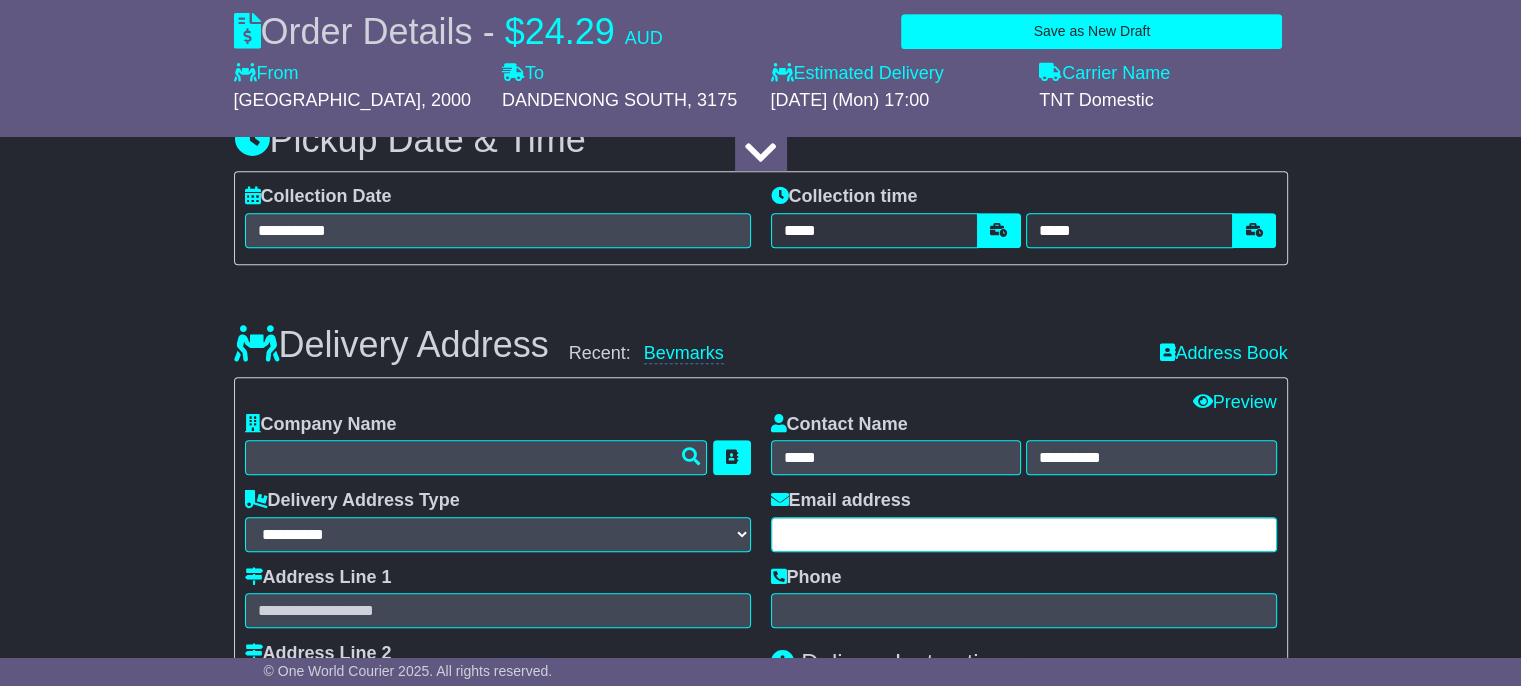 click at bounding box center (1024, 534) 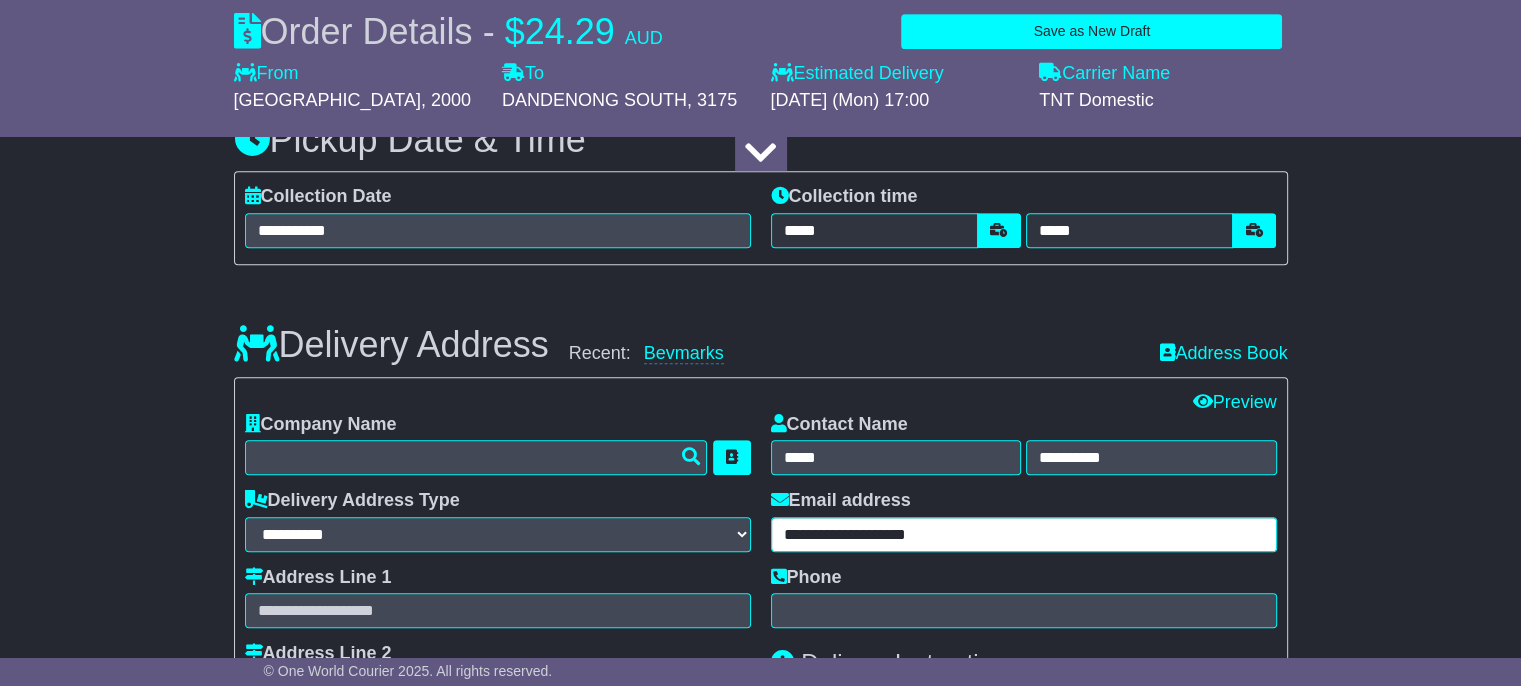 type on "**********" 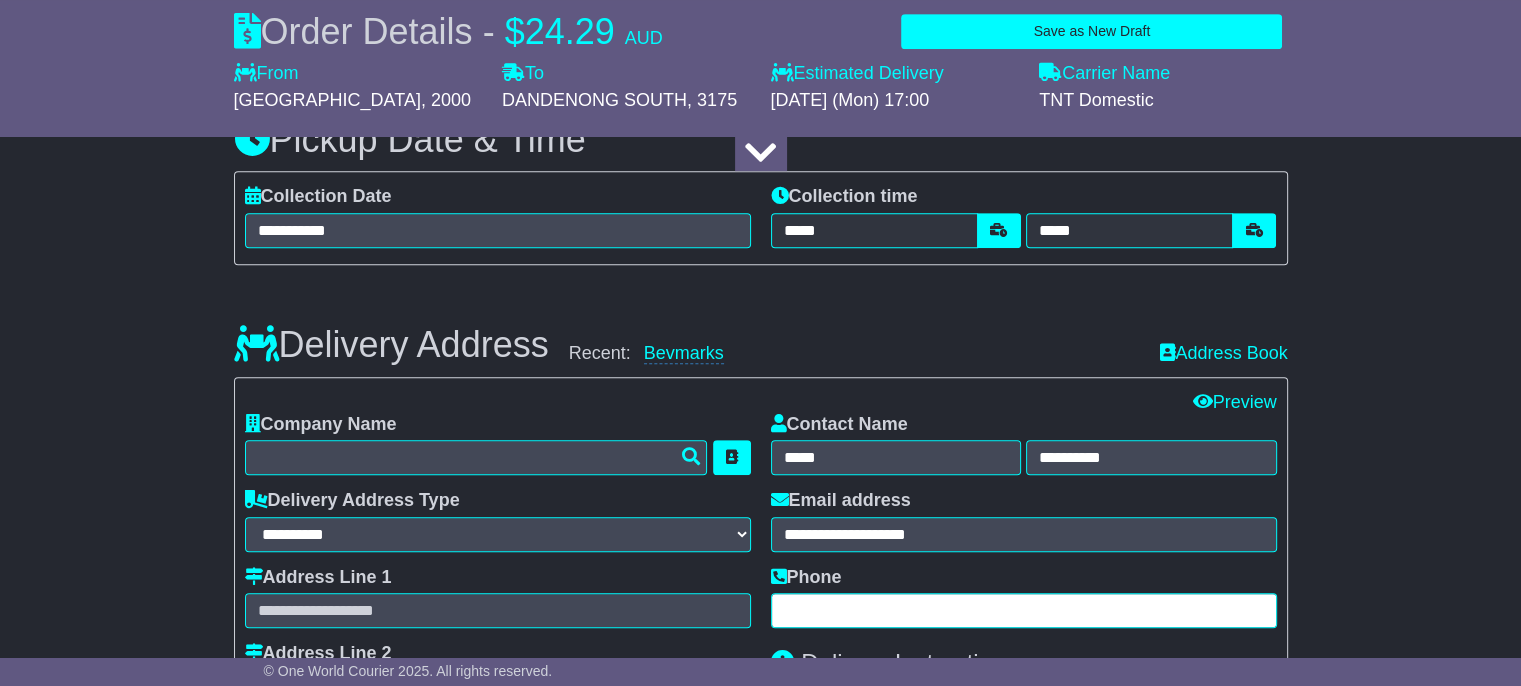 click at bounding box center (1024, 610) 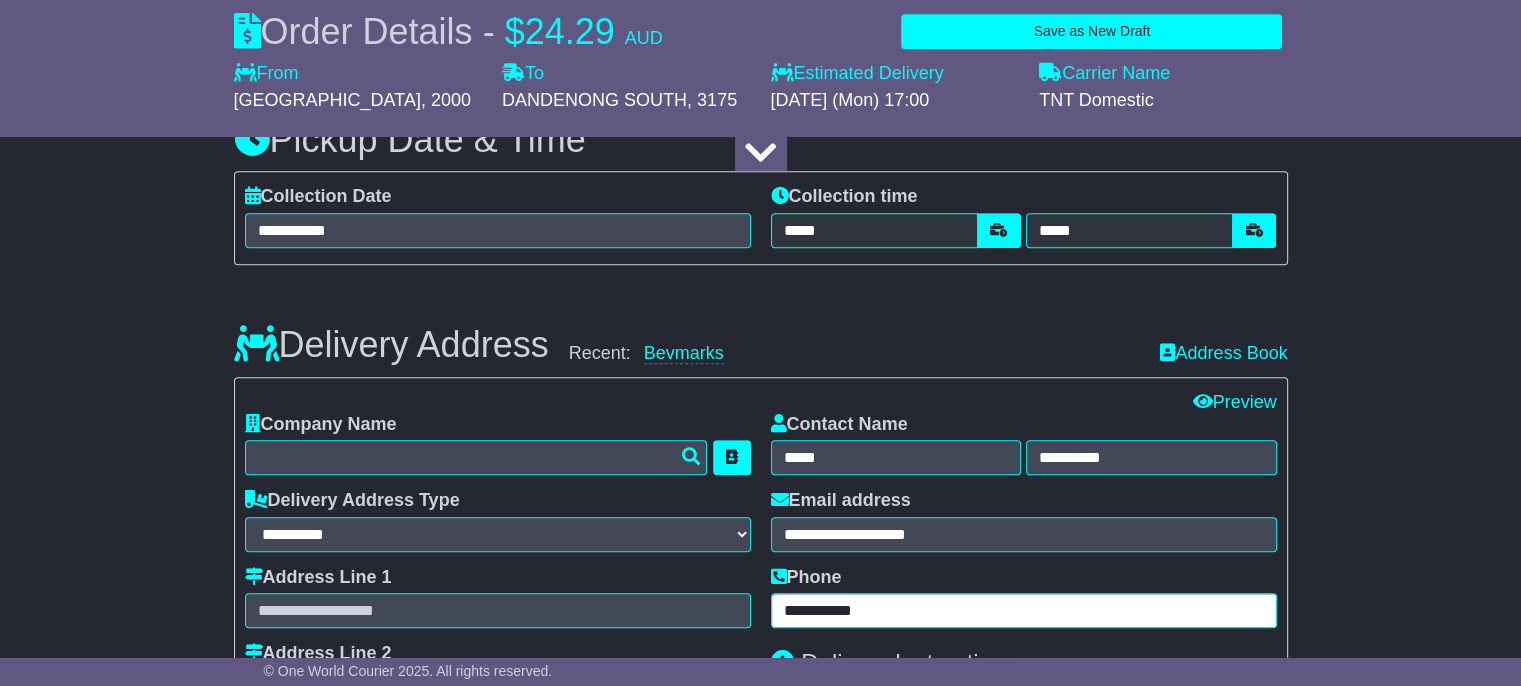 type on "**********" 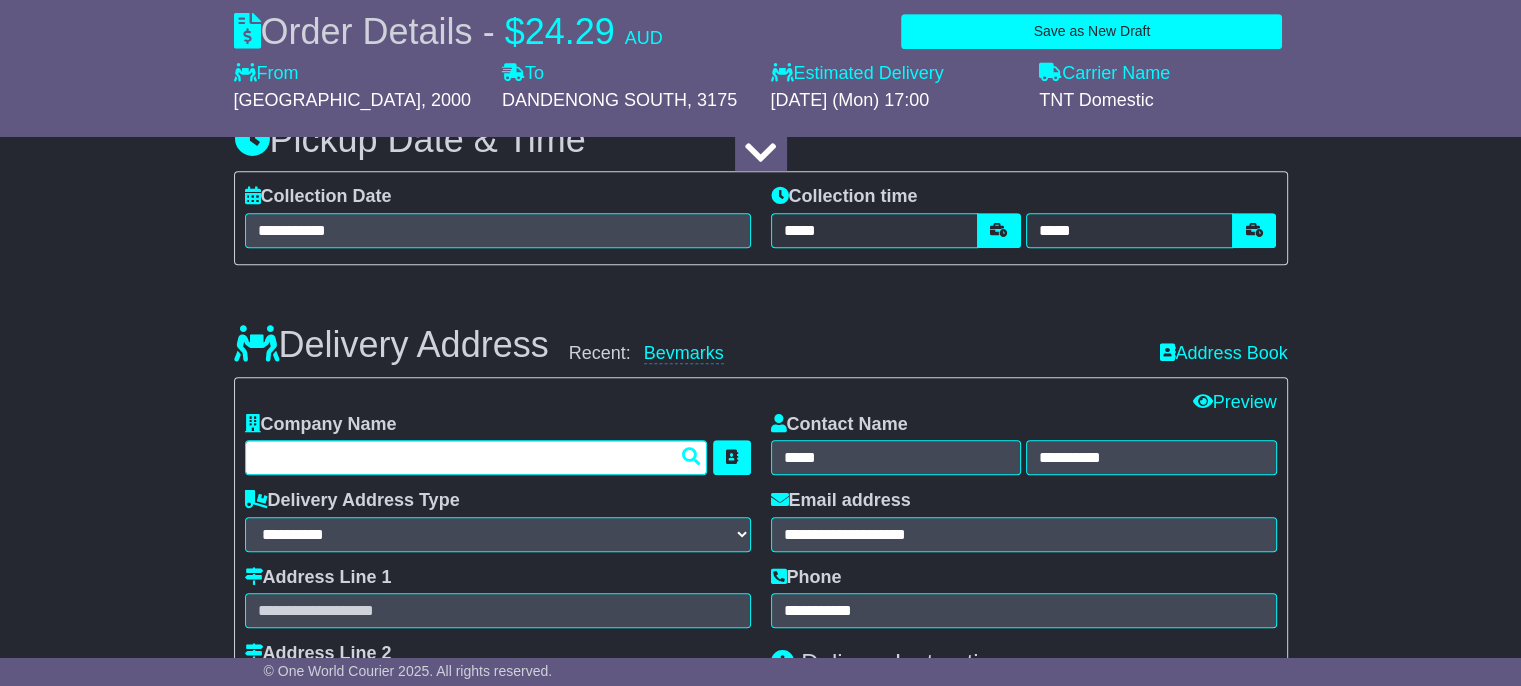 click at bounding box center (476, 457) 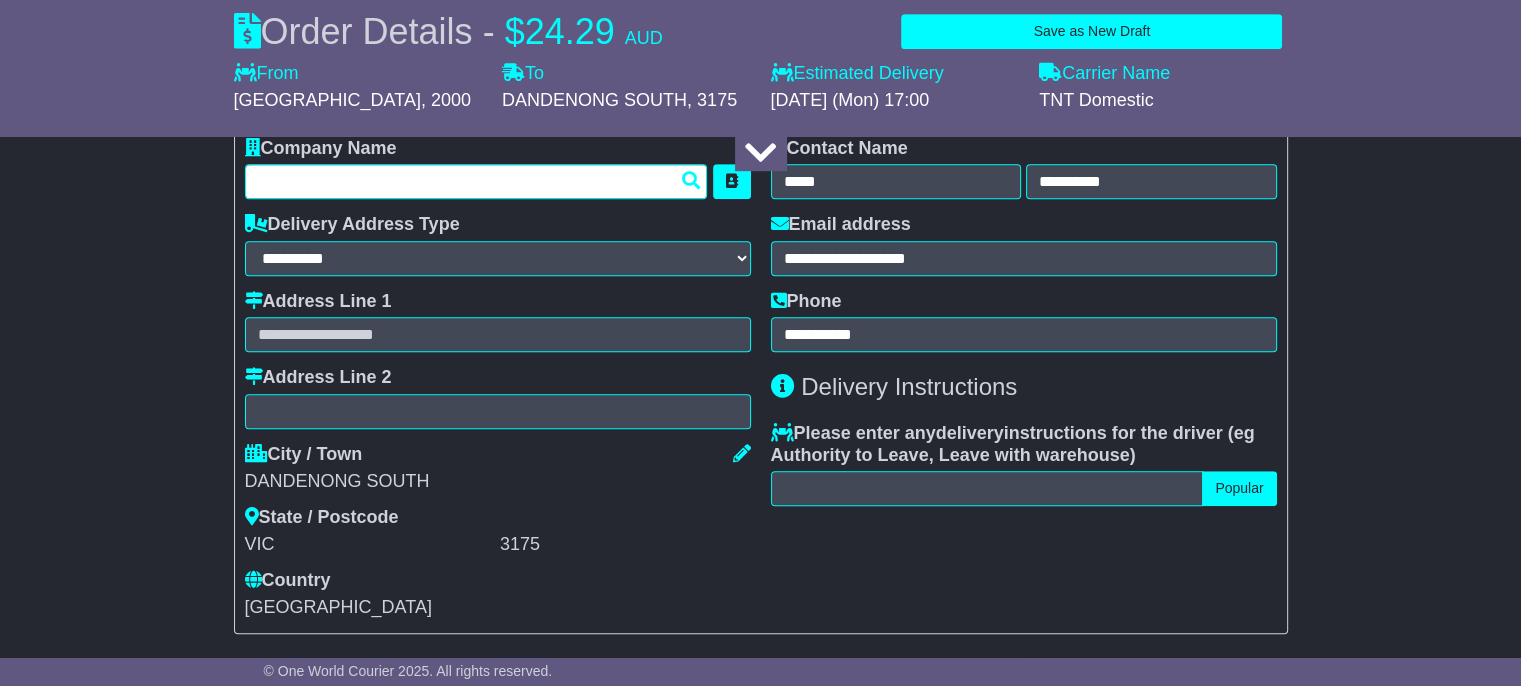 scroll, scrollTop: 1274, scrollLeft: 0, axis: vertical 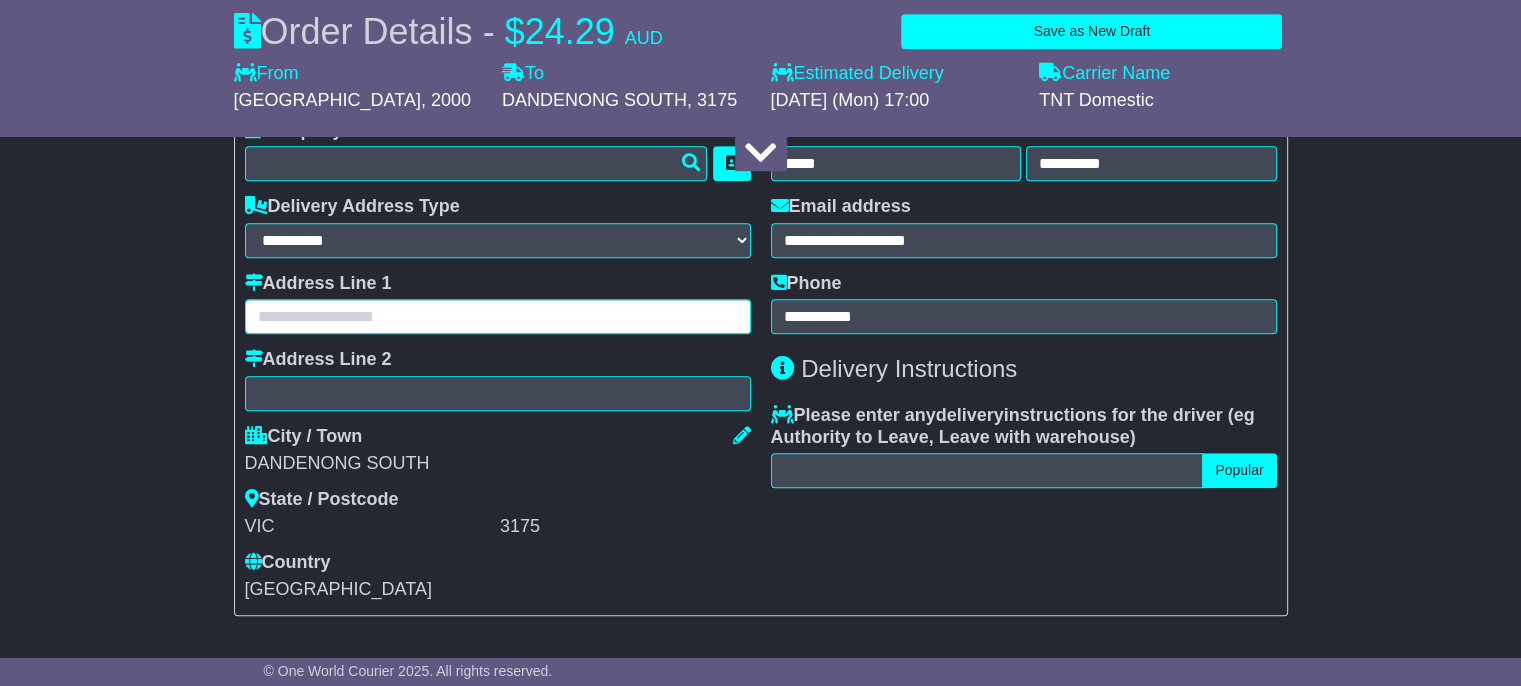 click at bounding box center [498, 316] 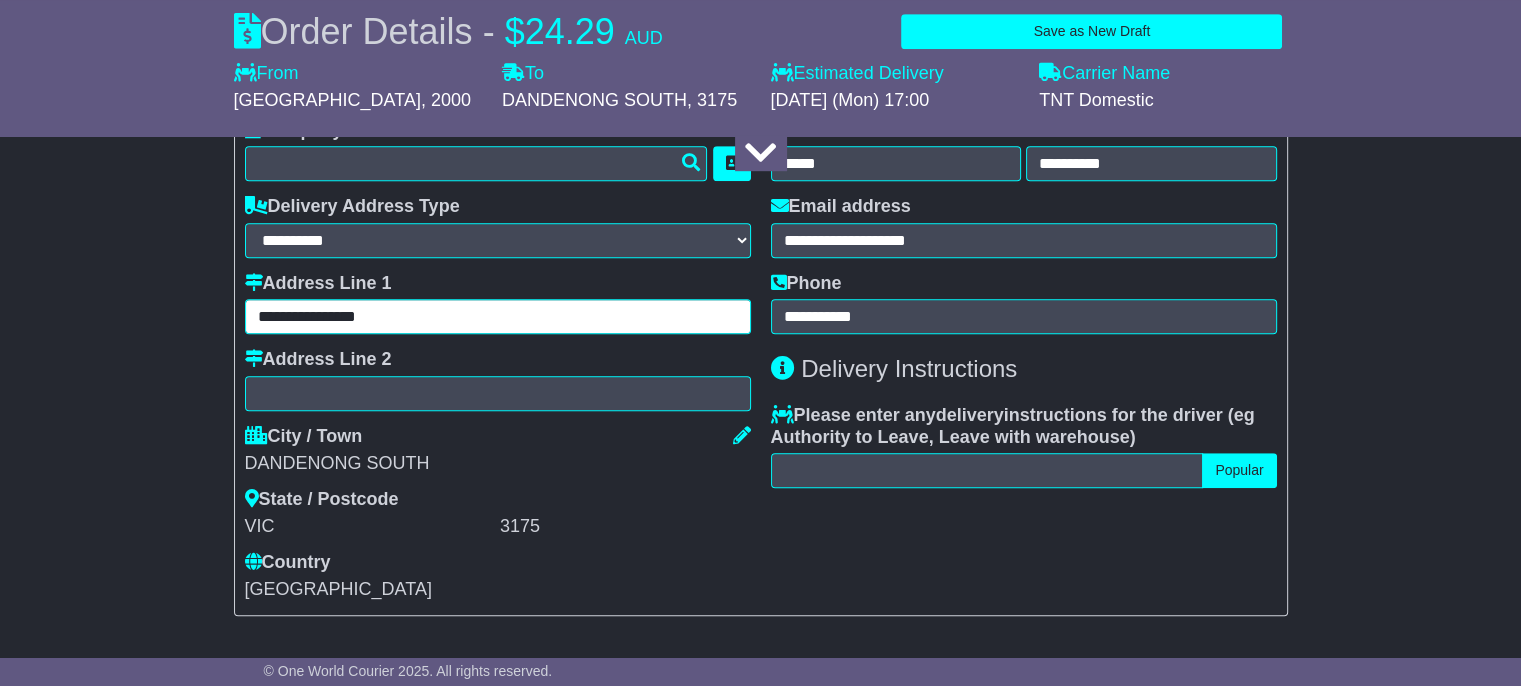 type on "**********" 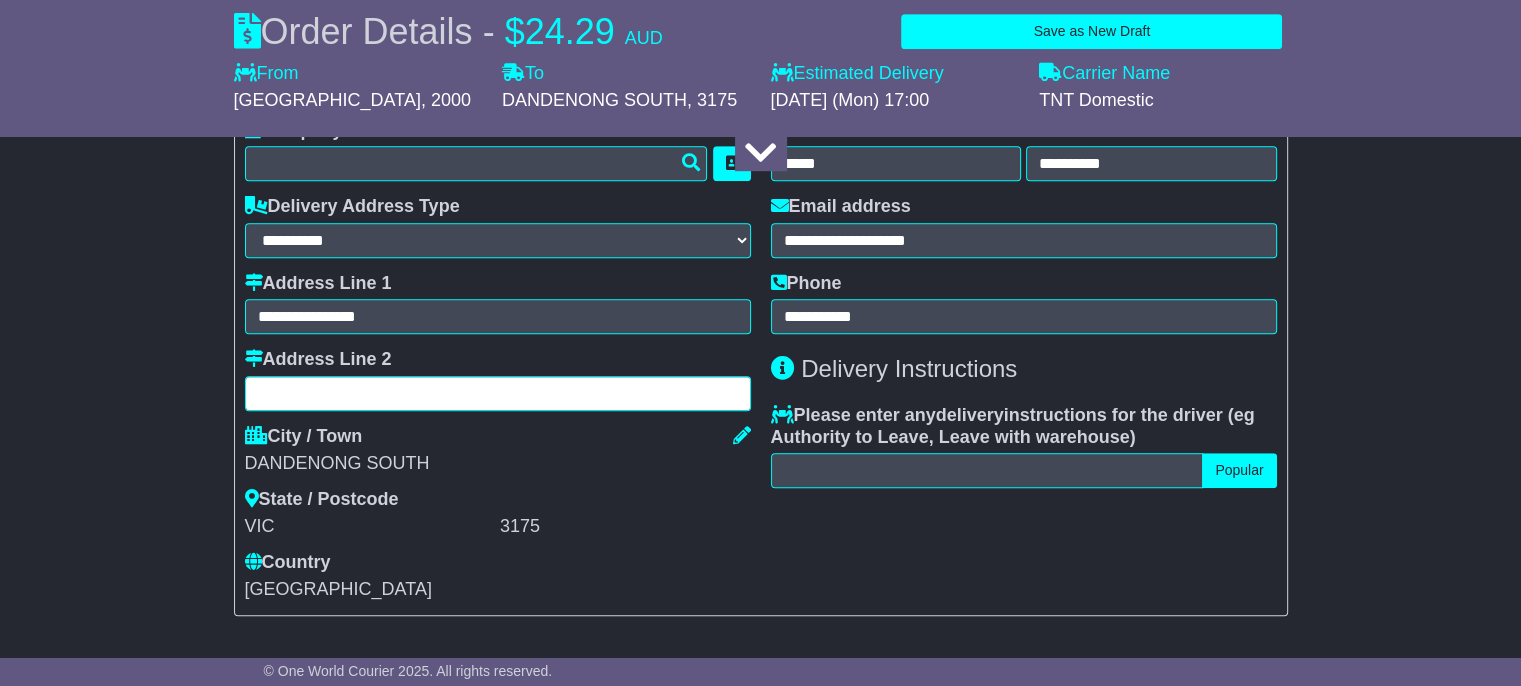 click at bounding box center (498, 393) 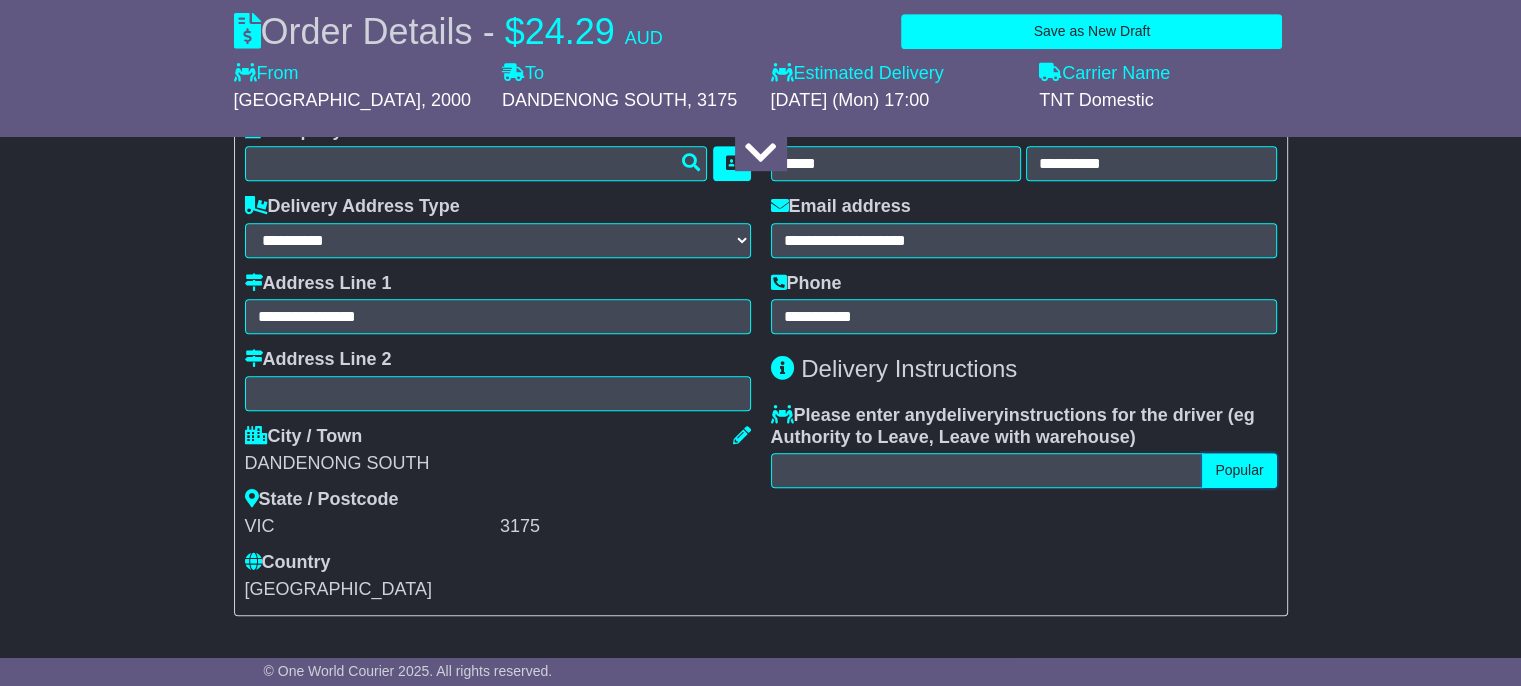 click on "Popular" at bounding box center (1239, 470) 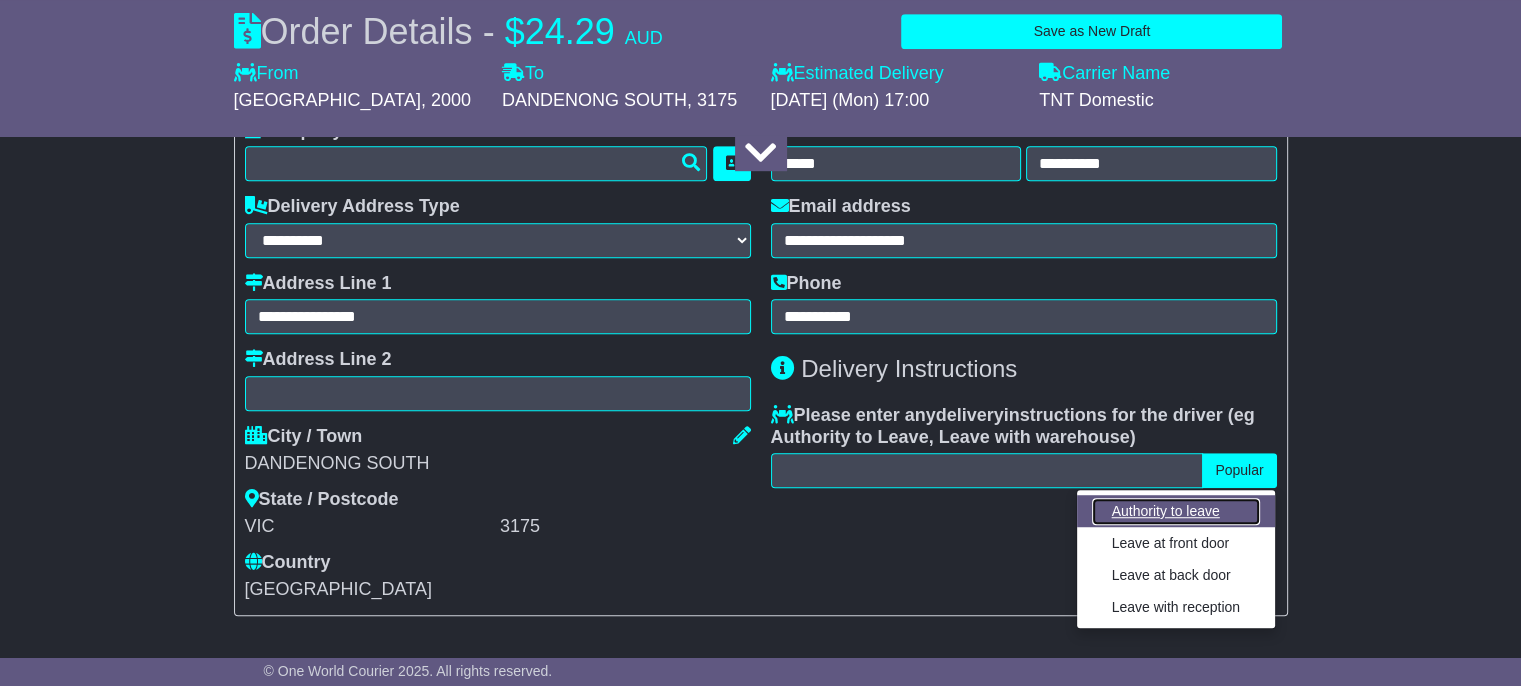 click on "Authority to leave" at bounding box center [1176, 511] 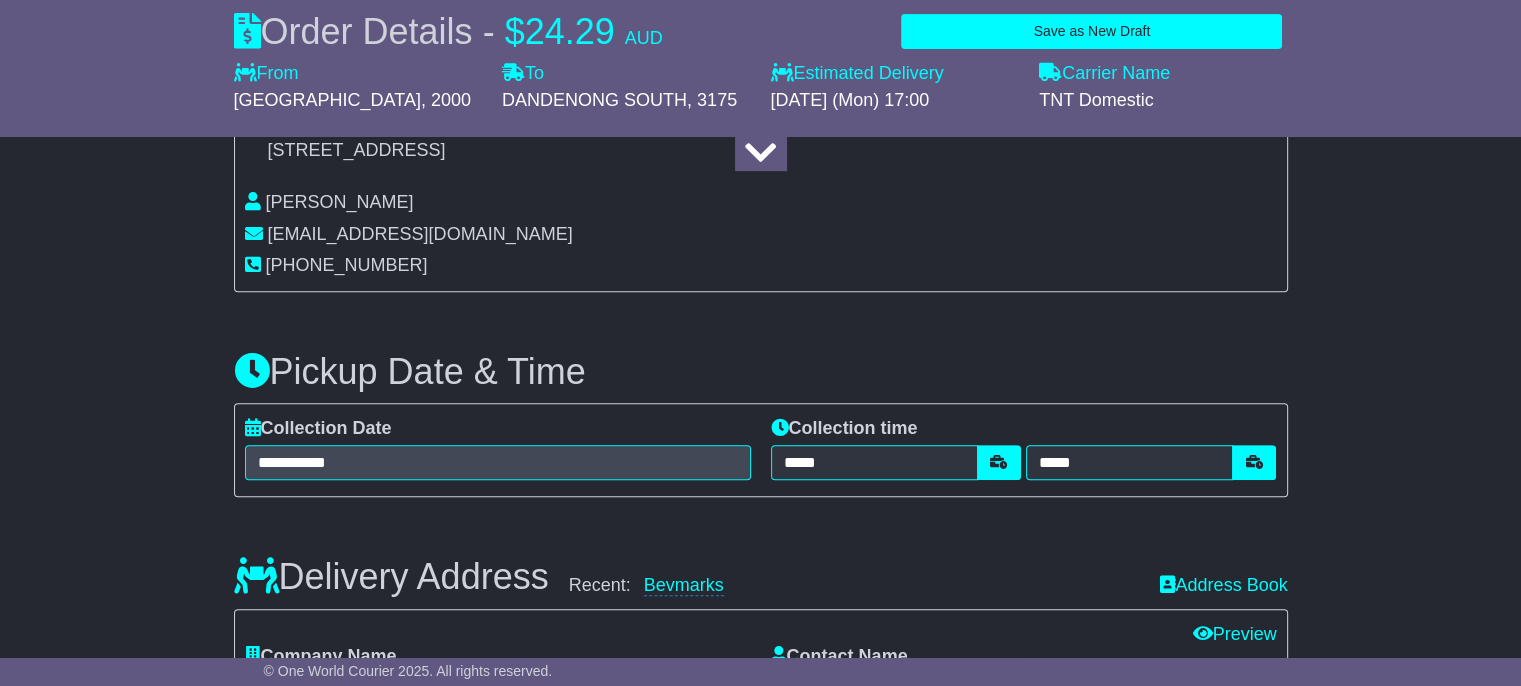 scroll, scrollTop: 751, scrollLeft: 0, axis: vertical 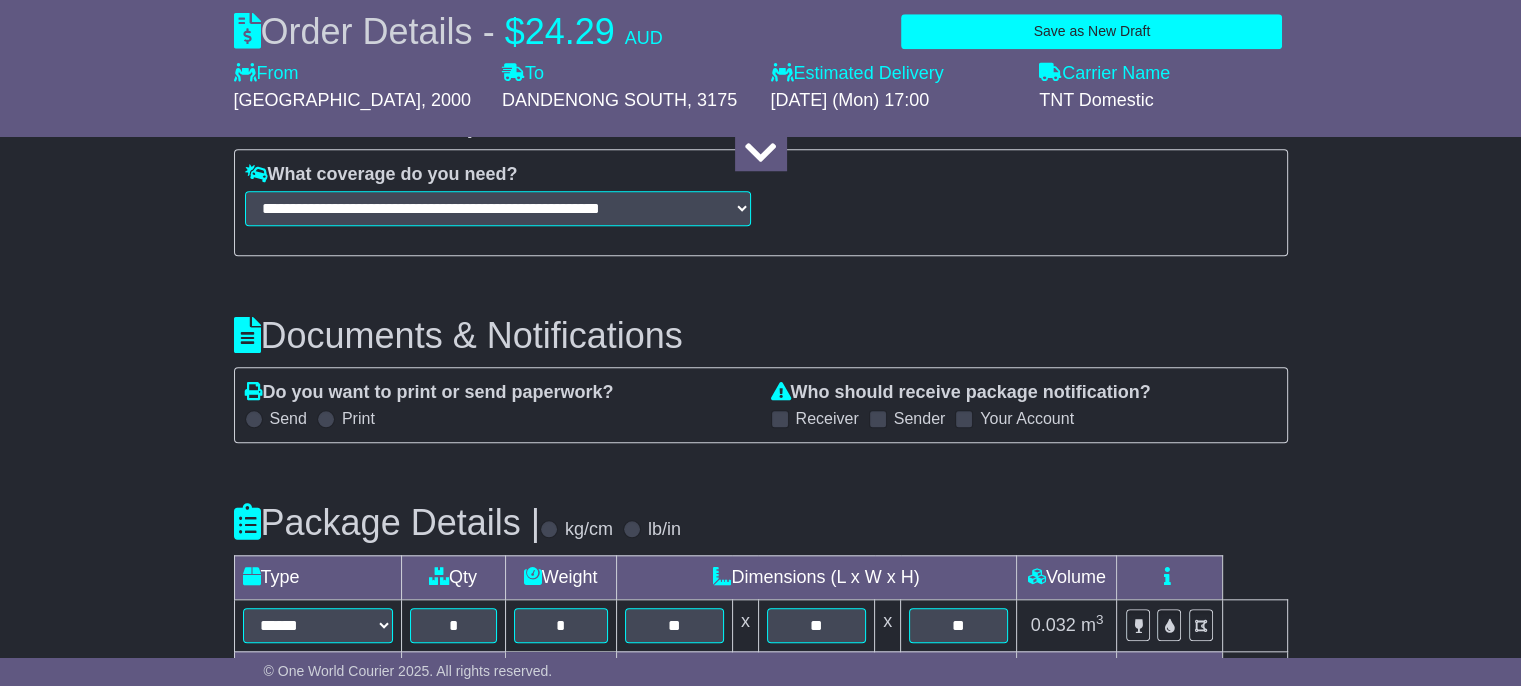 click on "Receiver" at bounding box center [827, 418] 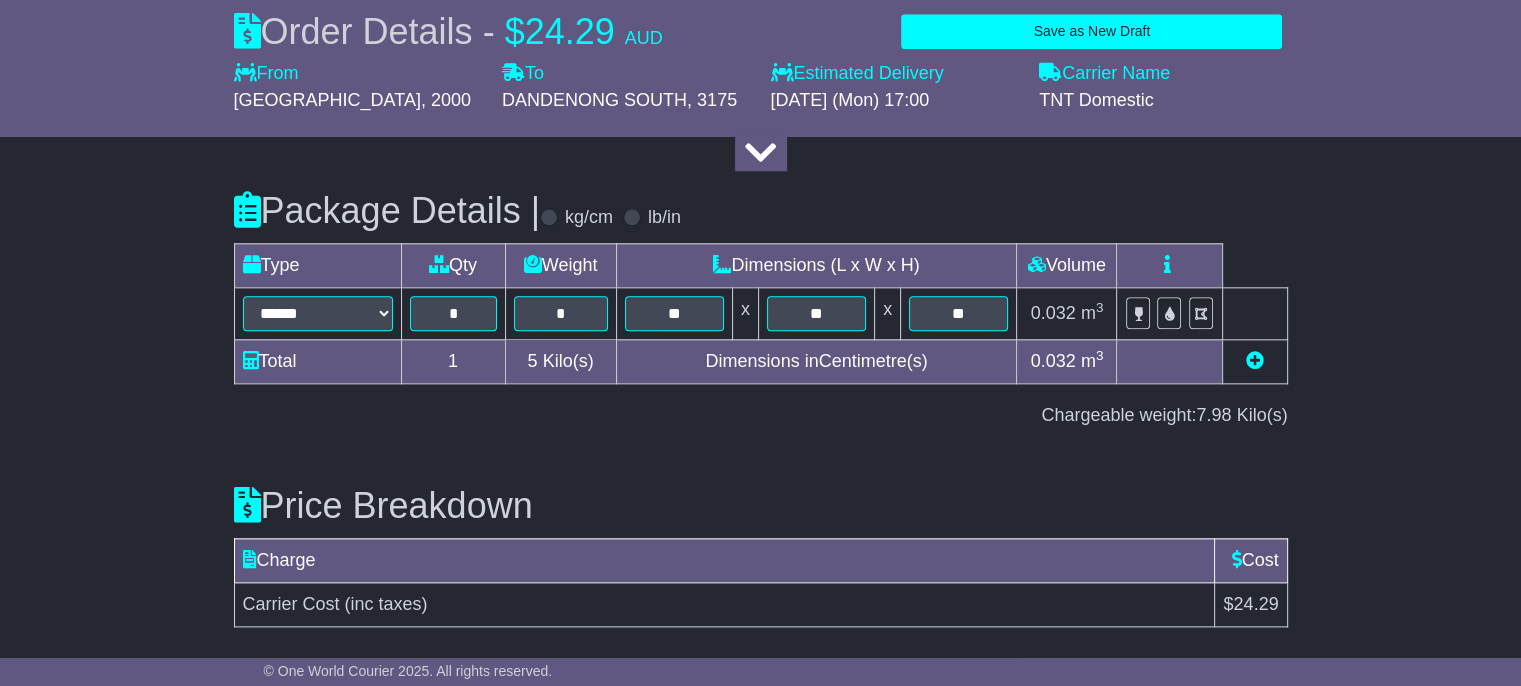 scroll, scrollTop: 2228, scrollLeft: 0, axis: vertical 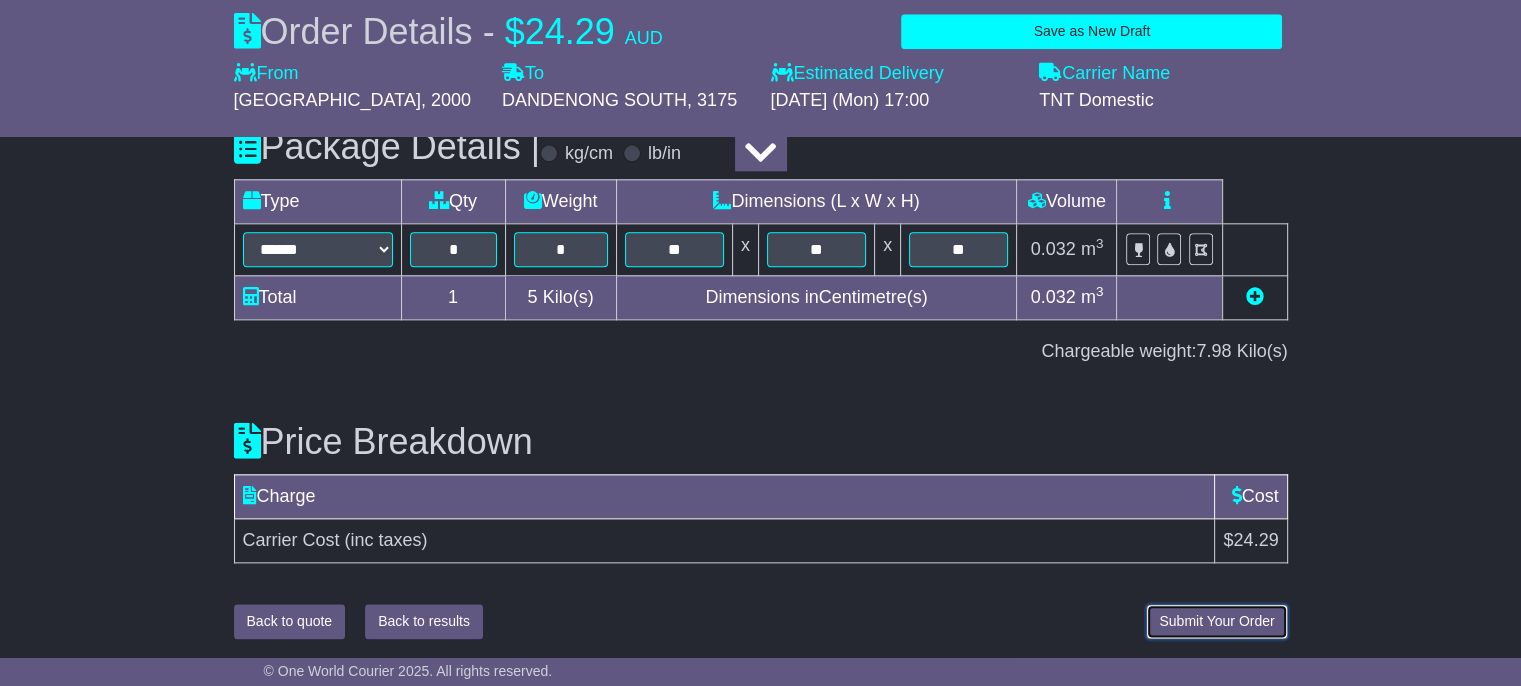 click on "Submit Your Order" at bounding box center (1216, 621) 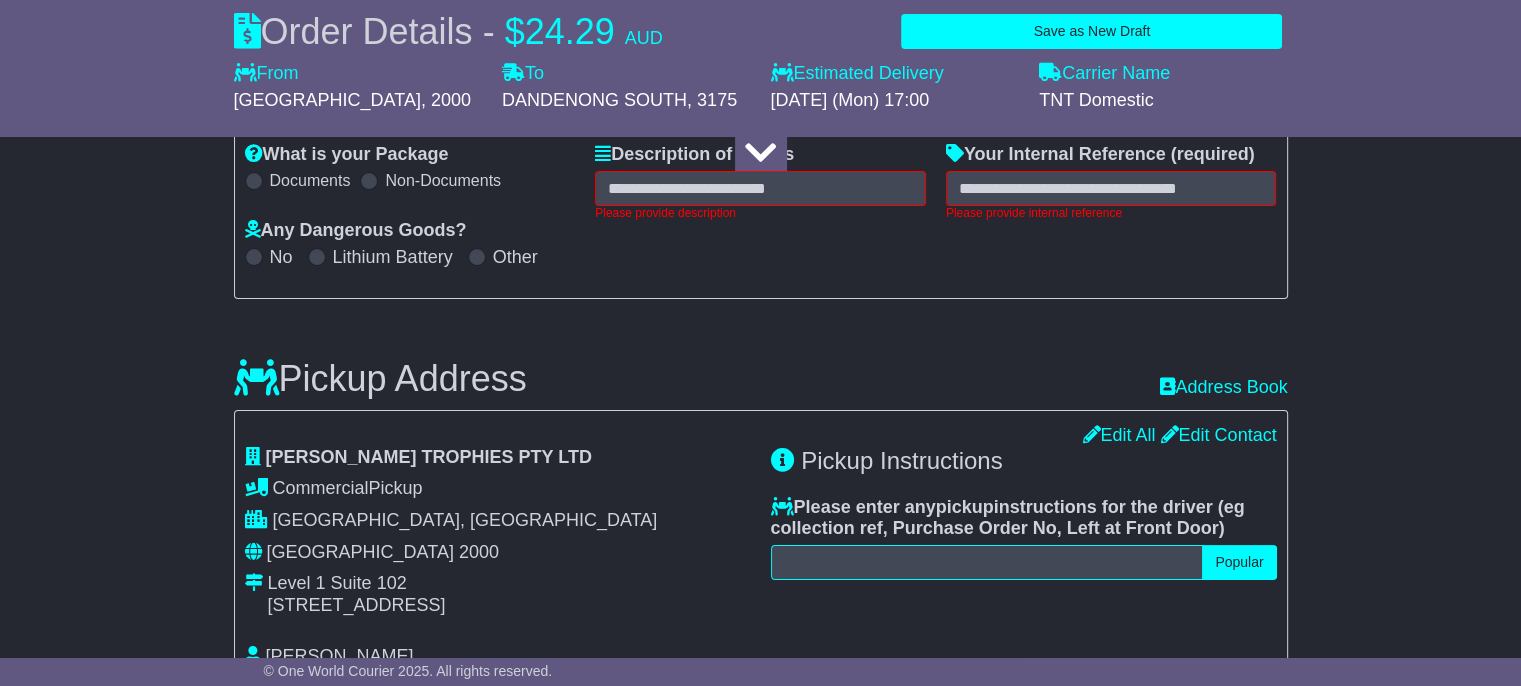 scroll, scrollTop: 292, scrollLeft: 0, axis: vertical 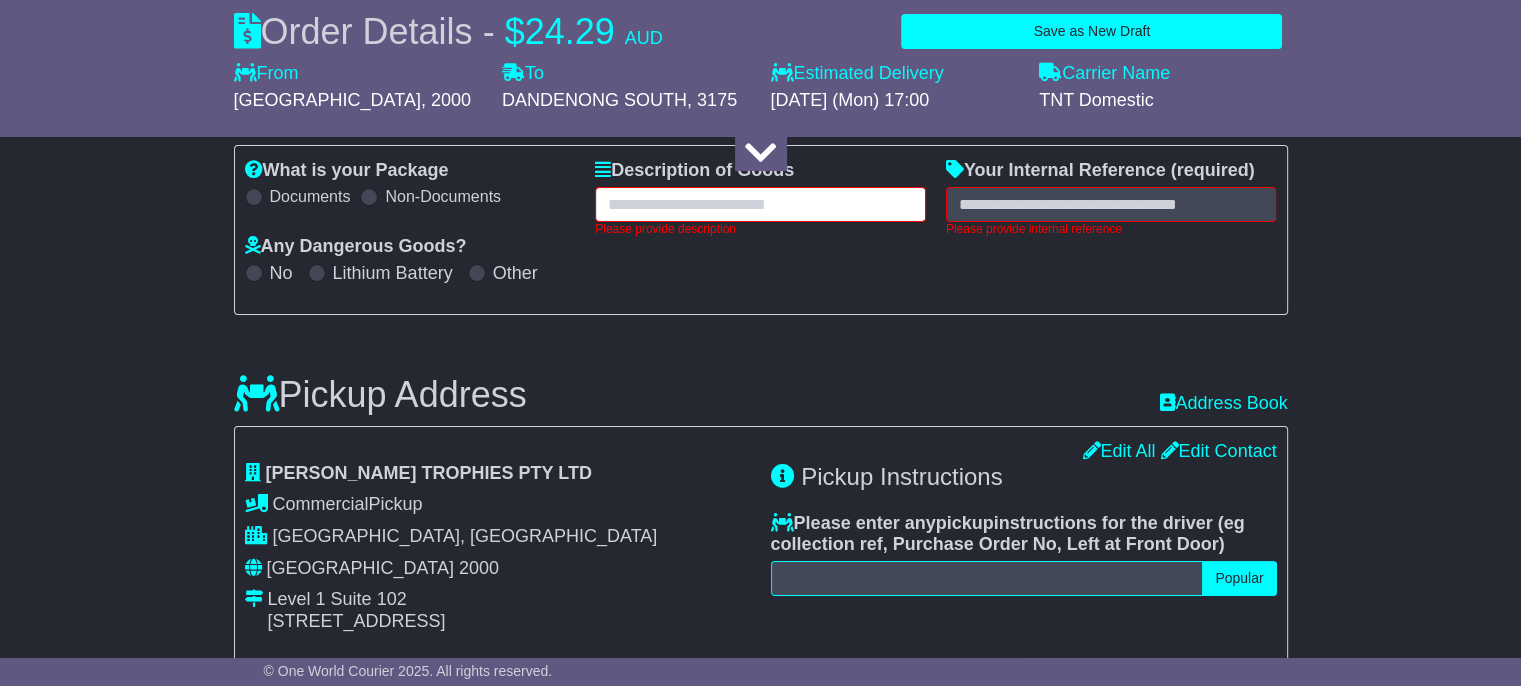 click at bounding box center (760, 204) 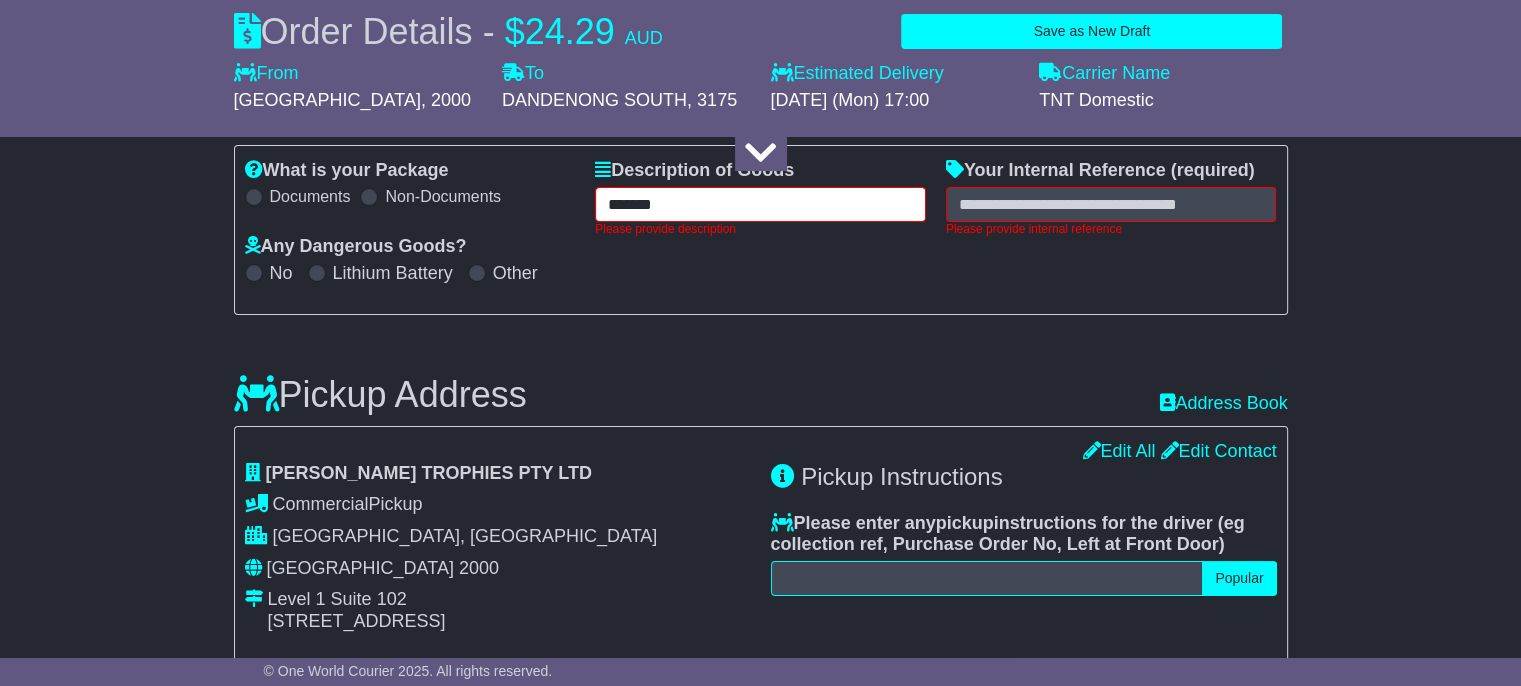 type on "******" 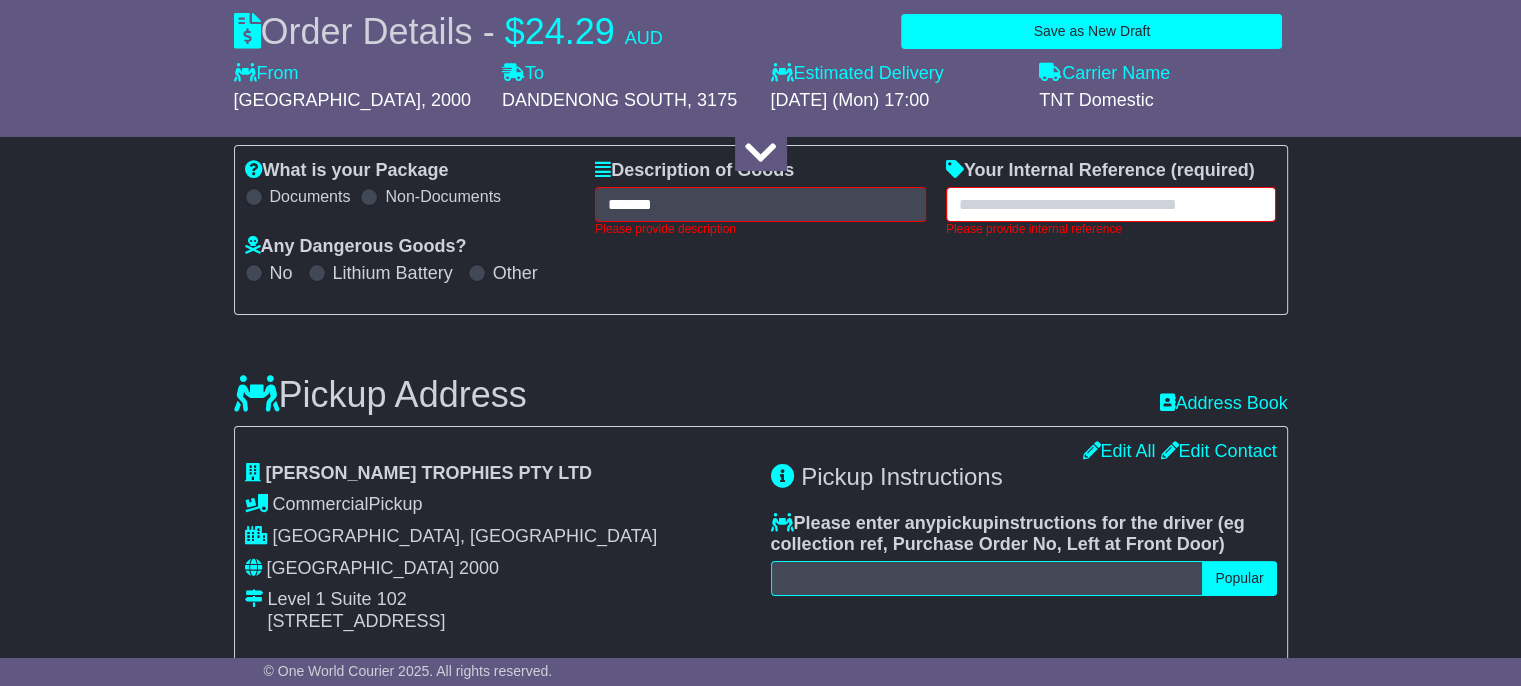 click at bounding box center (1111, 204) 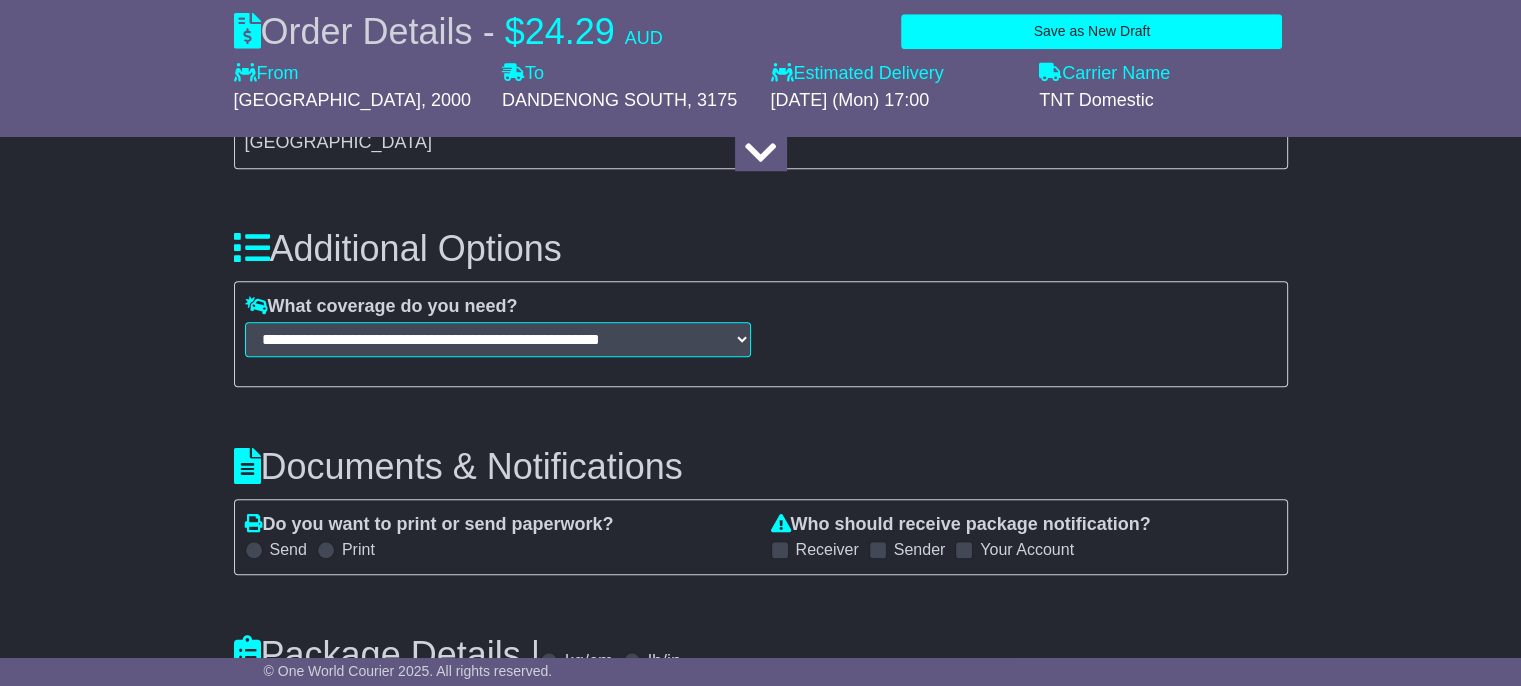 scroll, scrollTop: 2242, scrollLeft: 0, axis: vertical 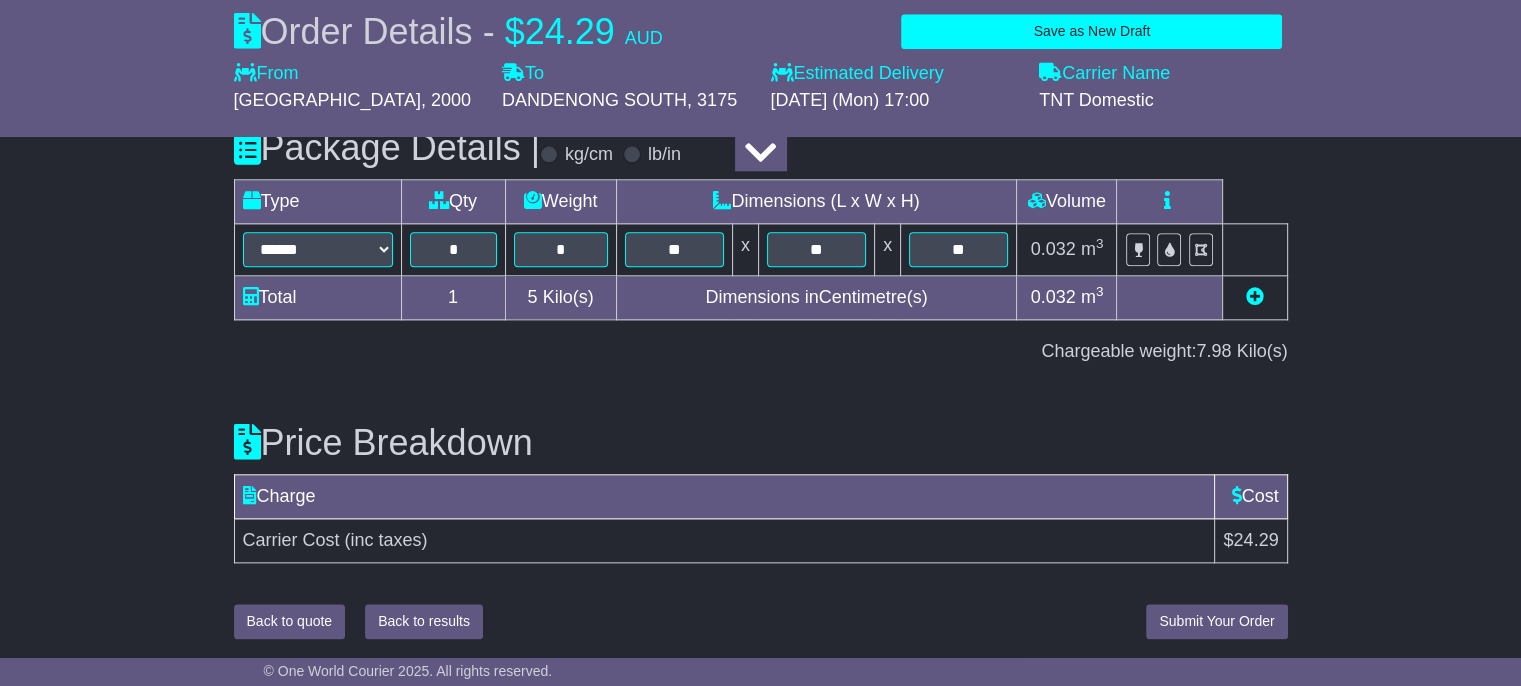type on "*****" 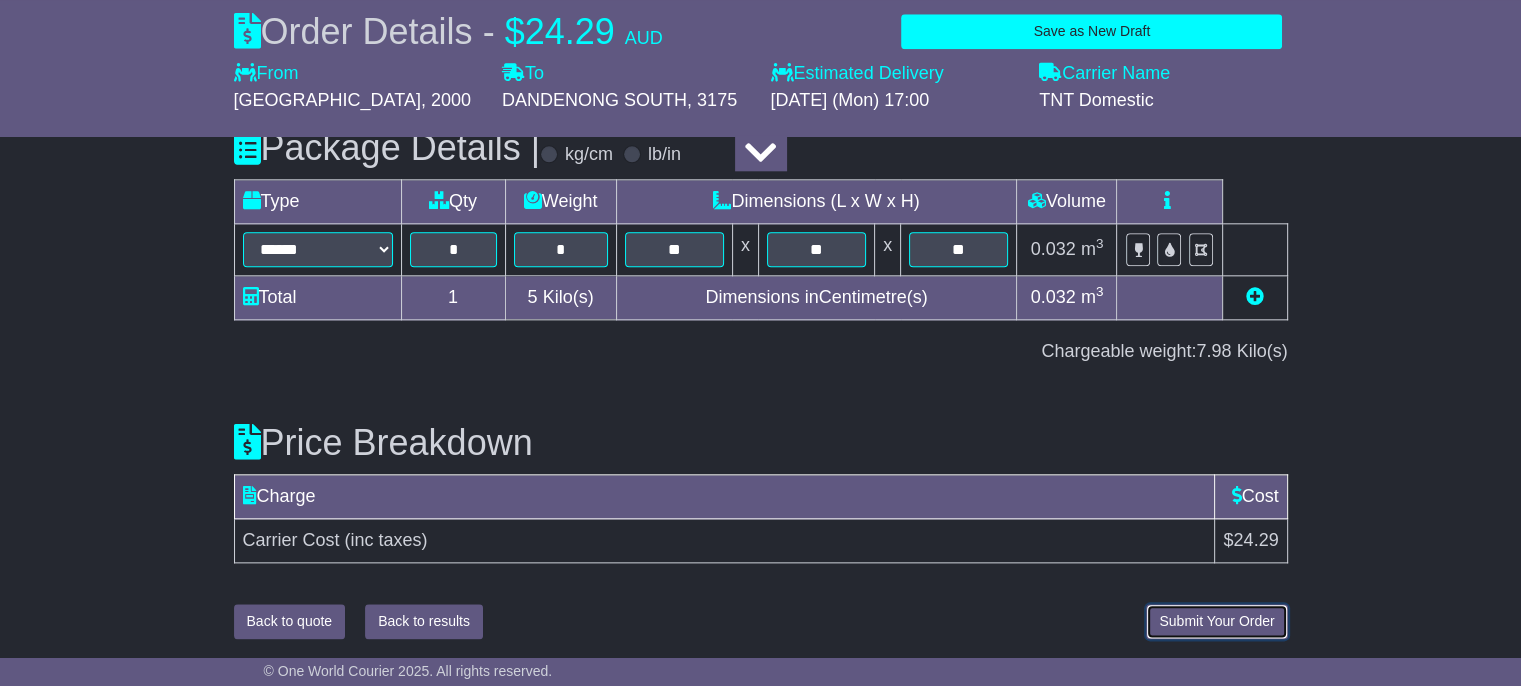 click on "Submit Your Order" at bounding box center [1216, 621] 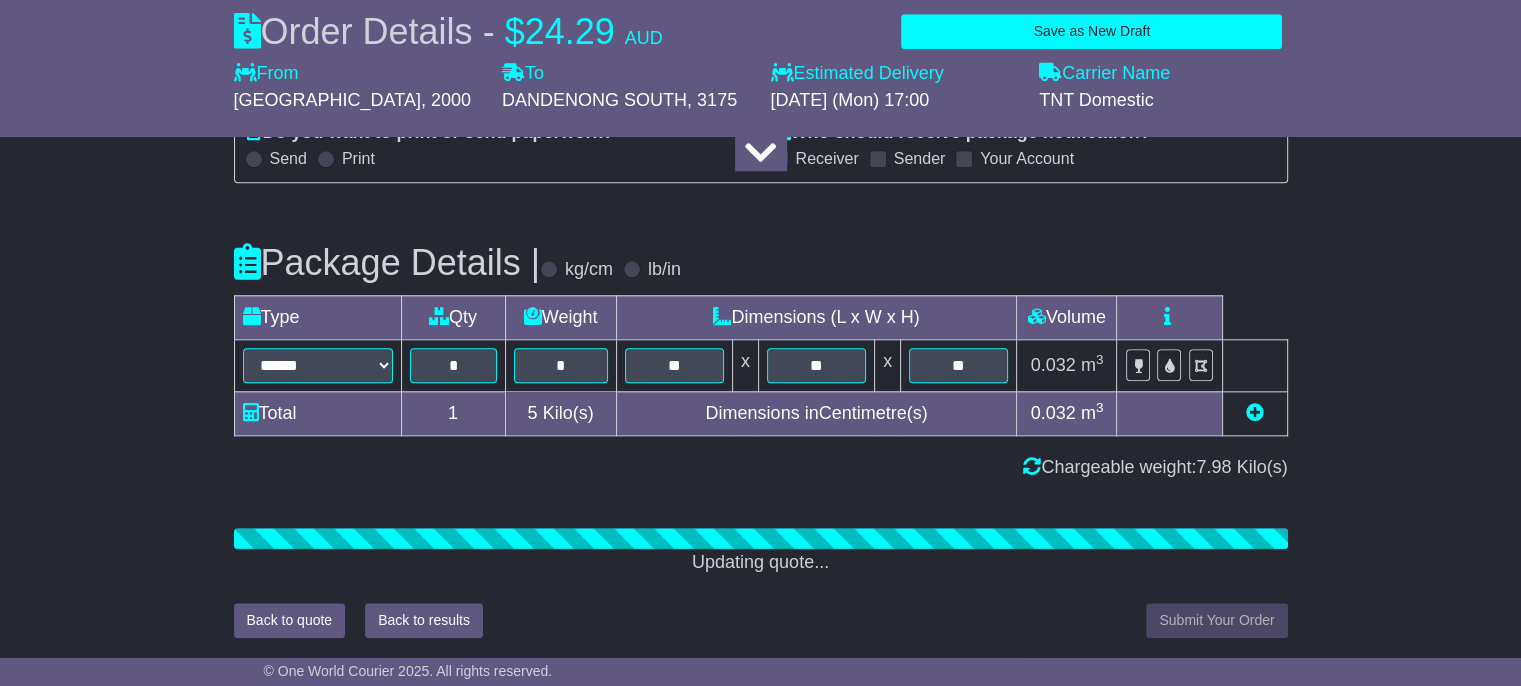 scroll, scrollTop: 2228, scrollLeft: 0, axis: vertical 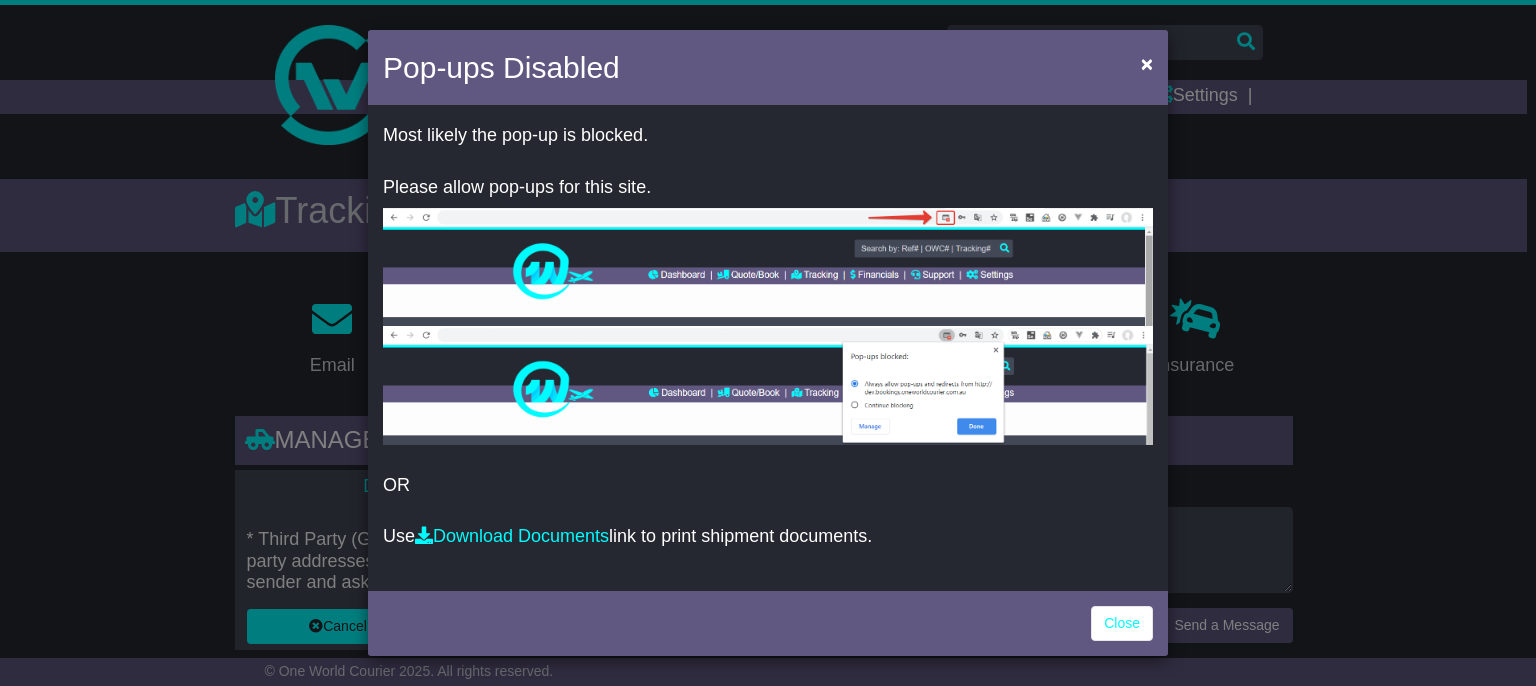 click on "Pop-ups Disabled
×
Most likely the pop-up is blocked.
Please allow pop-ups for this site.
OR
Use   Download Documents  link to print shipment documents.
Close" at bounding box center [768, 343] 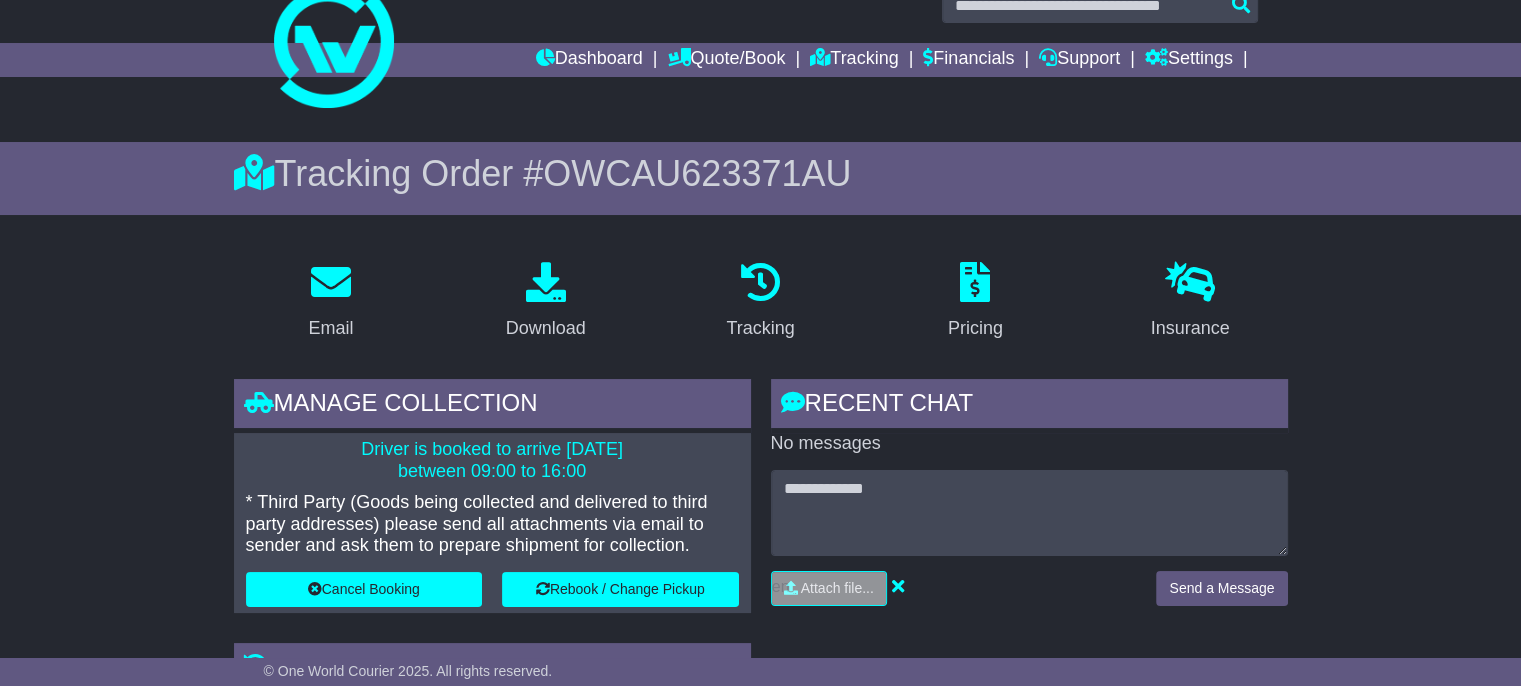 scroll, scrollTop: 0, scrollLeft: 0, axis: both 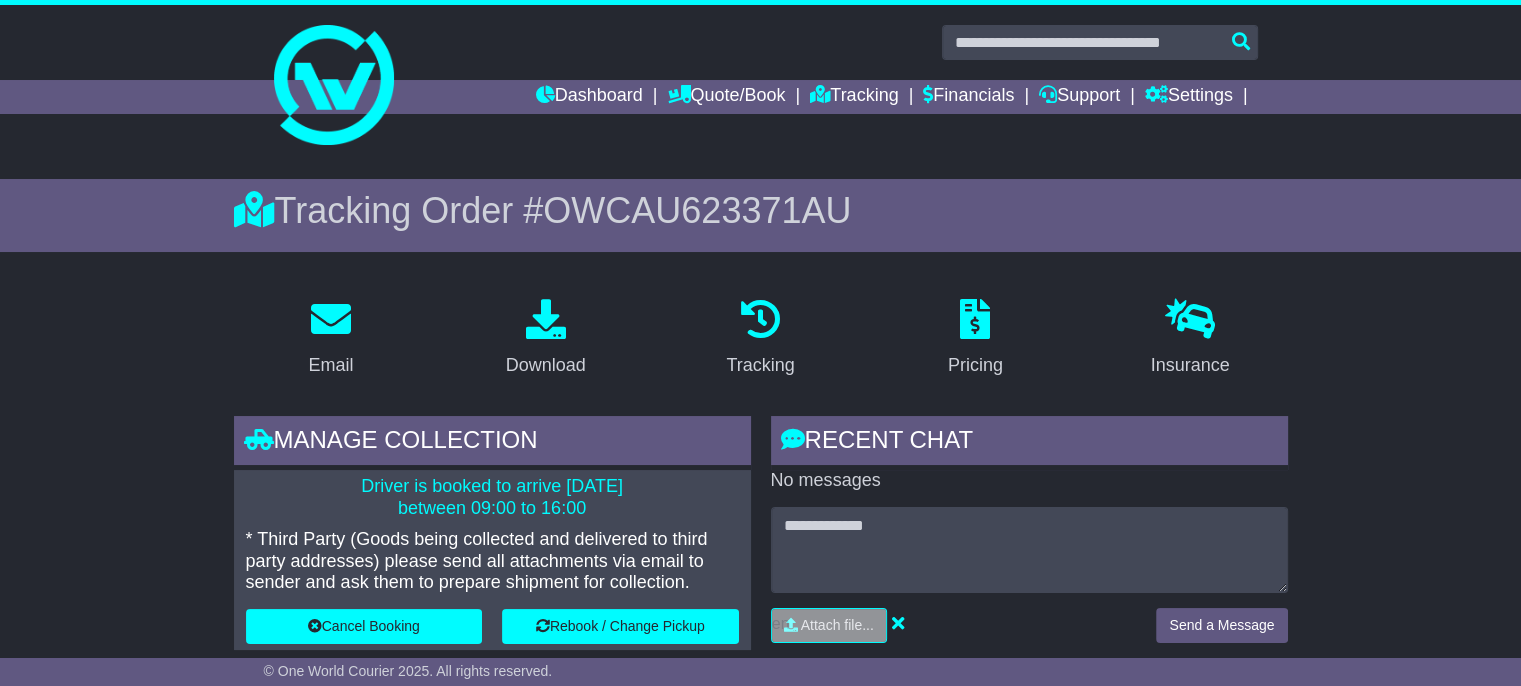 click on "Email
Download
Tracking
Pricing
Insurance
Manage collection
Driver is booked to arrive [DATE]
between 09:00 to 16:00
Cancel Booking" at bounding box center [760, 1426] 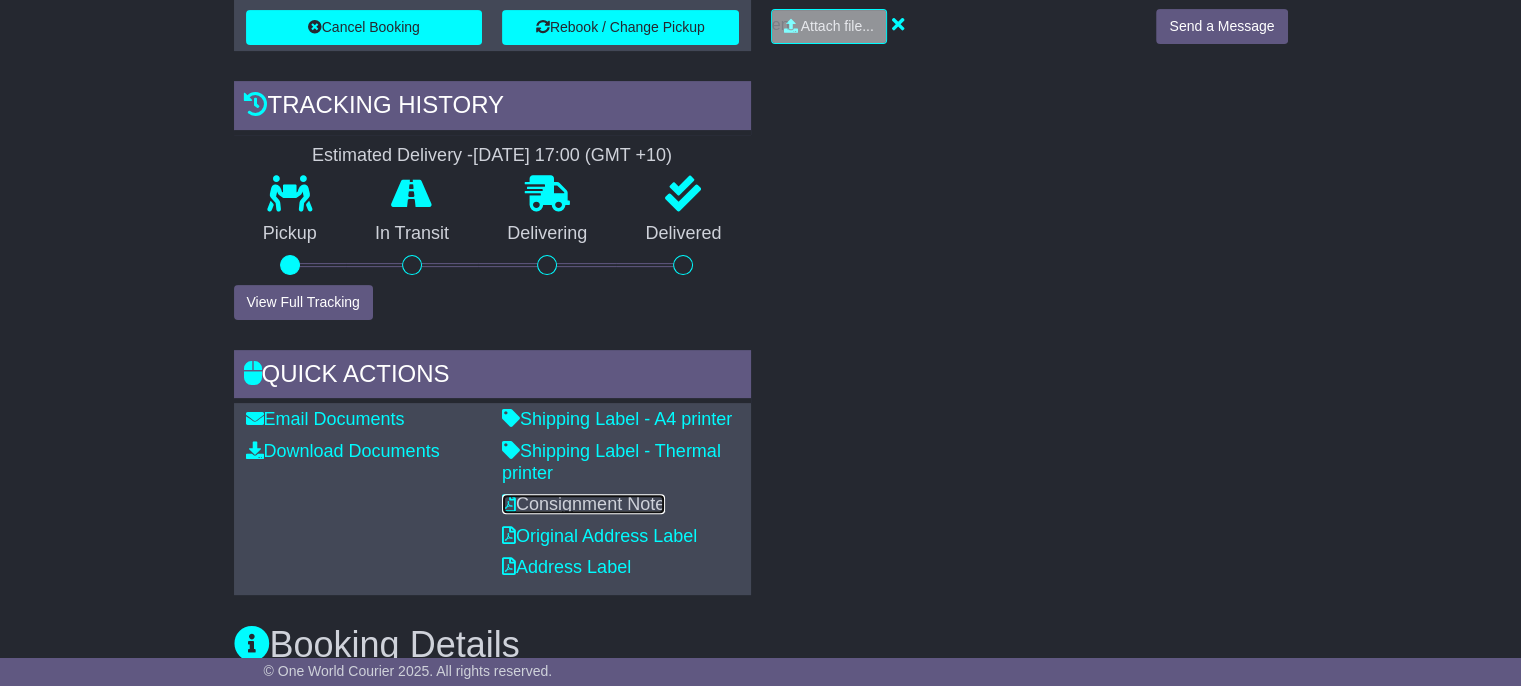 click on "Consignment Note" at bounding box center [583, 504] 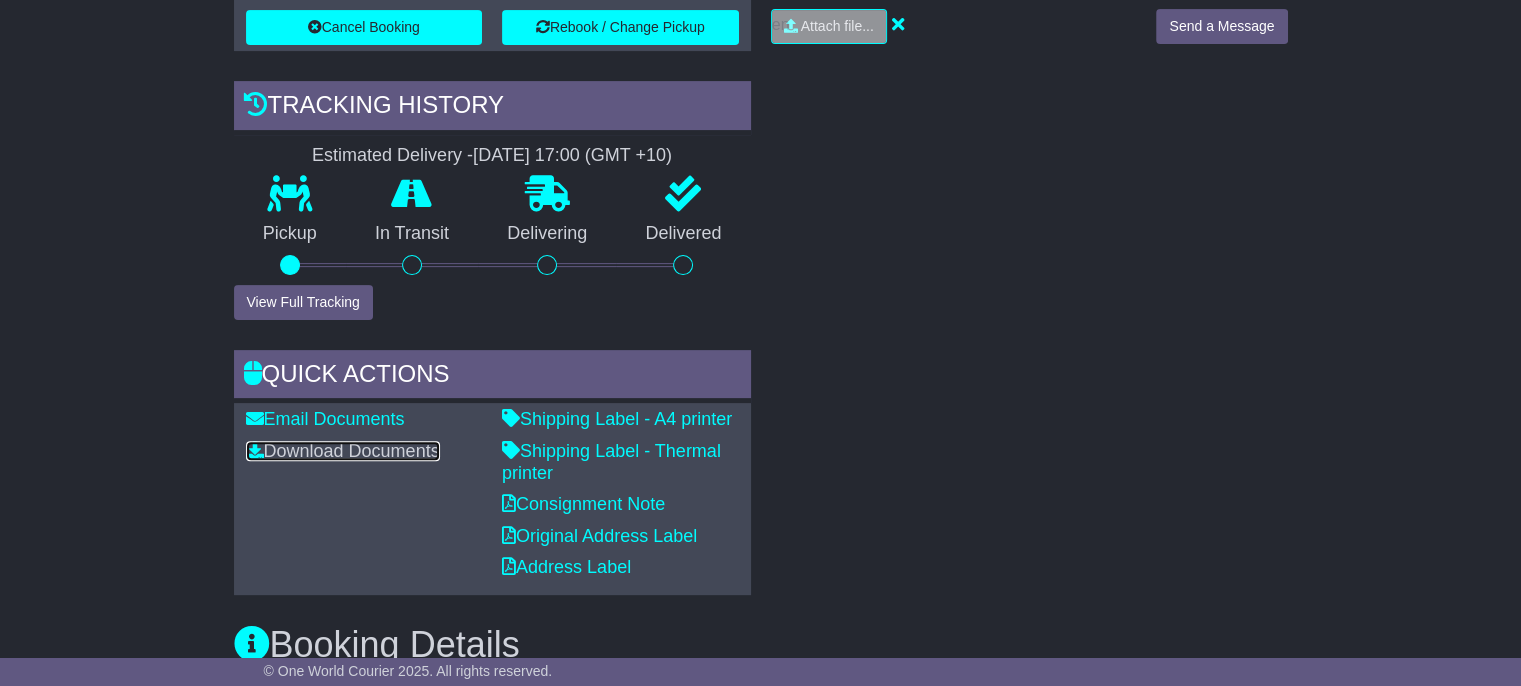 click on "Download Documents" at bounding box center (343, 451) 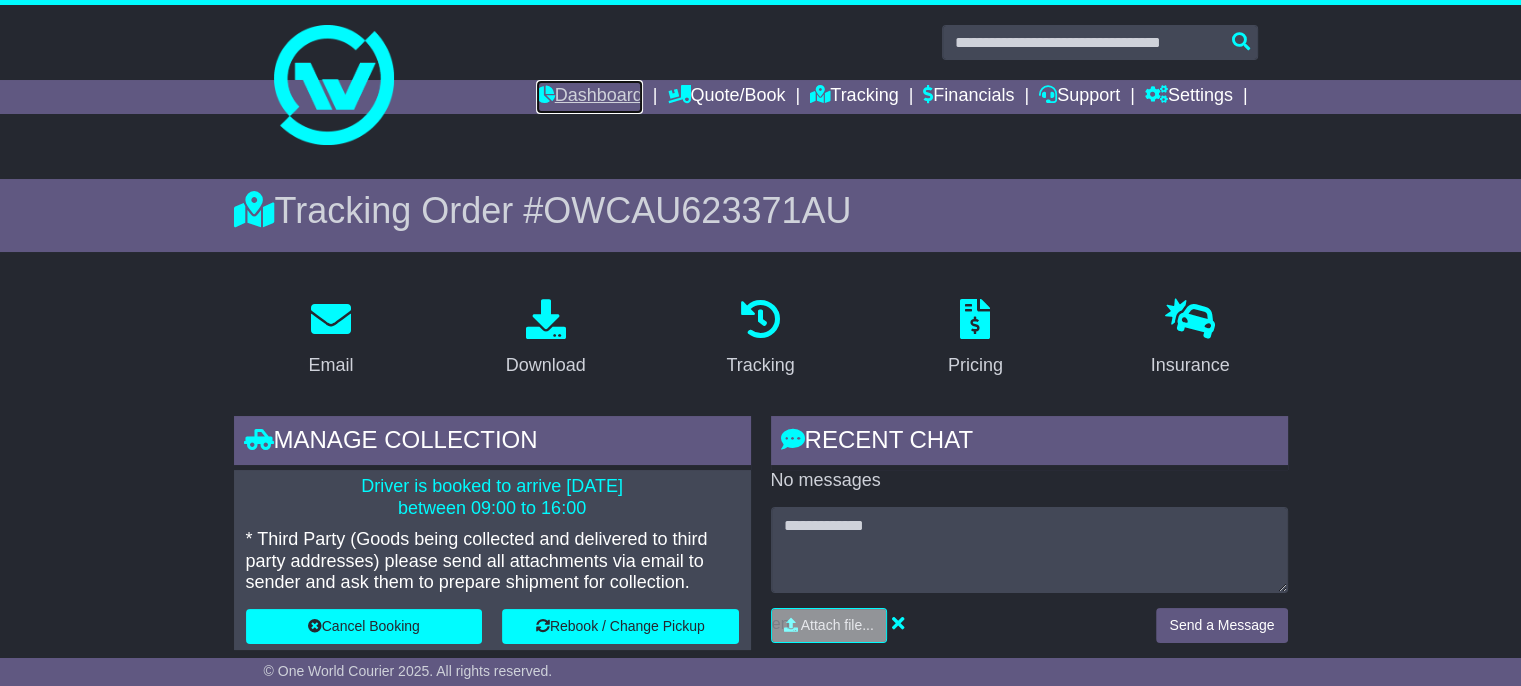click on "Dashboard" at bounding box center [589, 97] 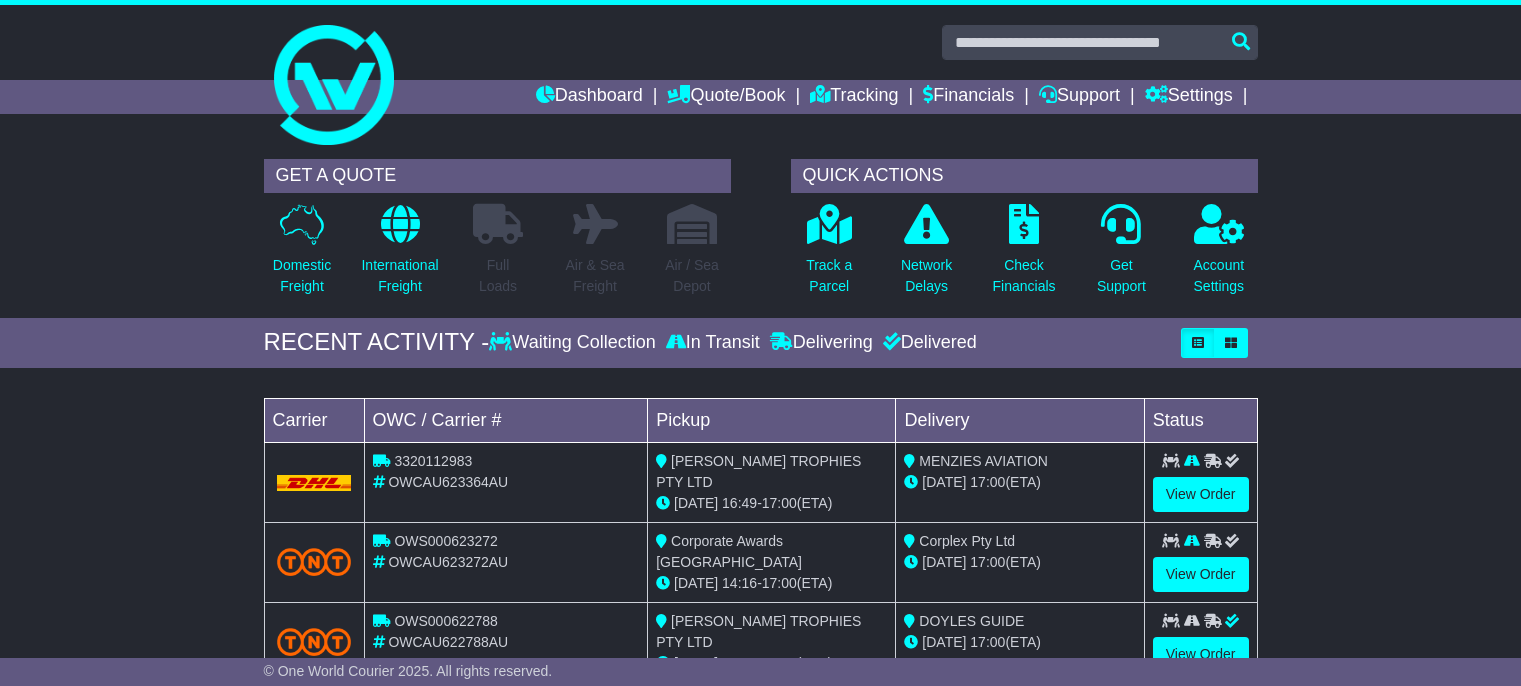 scroll, scrollTop: 0, scrollLeft: 0, axis: both 